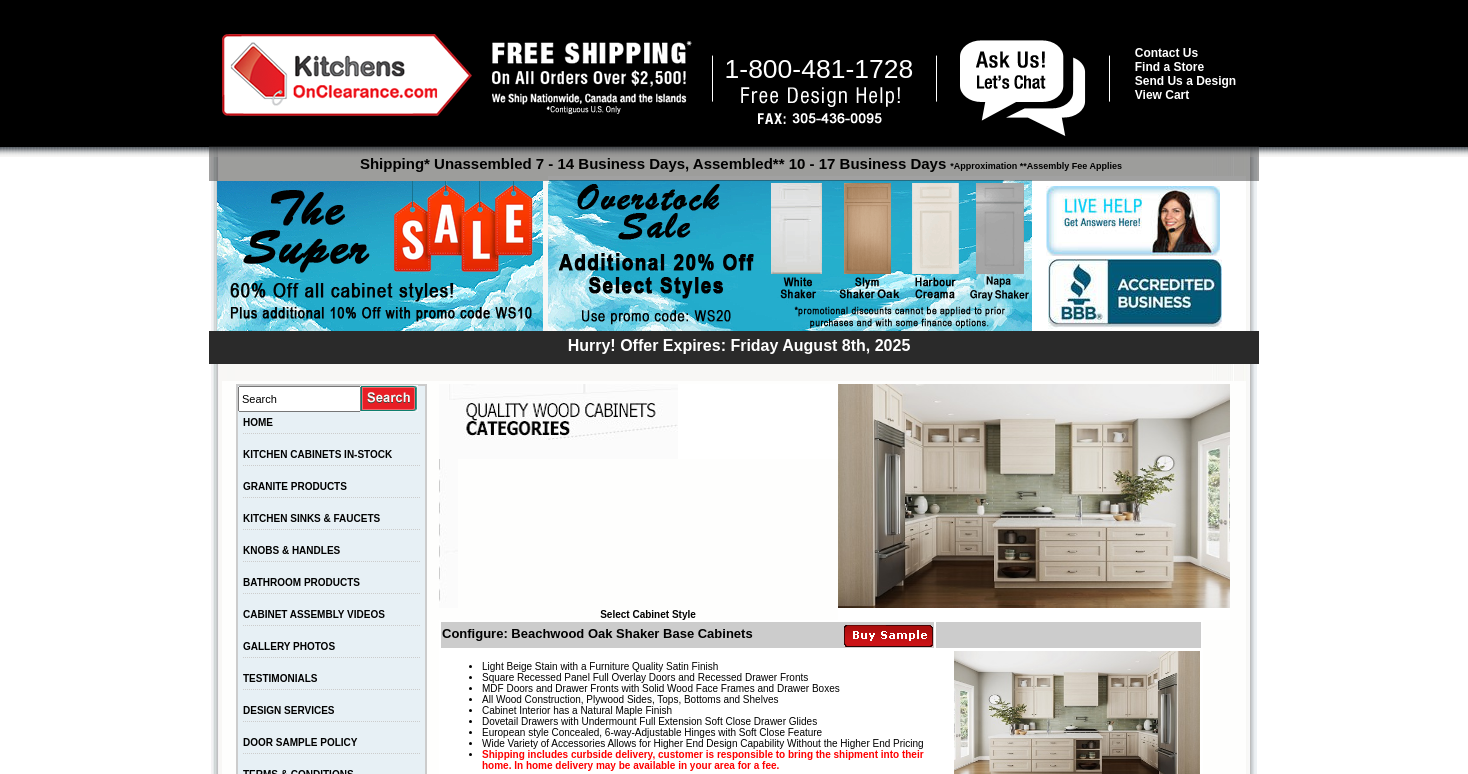 scroll, scrollTop: 0, scrollLeft: 0, axis: both 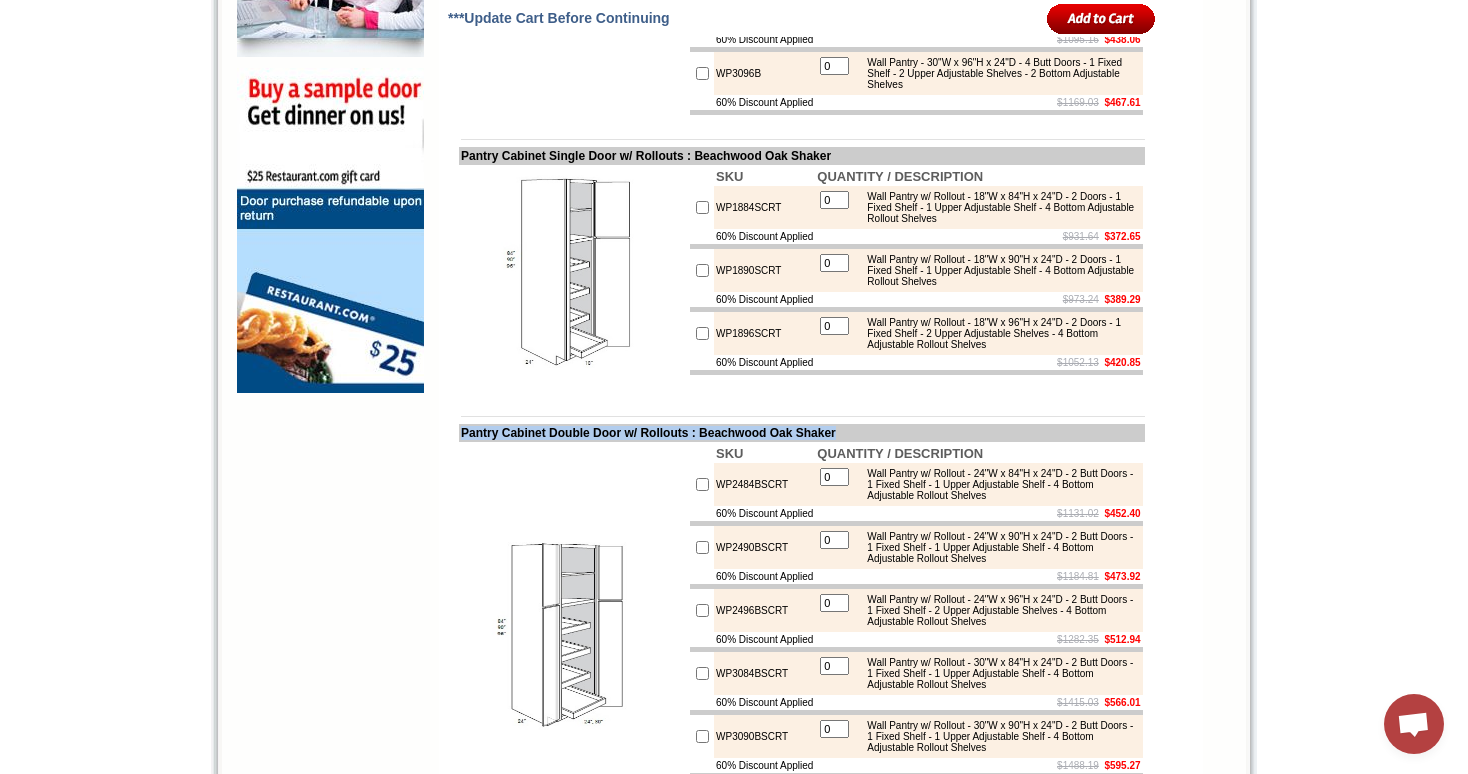 click on "[PHONE]
Contact Us   Find a Store   Send Us a Design   View Cart
Shipping* Unassembled 7 - 14 Business Days, Assembled** 10 - 17 Business Days
*Approximation **Assembly Fee Applies
Hurry! Offer Expires: Friday [MONTH] [DAY]th, [YEAR]
Search
HOME
KITCHEN CABINETS IN-STOCK
GRANITE PRODUCTS" at bounding box center (734, 645) 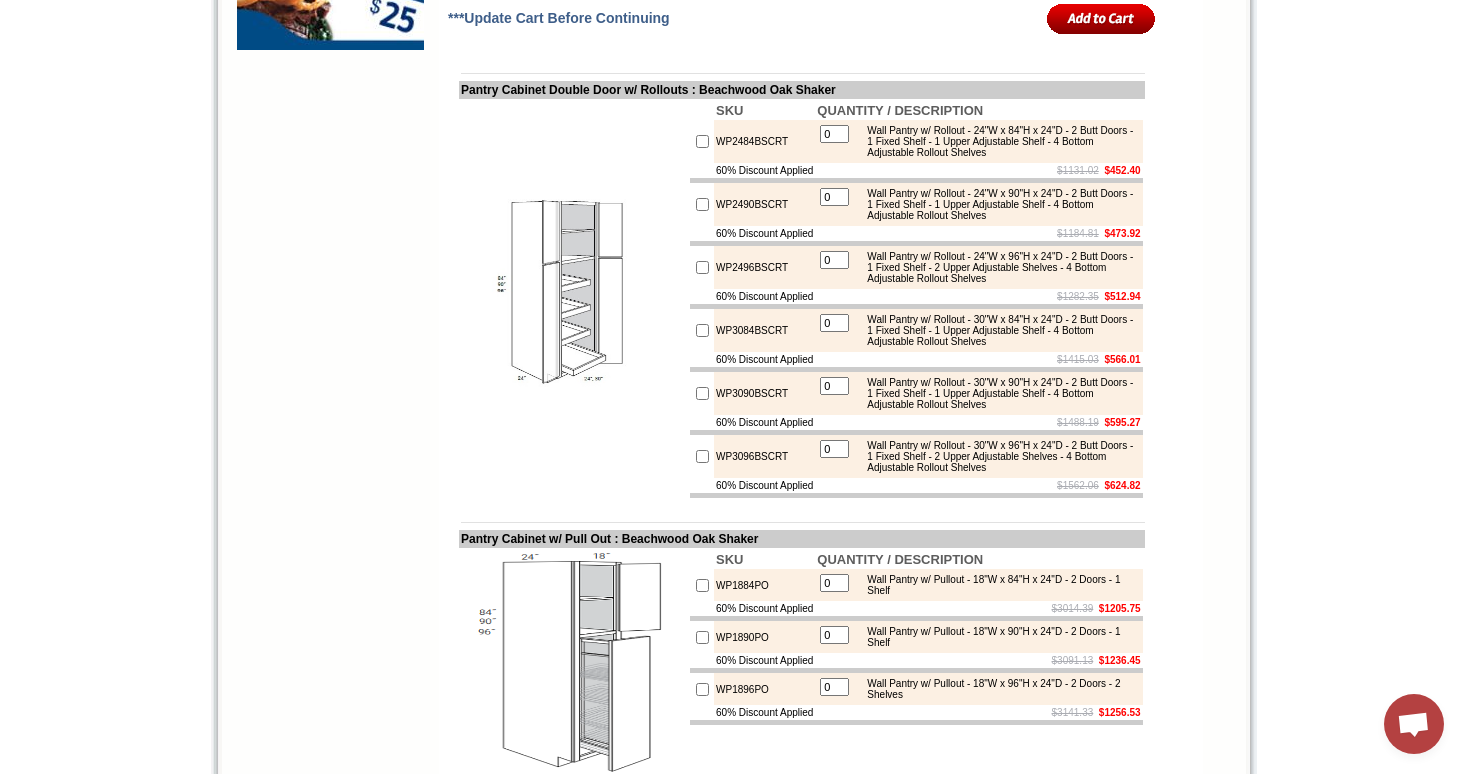 scroll, scrollTop: 1932, scrollLeft: 0, axis: vertical 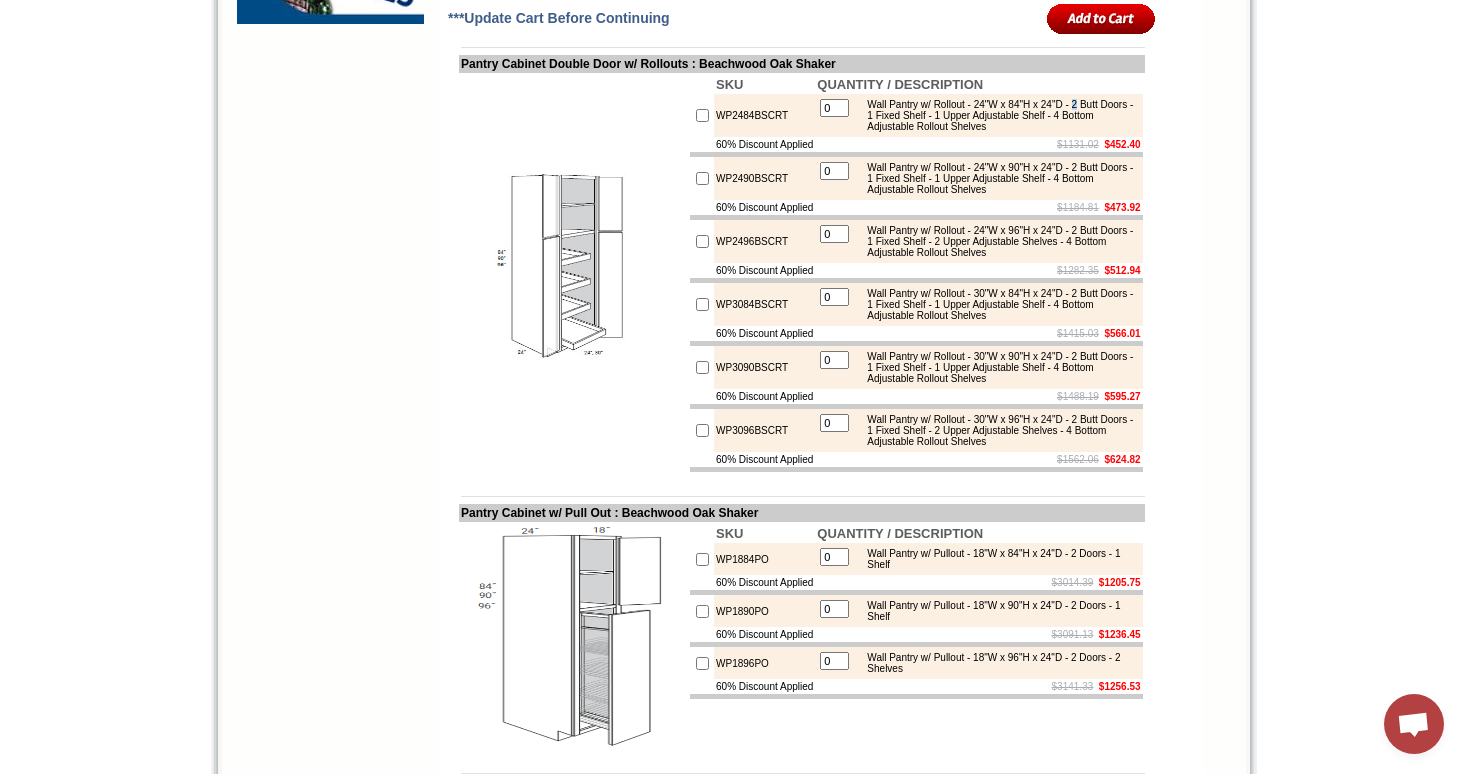 drag, startPoint x: 1116, startPoint y: 159, endPoint x: 1136, endPoint y: 165, distance: 20.880613 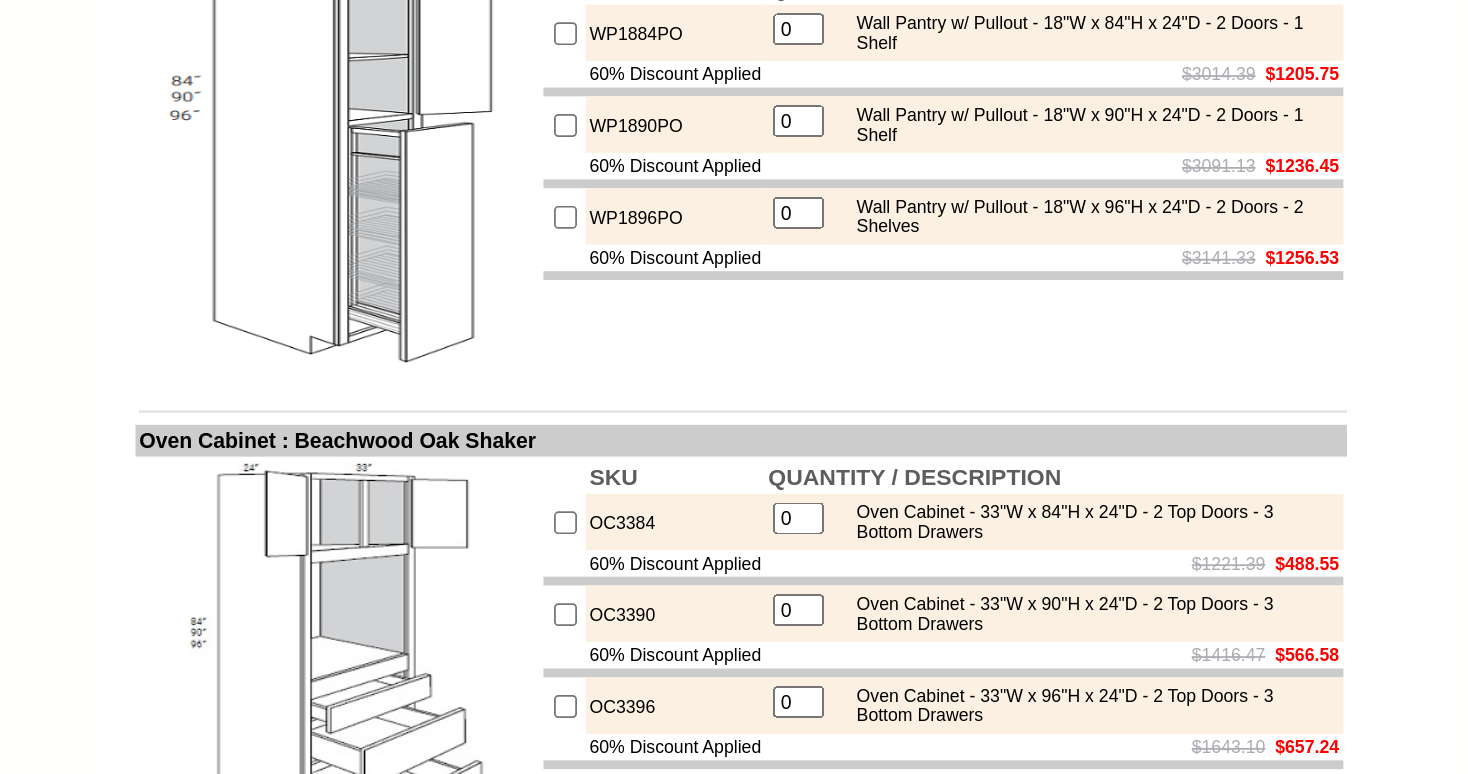 scroll, scrollTop: 2168, scrollLeft: 0, axis: vertical 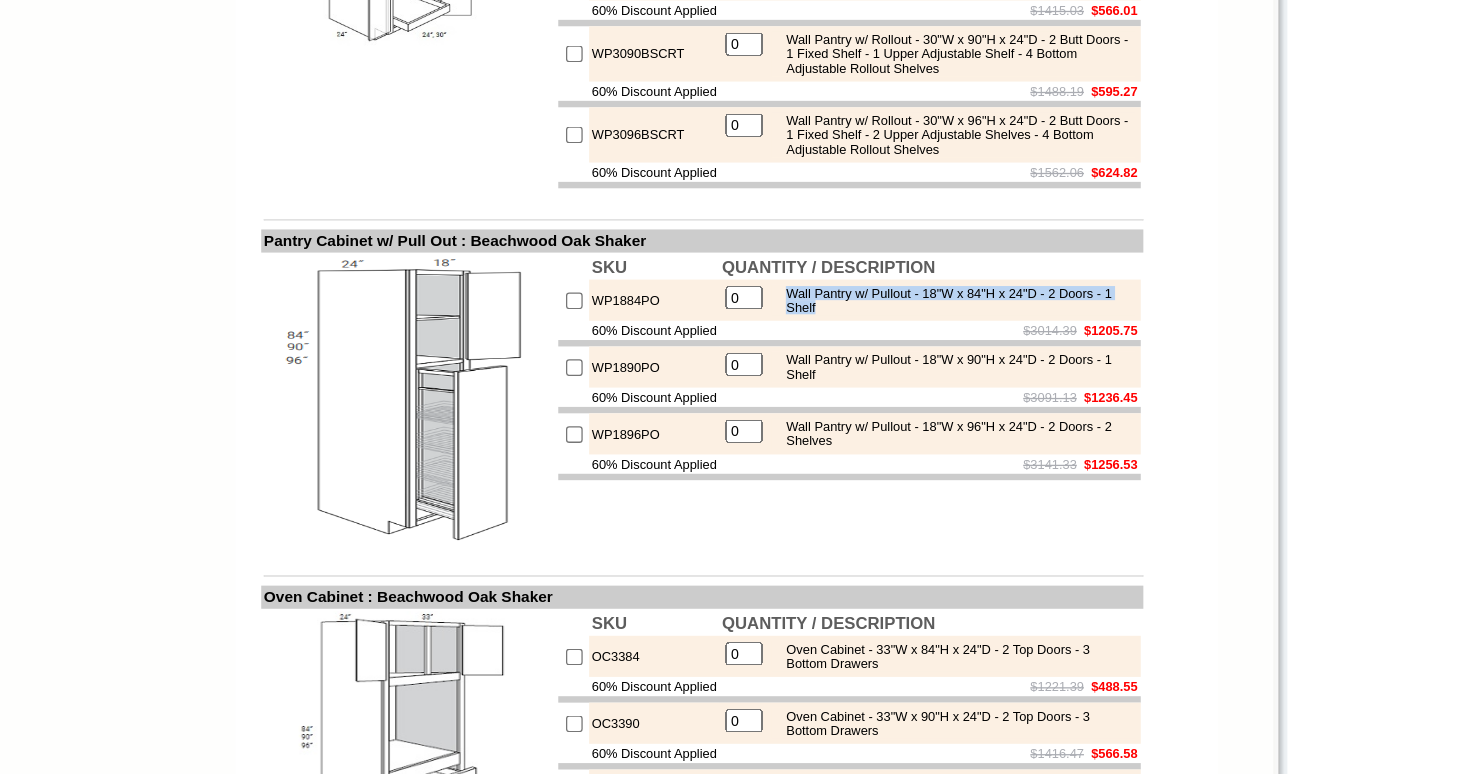 drag, startPoint x: 957, startPoint y: 411, endPoint x: 864, endPoint y: 404, distance: 93.26307 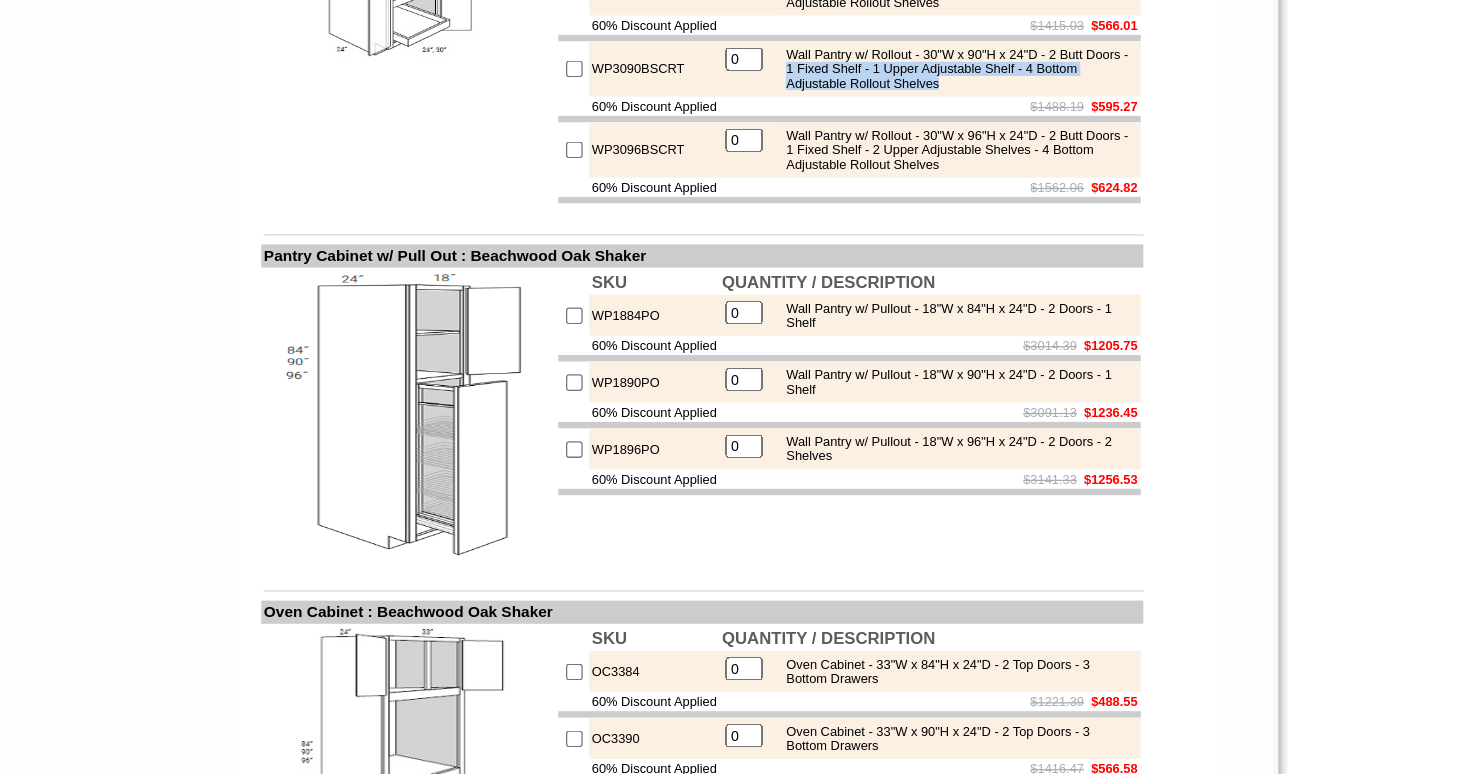 drag, startPoint x: 945, startPoint y: 205, endPoint x: 1107, endPoint y: 220, distance: 162.69296 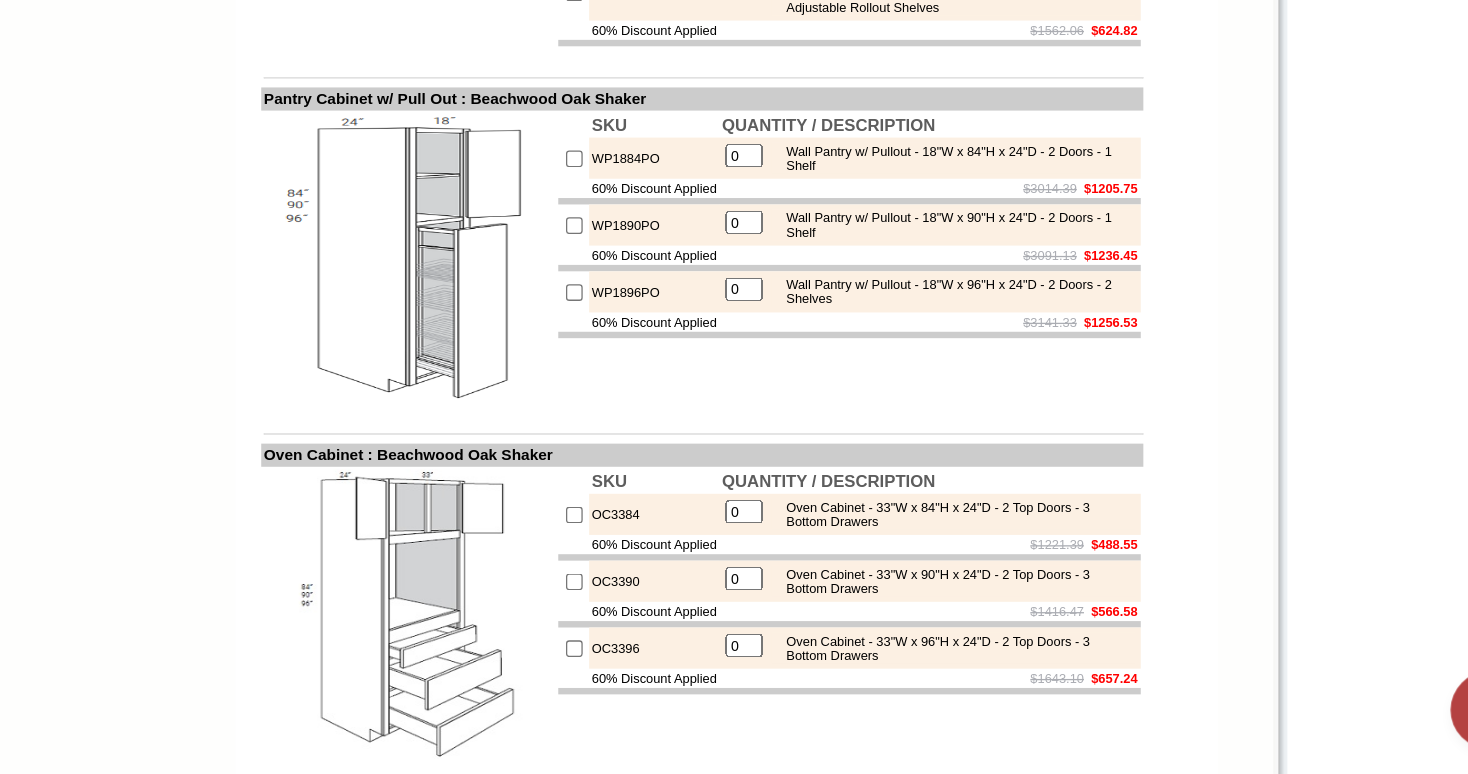 scroll, scrollTop: 2196, scrollLeft: 0, axis: vertical 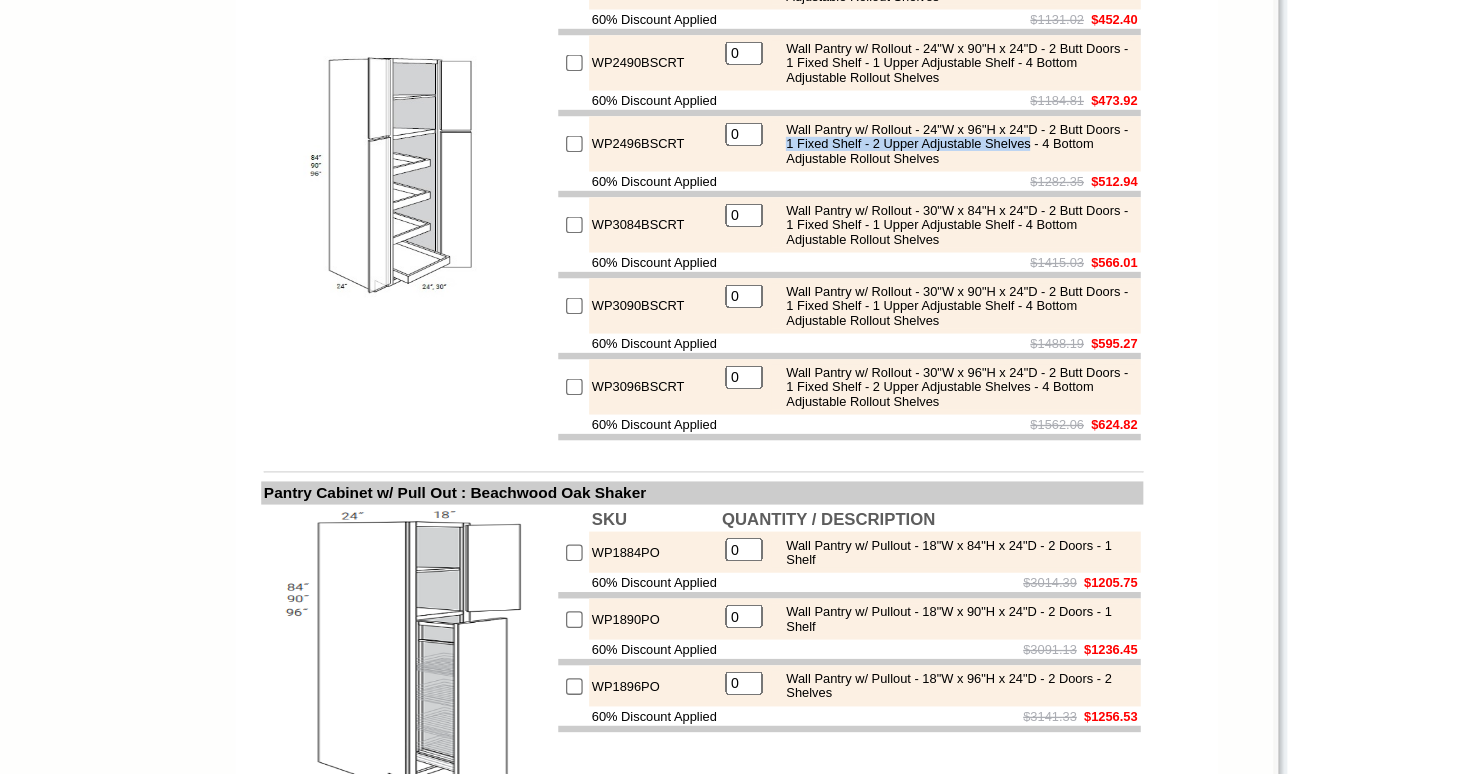 drag, startPoint x: 940, startPoint y: 256, endPoint x: 916, endPoint y: 272, distance: 28.84441 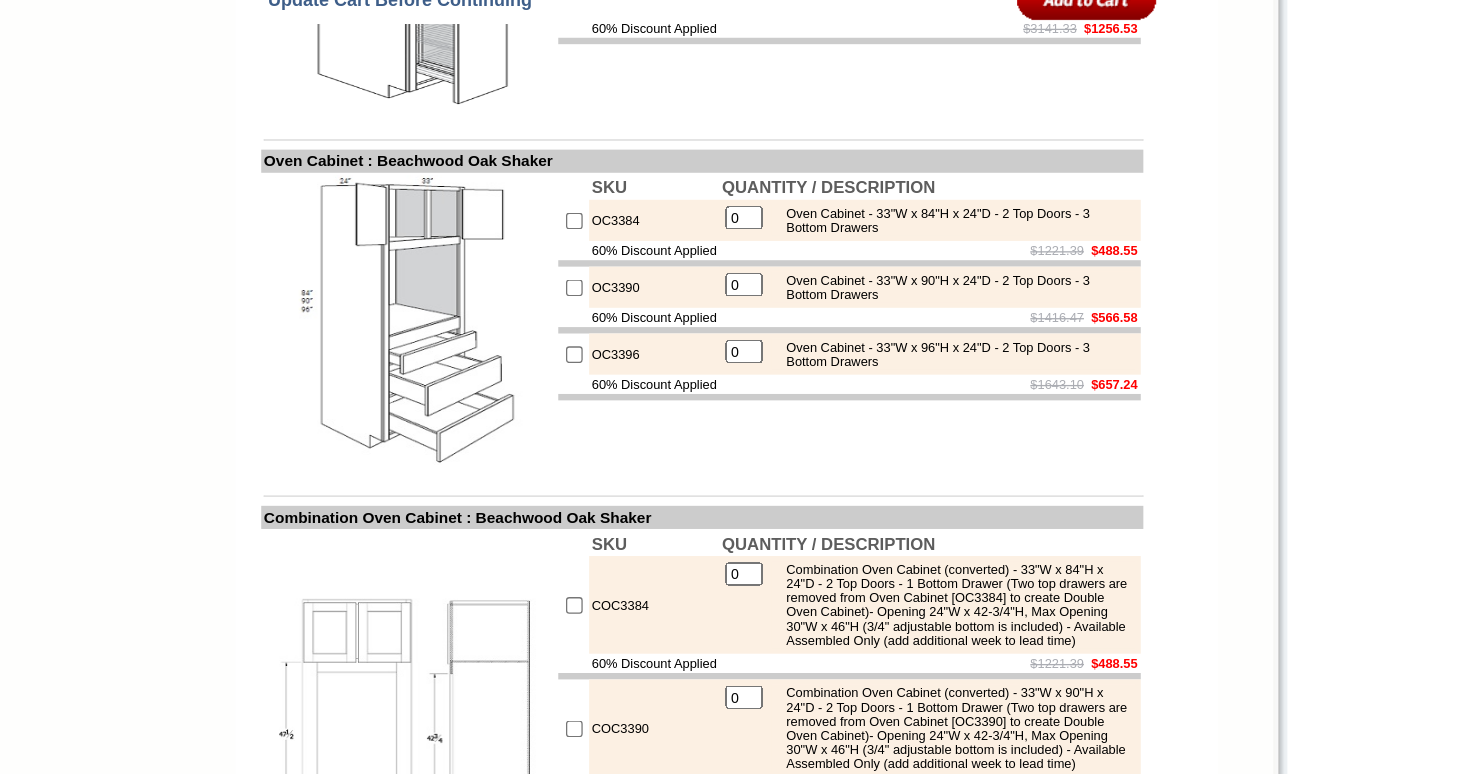 scroll, scrollTop: 2528, scrollLeft: 0, axis: vertical 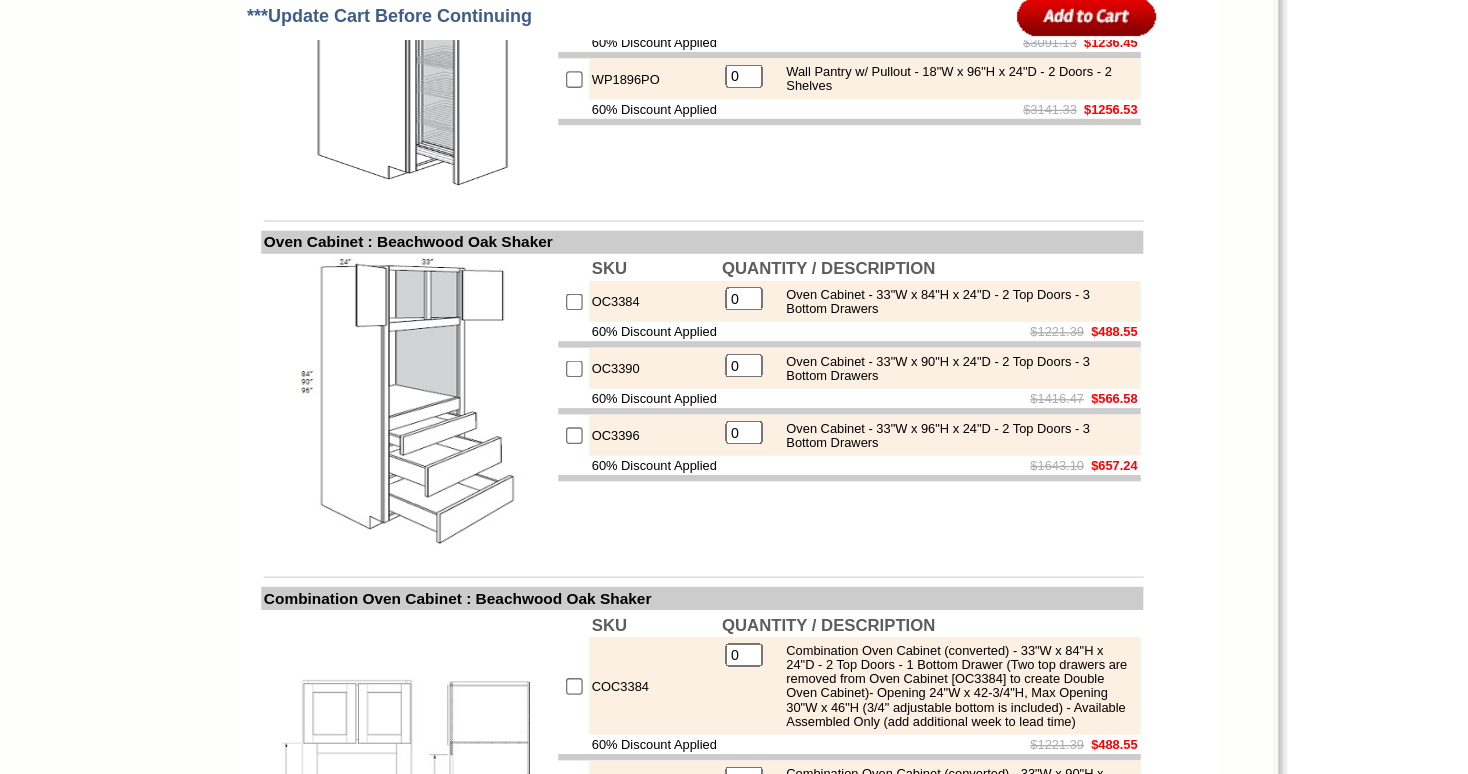 click at bounding box center (573, 317) 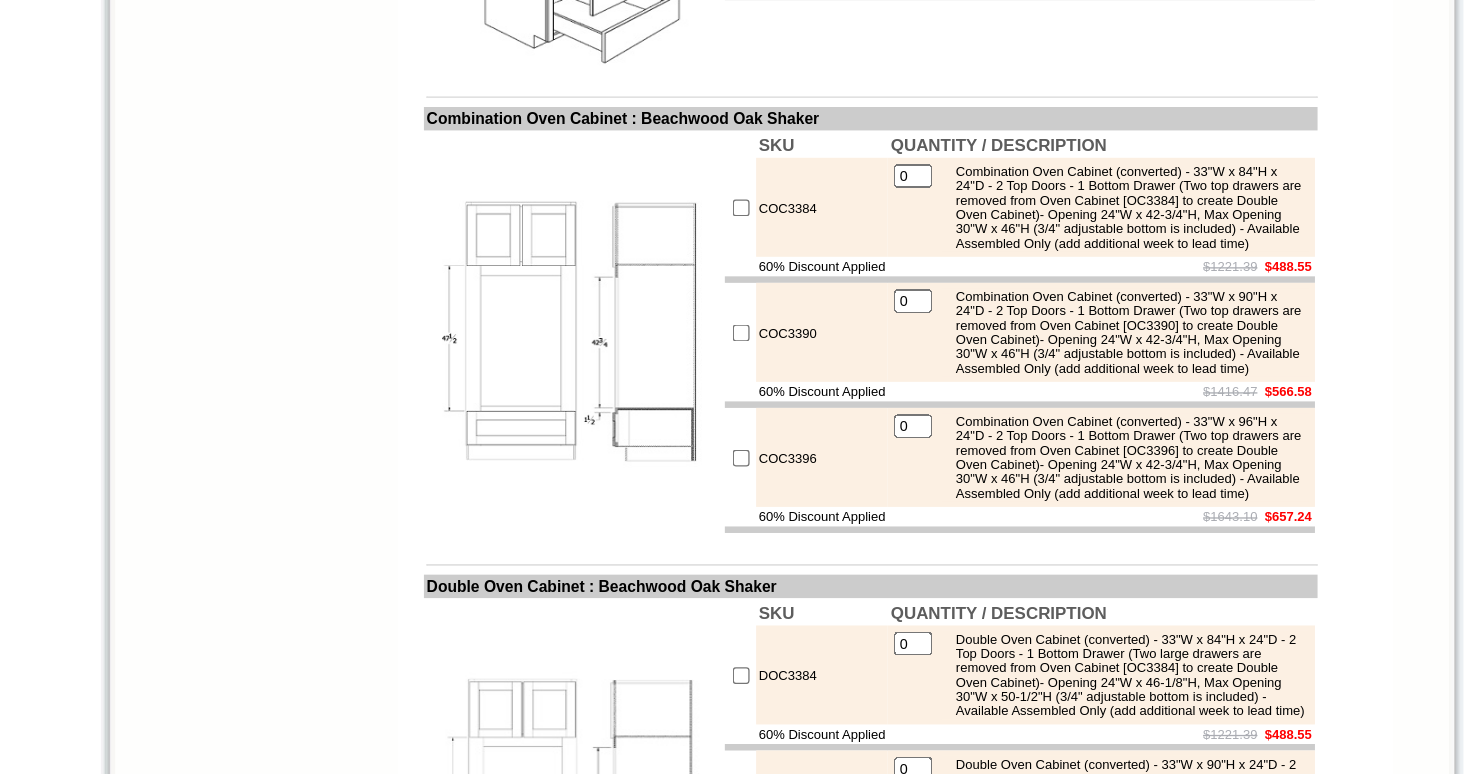 scroll, scrollTop: 2734, scrollLeft: 0, axis: vertical 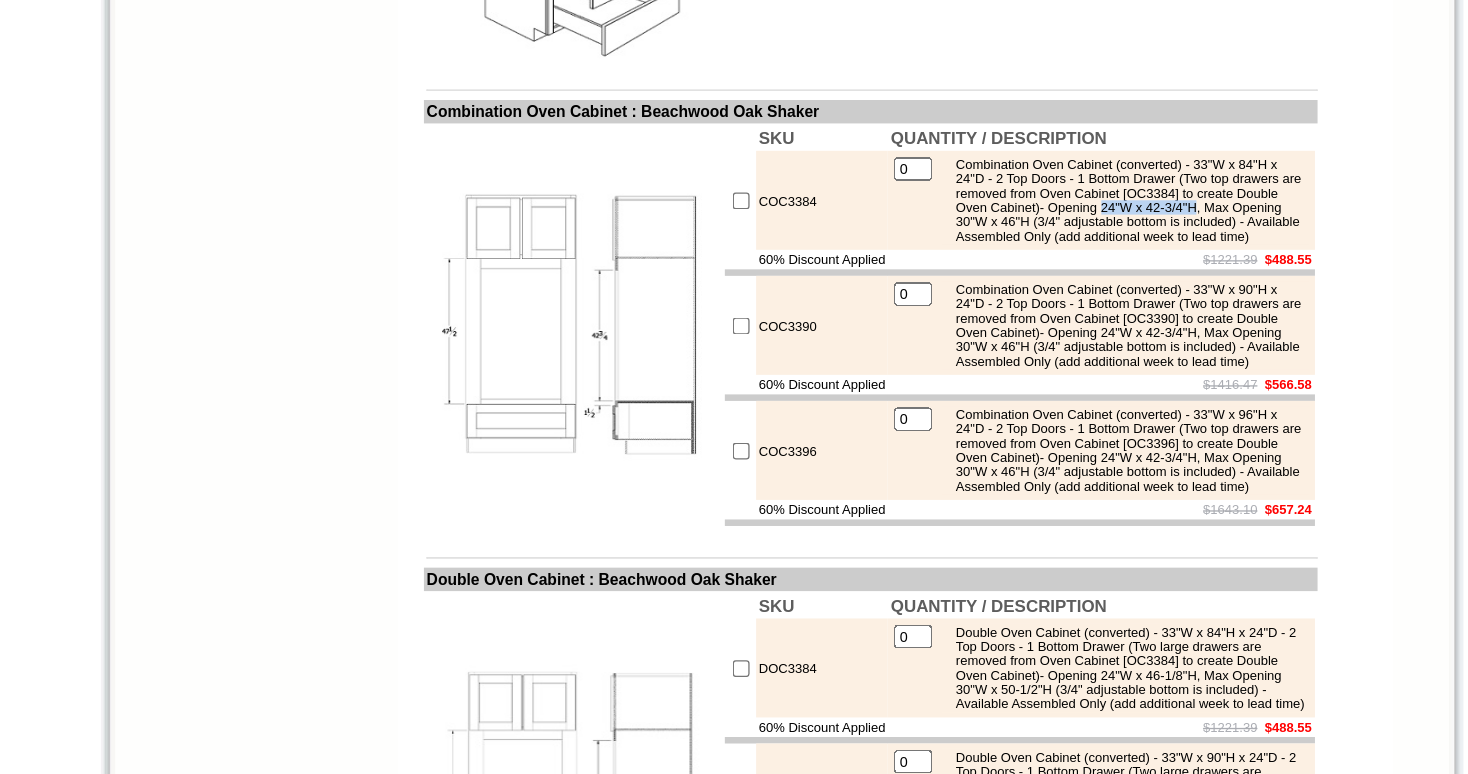 drag, startPoint x: 1009, startPoint y: 439, endPoint x: 923, endPoint y: 439, distance: 86 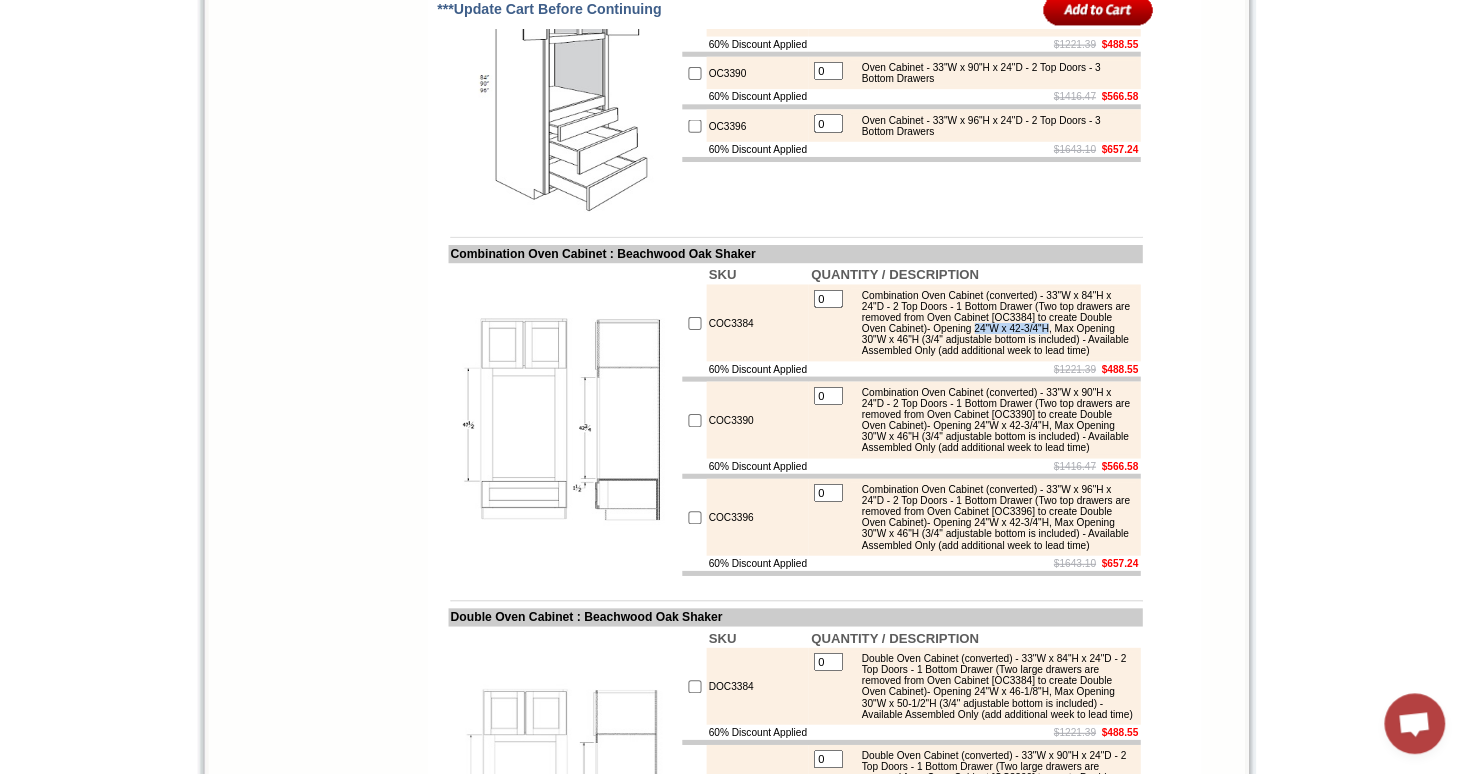 scroll, scrollTop: 2741, scrollLeft: 0, axis: vertical 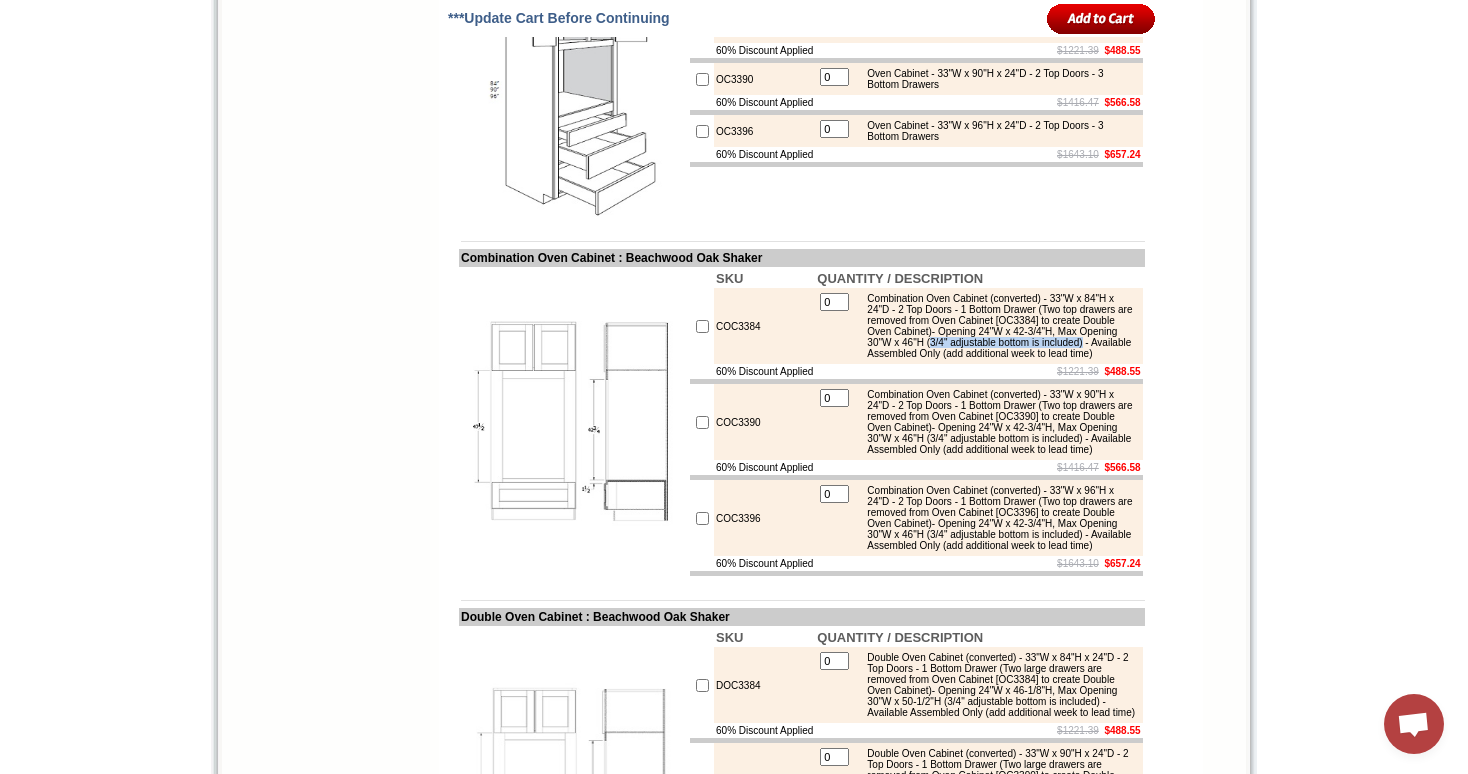 drag, startPoint x: 909, startPoint y: 449, endPoint x: 1087, endPoint y: 444, distance: 178.0702 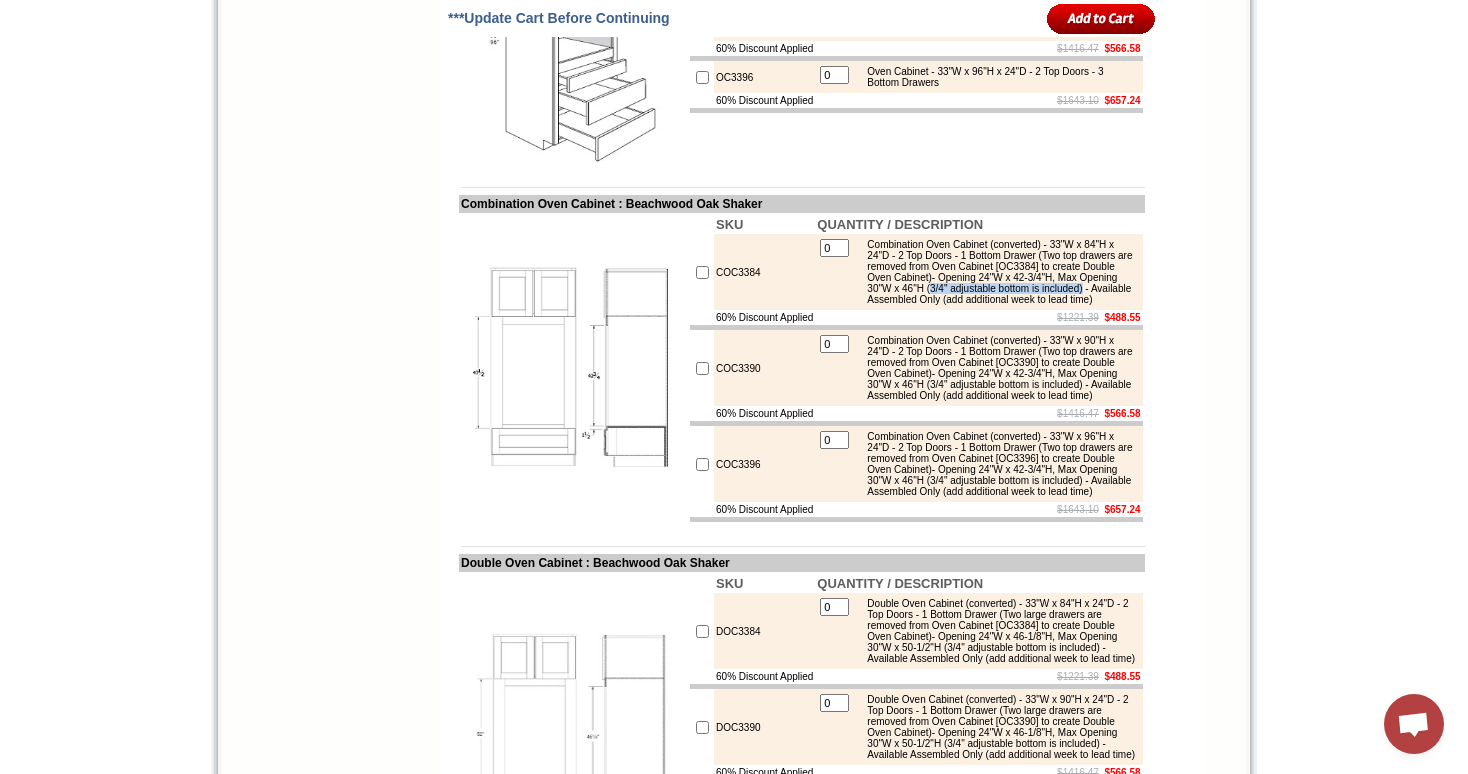 scroll, scrollTop: 2799, scrollLeft: 0, axis: vertical 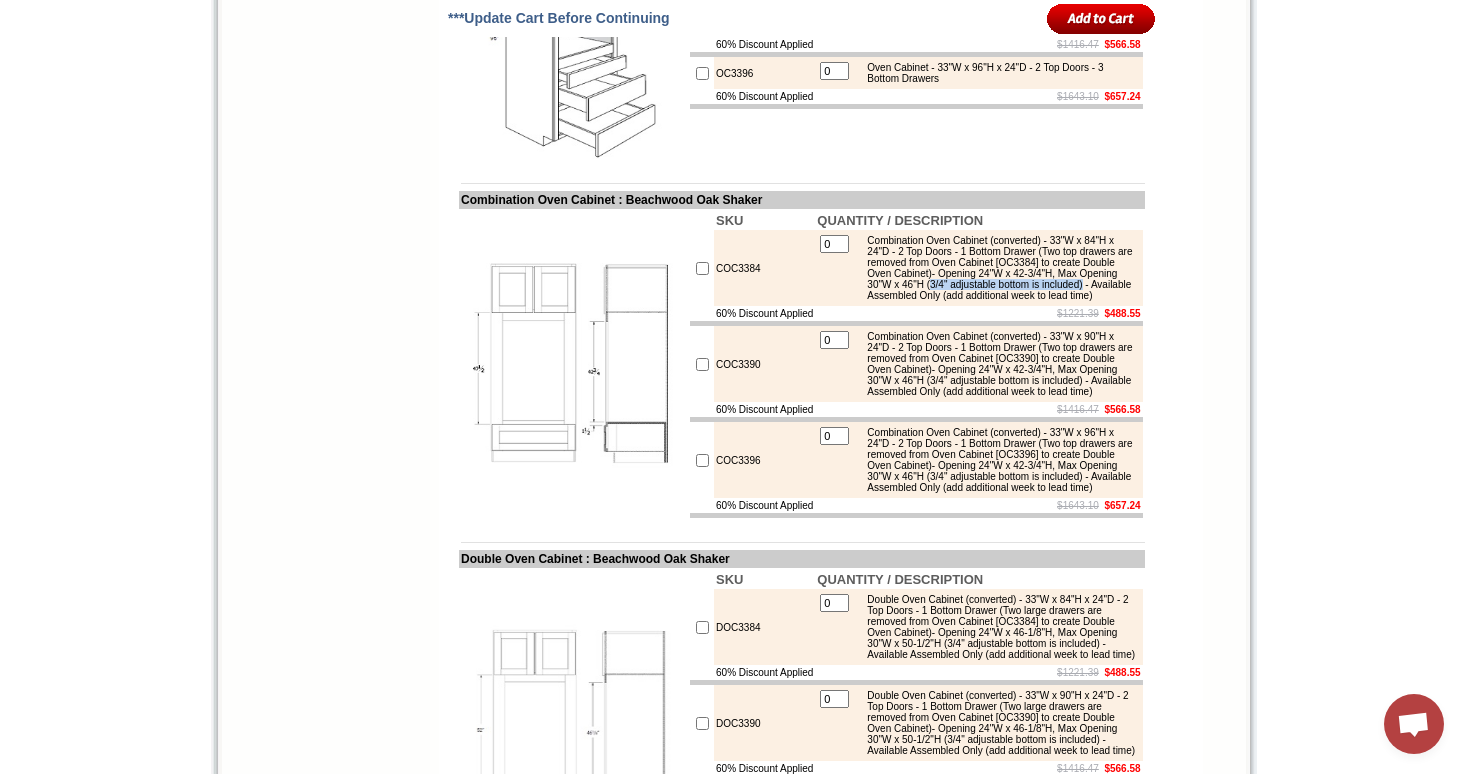 click on "Combination Oven Cabinet (converted) - 33"W x 84"H x 24"D - 2 Top Doors - 1 Bottom Drawer (Two top drawers are removed from Oven Cabinet [OC3384] to create Double Oven Cabinet)- Opening 24"W x 42-3/4"H, Max Opening 30"W x 46"H (3/4" adjustable bottom is included) - Available Assembled Only (add additional week to lead time)" at bounding box center [997, 268] 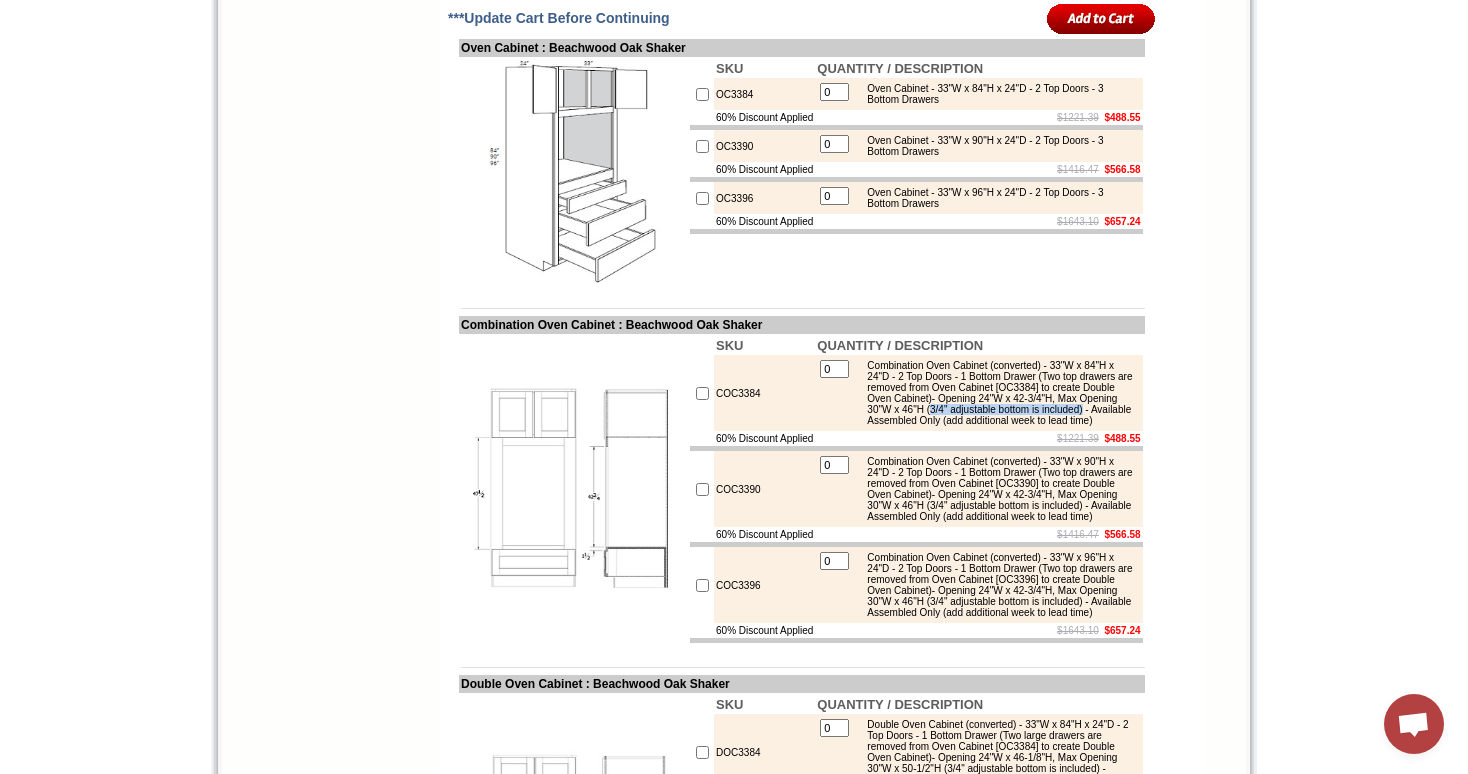 scroll, scrollTop: 2760, scrollLeft: 0, axis: vertical 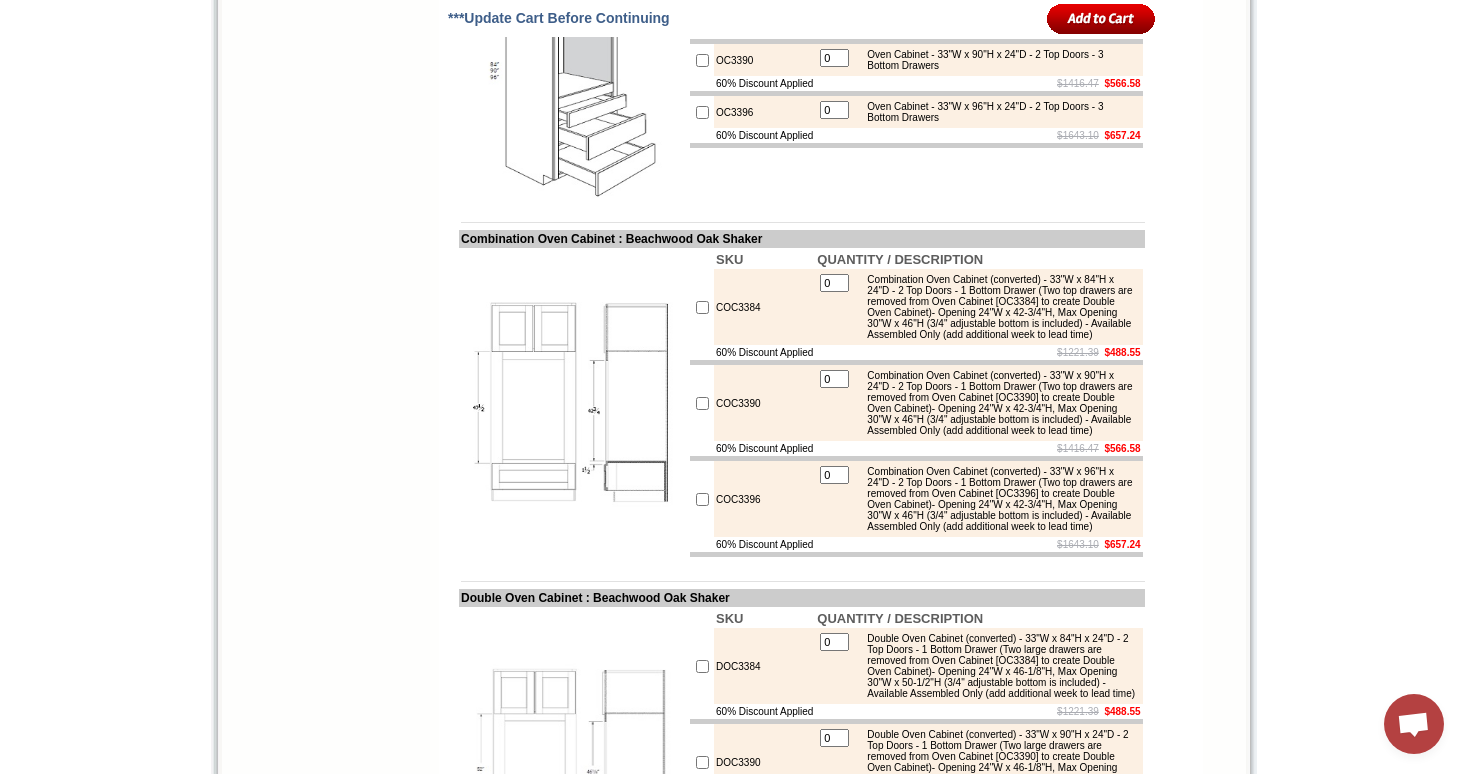 click on "Combination Oven Cabinet (converted) - 33"W x 84"H x 24"D - 2 Top Doors - 1 Bottom Drawer (Two top drawers are removed from Oven Cabinet [OC3384] to create Double Oven Cabinet)- Opening 24"W x 42-3/4"H, Max Opening 30"W x 46"H (3/4" adjustable bottom is included) - Available Assembled Only (add additional week to lead time)" at bounding box center [997, 307] 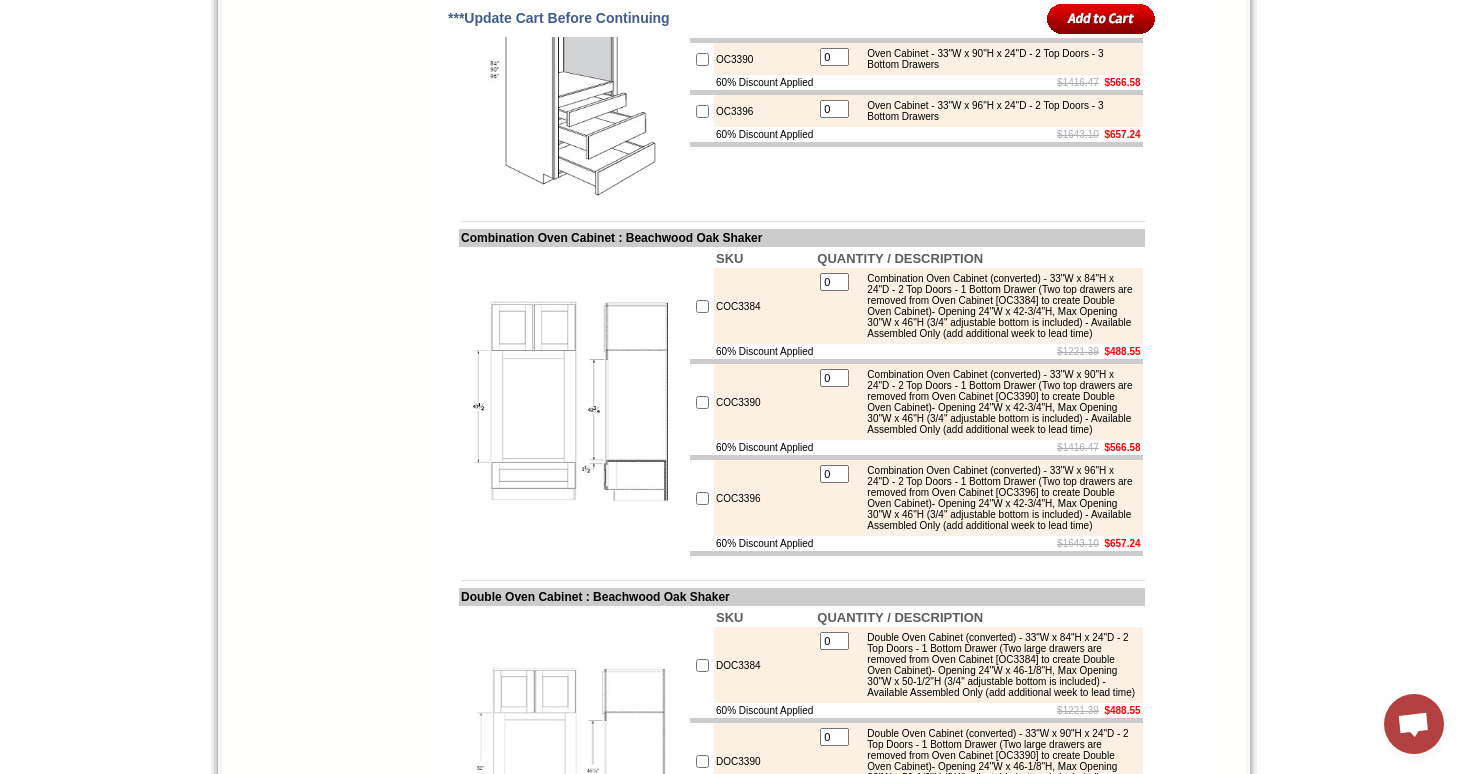 scroll, scrollTop: 2745, scrollLeft: 0, axis: vertical 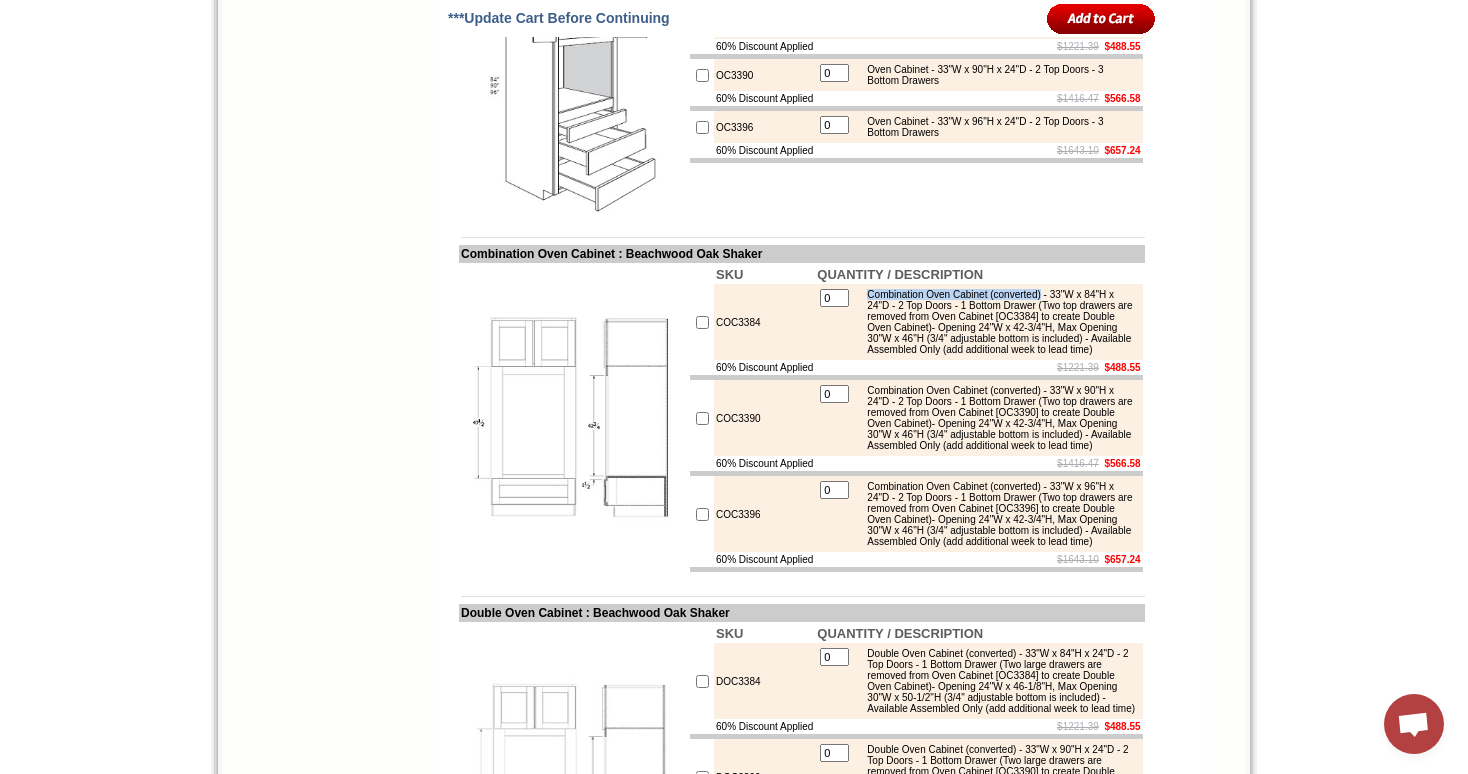 drag, startPoint x: 878, startPoint y: 377, endPoint x: 1076, endPoint y: 380, distance: 198.02272 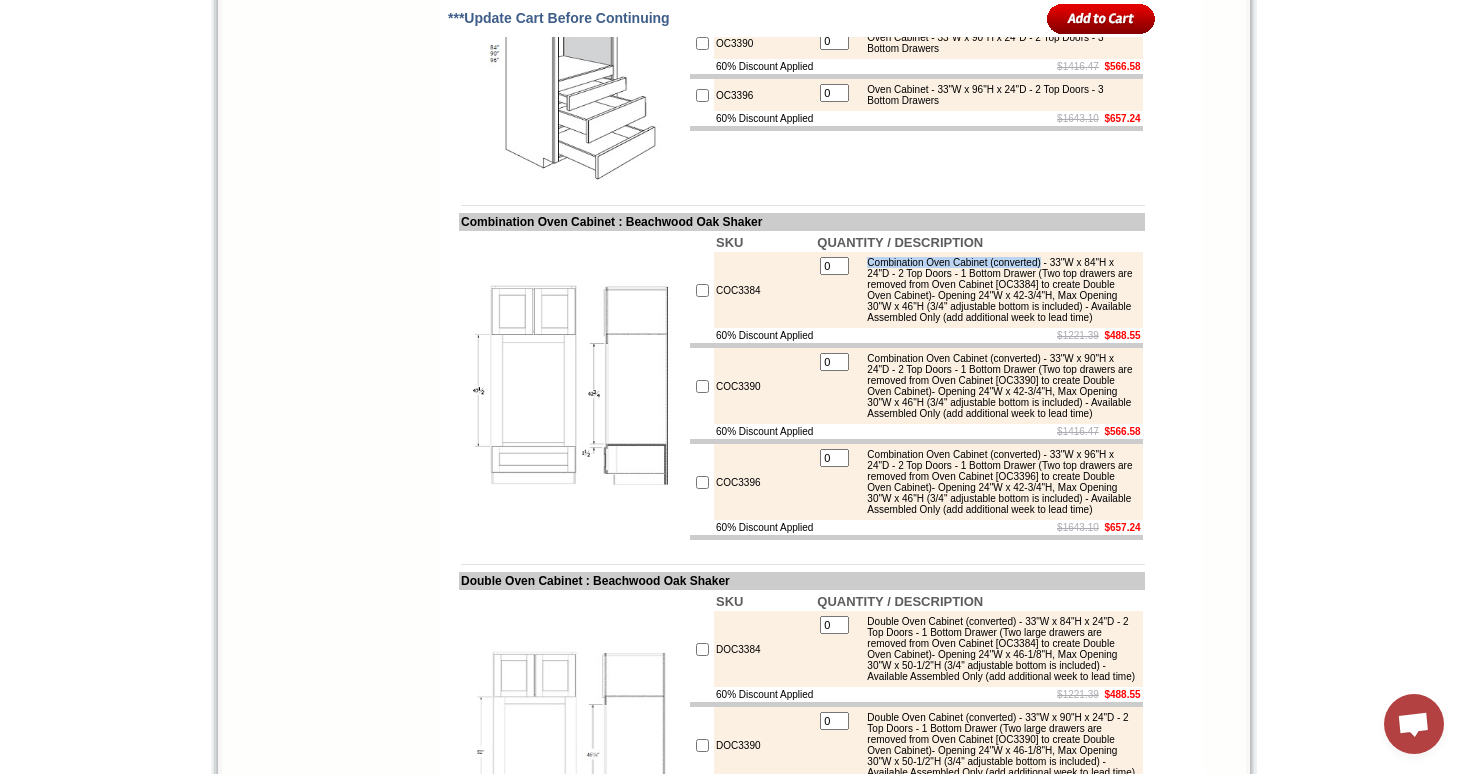 scroll, scrollTop: 2773, scrollLeft: 0, axis: vertical 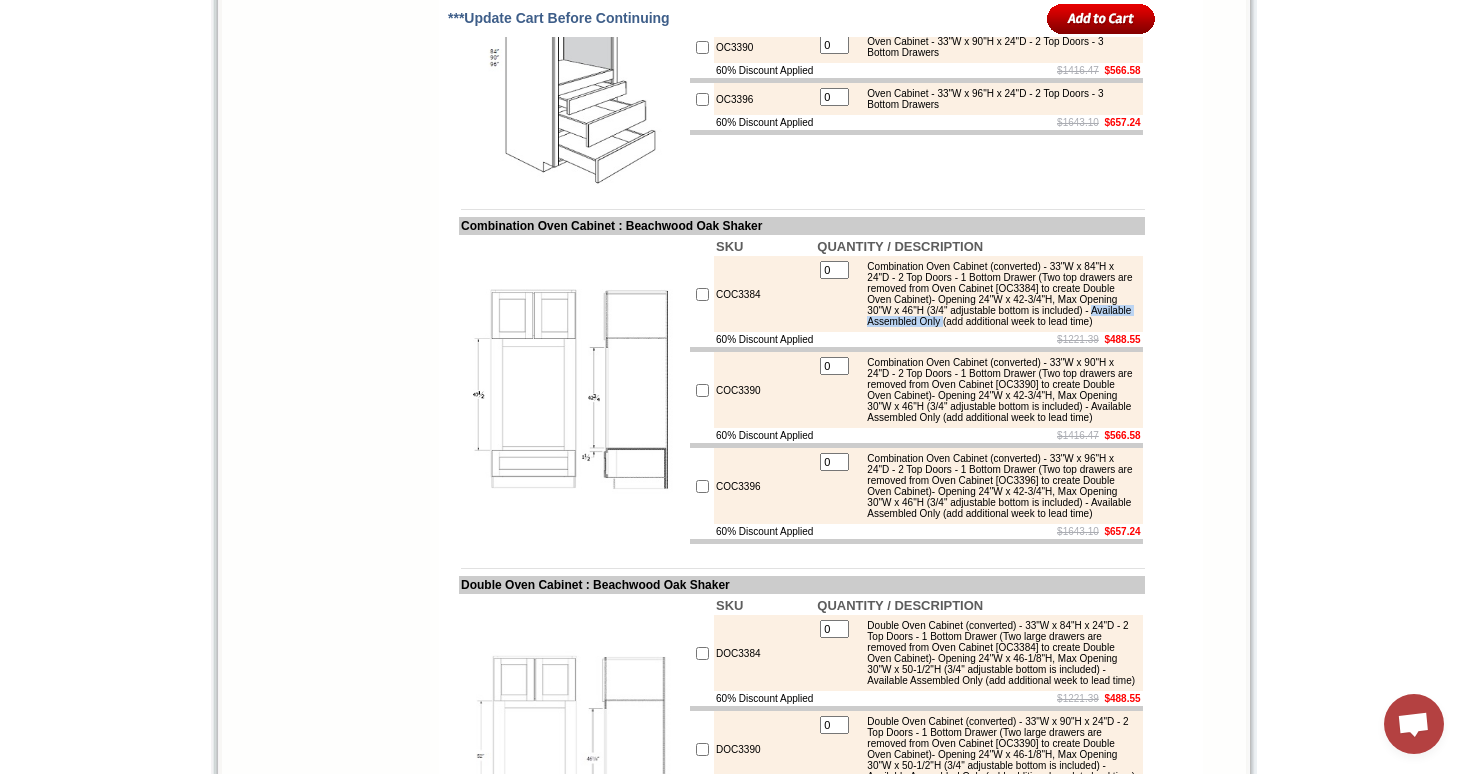 drag, startPoint x: 878, startPoint y: 424, endPoint x: 1009, endPoint y: 428, distance: 131.06105 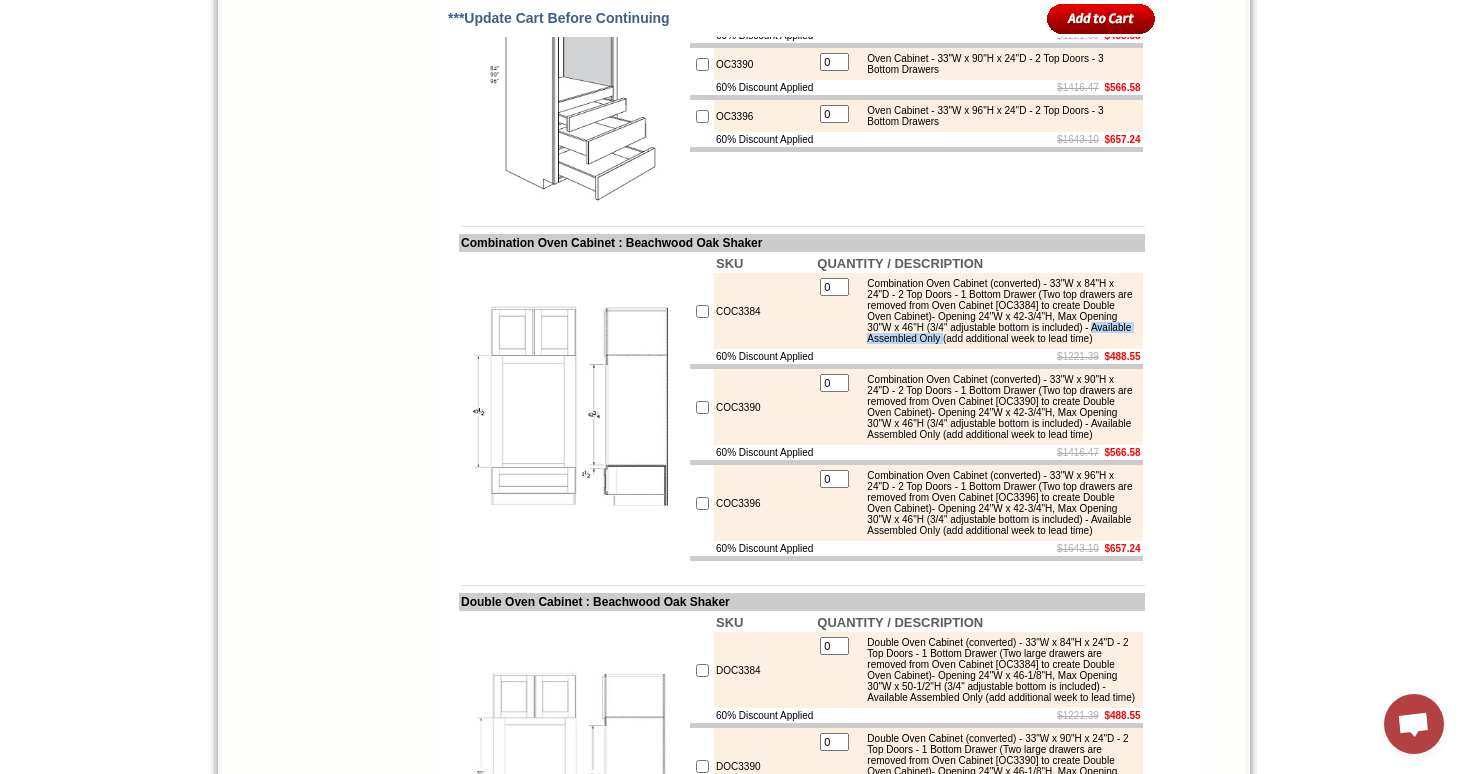 scroll, scrollTop: 2759, scrollLeft: 0, axis: vertical 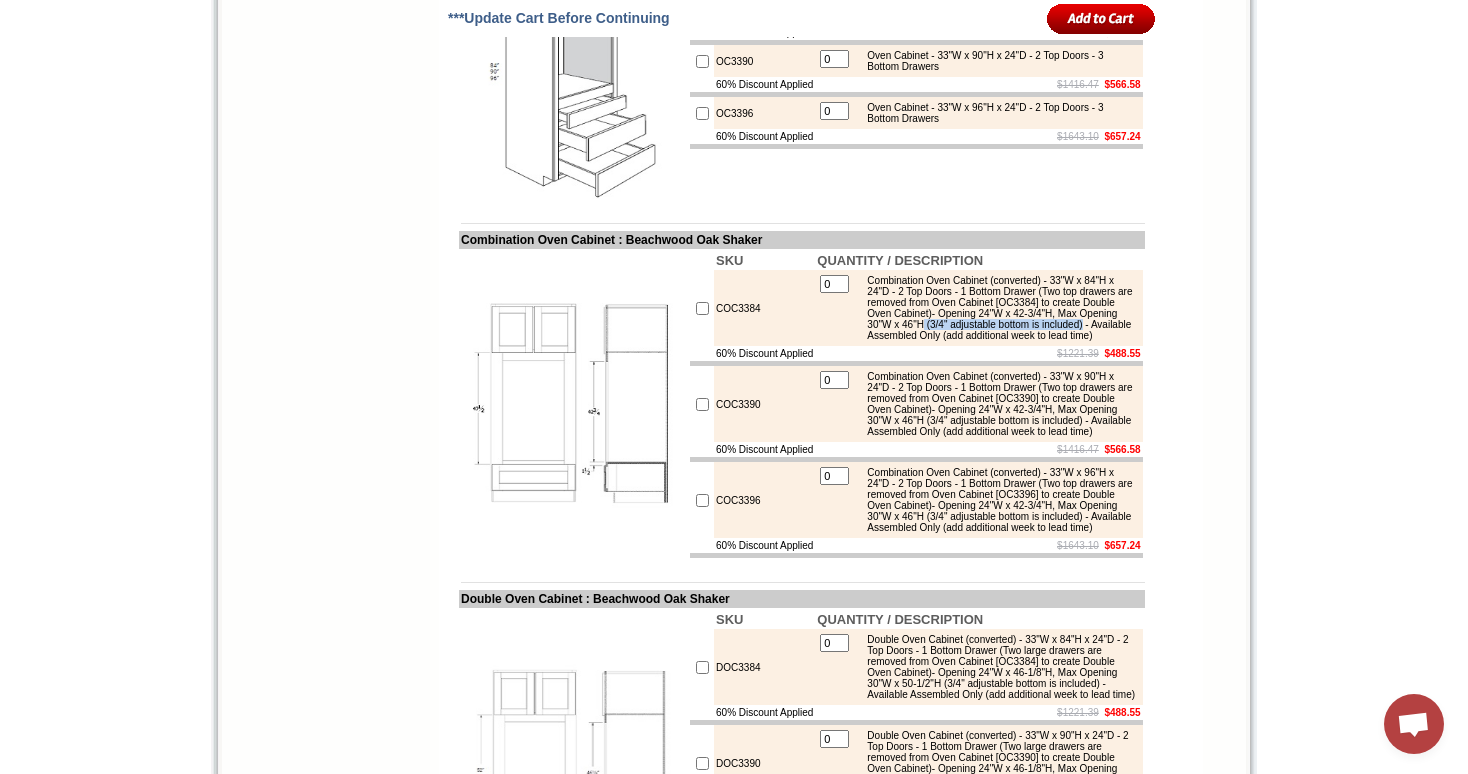 drag, startPoint x: 1088, startPoint y: 424, endPoint x: 904, endPoint y: 423, distance: 184.00272 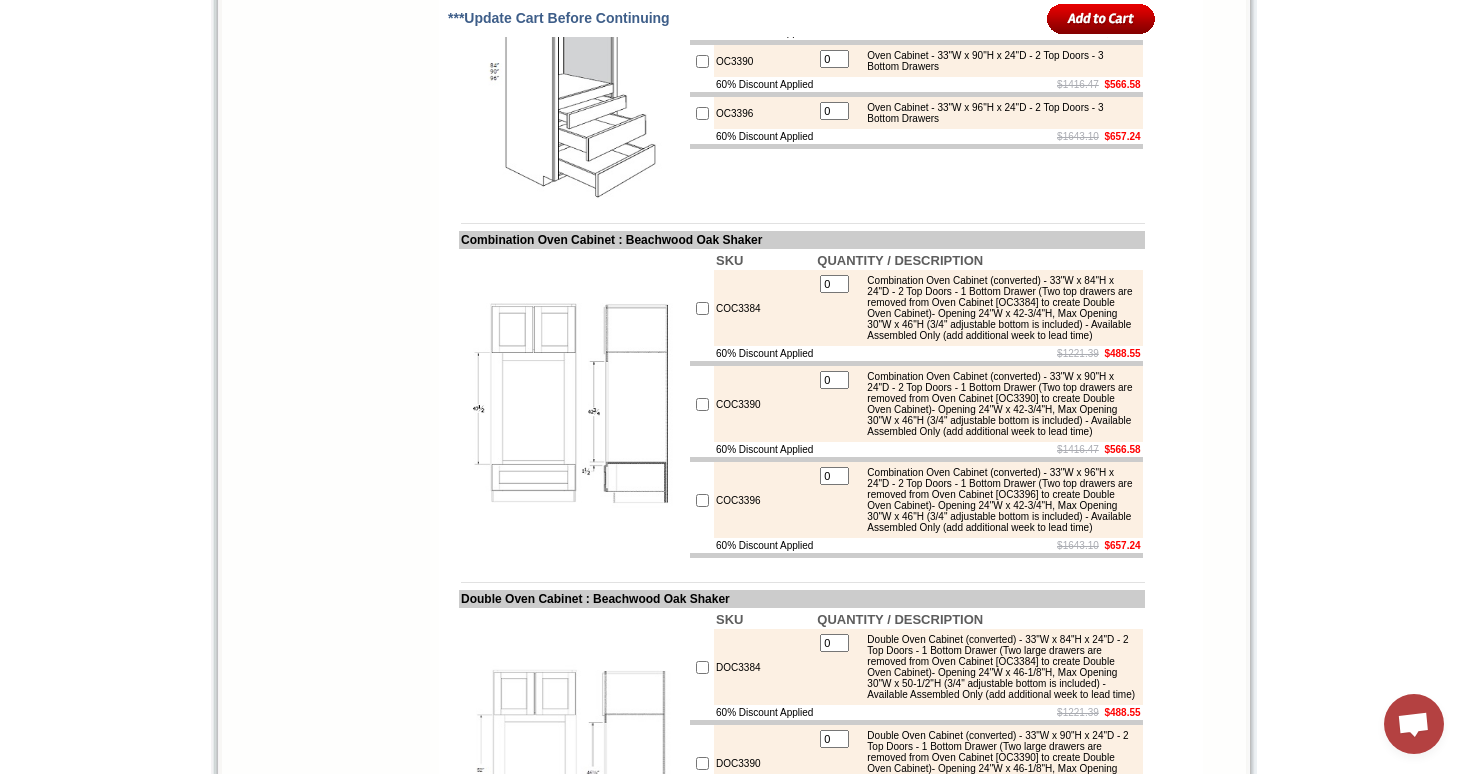 click on "Combination Oven Cabinet (converted) - 33"W x 84"H x 24"D - 2 Top Doors - 1 Bottom Drawer (Two top drawers are removed from Oven Cabinet [OC3384] to create Double Oven Cabinet)- Opening 24"W x 42-3/4"H, Max Opening 30"W x 46"H (3/4" adjustable bottom is included) - Available Assembled Only (add additional week to lead time)" at bounding box center [997, 308] 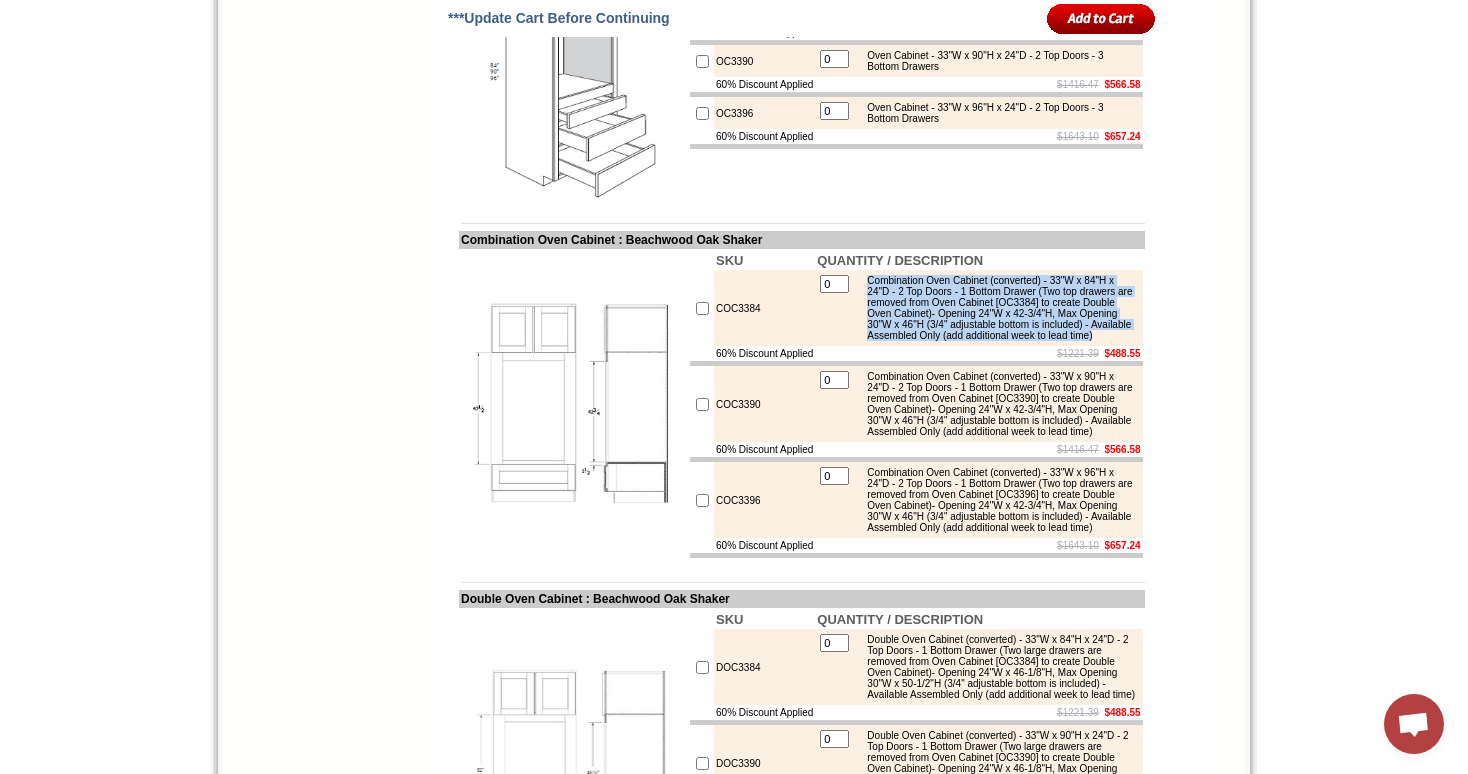 drag, startPoint x: 930, startPoint y: 450, endPoint x: 877, endPoint y: 363, distance: 101.87247 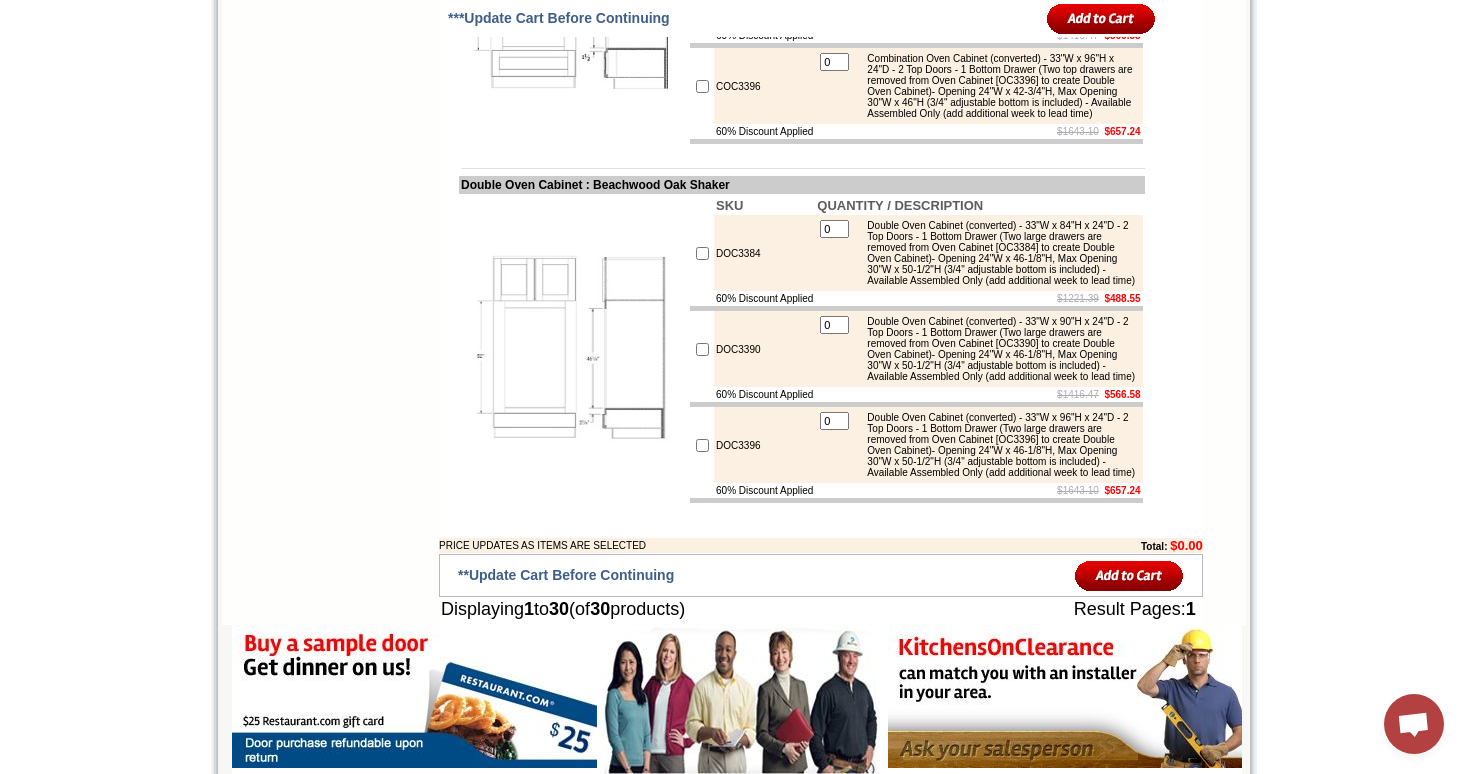 scroll, scrollTop: 3131, scrollLeft: 0, axis: vertical 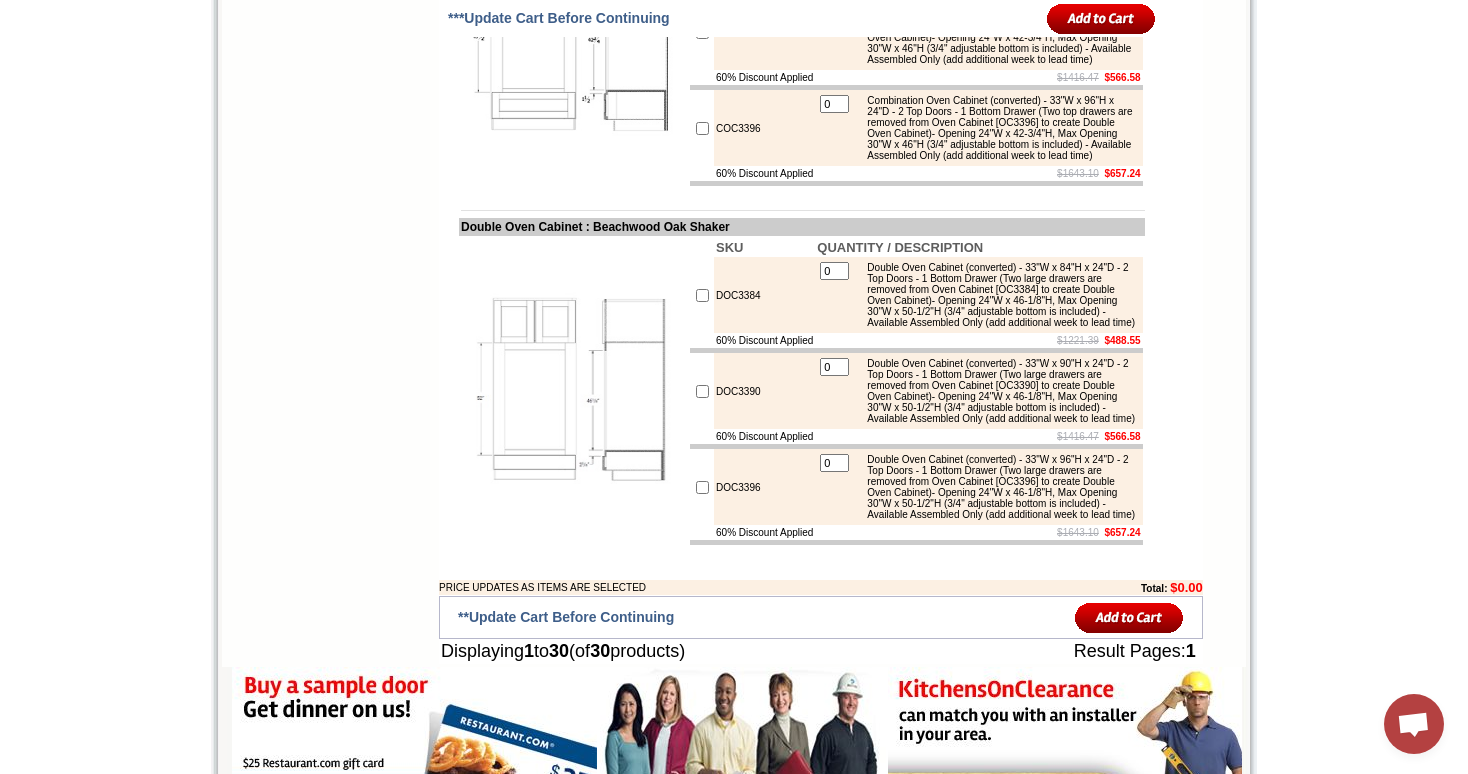 click on "Combination Oven Cabinet (converted) - 33"W x 96"H x 24"D - 2 Top Doors - 1 Bottom Drawer (Two top drawers are removed from Oven Cabinet [OC3396] to create Double Oven Cabinet)- Opening 24"W x 42-3/4"H, Max Opening 30"W x 46"H (3/4" adjustable bottom is included) - Available Assembled Only (add additional week to lead time)" at bounding box center (997, 128) 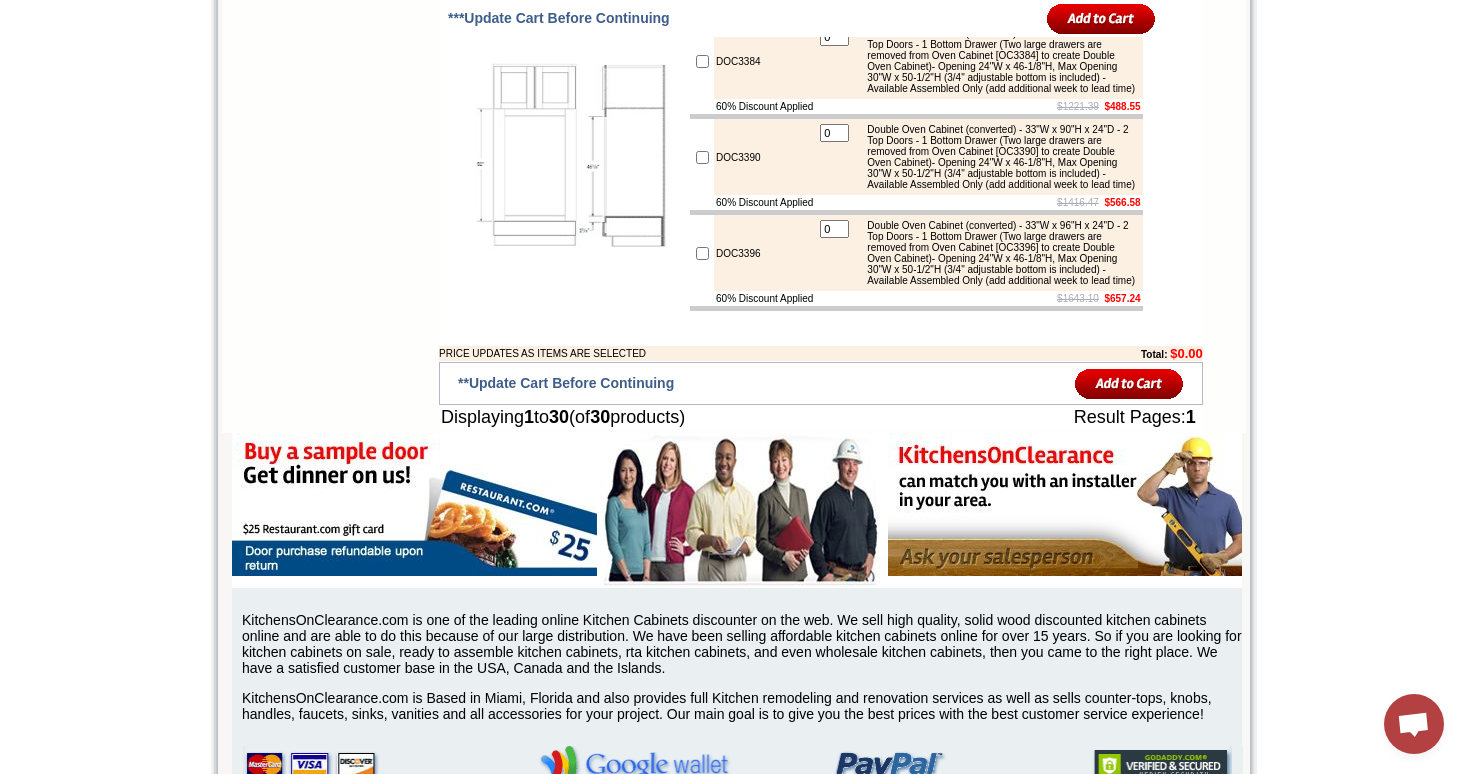 scroll, scrollTop: 3374, scrollLeft: 0, axis: vertical 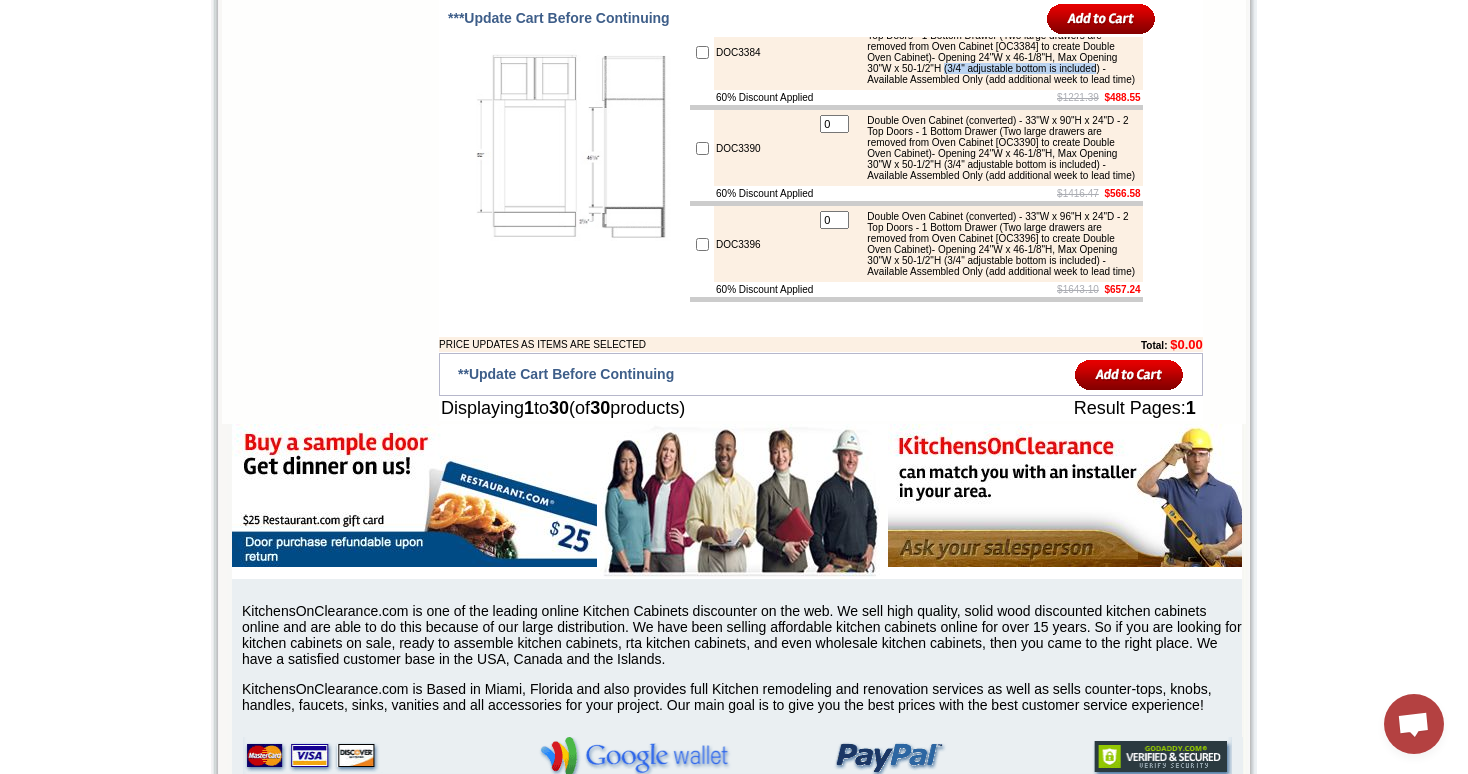 drag, startPoint x: 1091, startPoint y: 252, endPoint x: 1028, endPoint y: 268, distance: 65 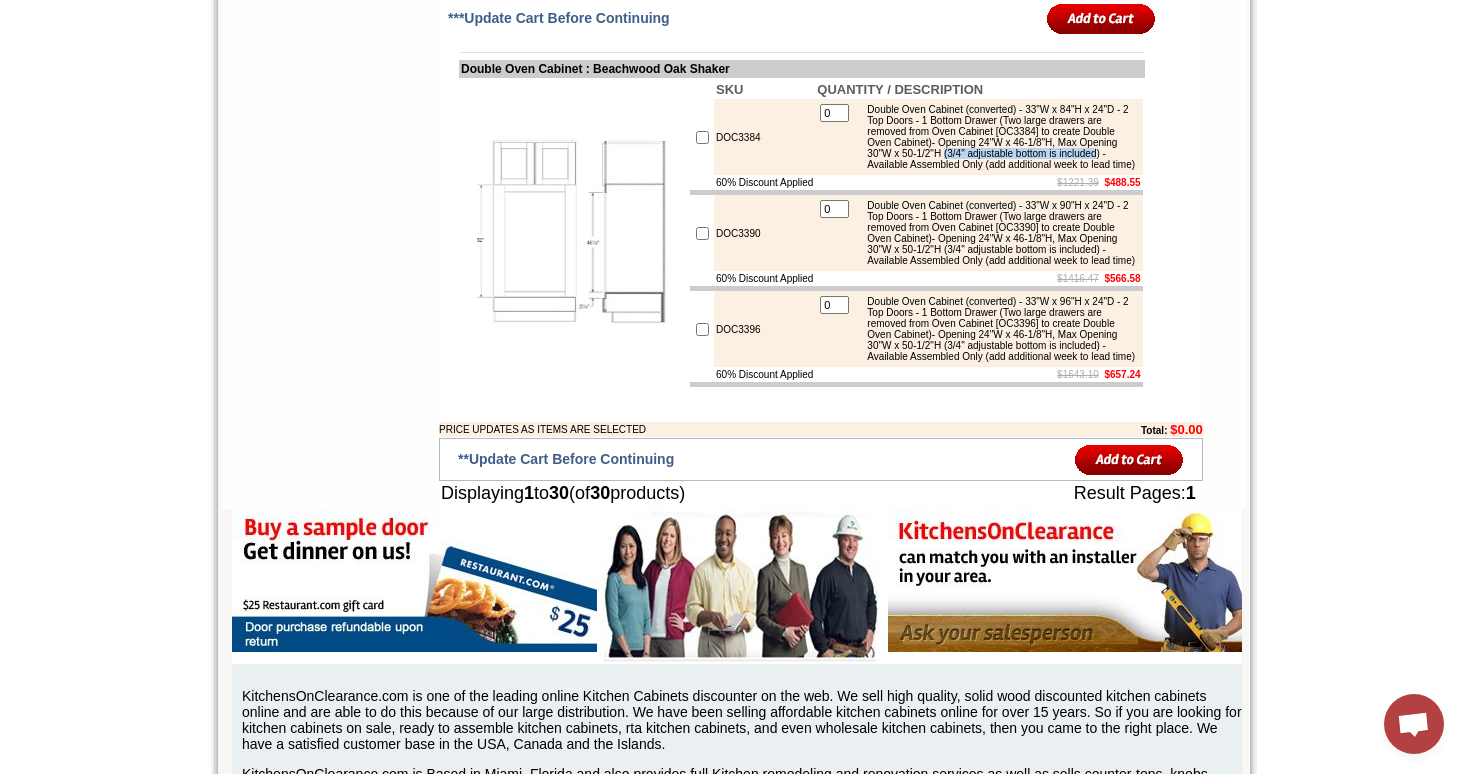 scroll, scrollTop: 3303, scrollLeft: 0, axis: vertical 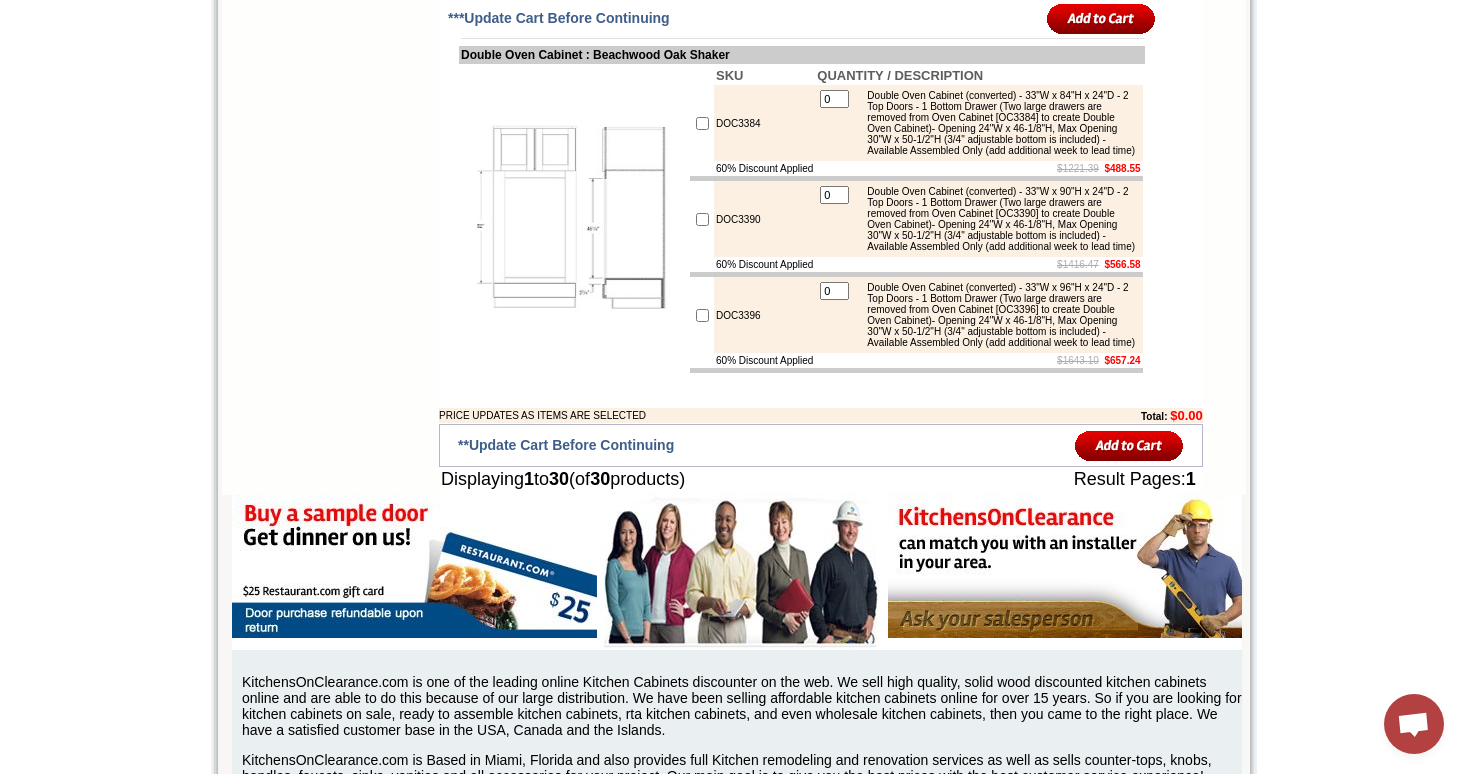 click on "Double Oven Cabinet (converted) - 33"W x 84"H x 24"D - 2 Top Doors - 1 Bottom Drawer (Two large drawers are removed from Oven Cabinet [OC3384] to create Double Oven Cabinet)- Opening 24"W x 46-1/8"H, Max Opening 30"W x 50-1/2"H (3/4" adjustable bottom is included) - Available Assembled Only (add additional week to lead time)" at bounding box center [997, 123] 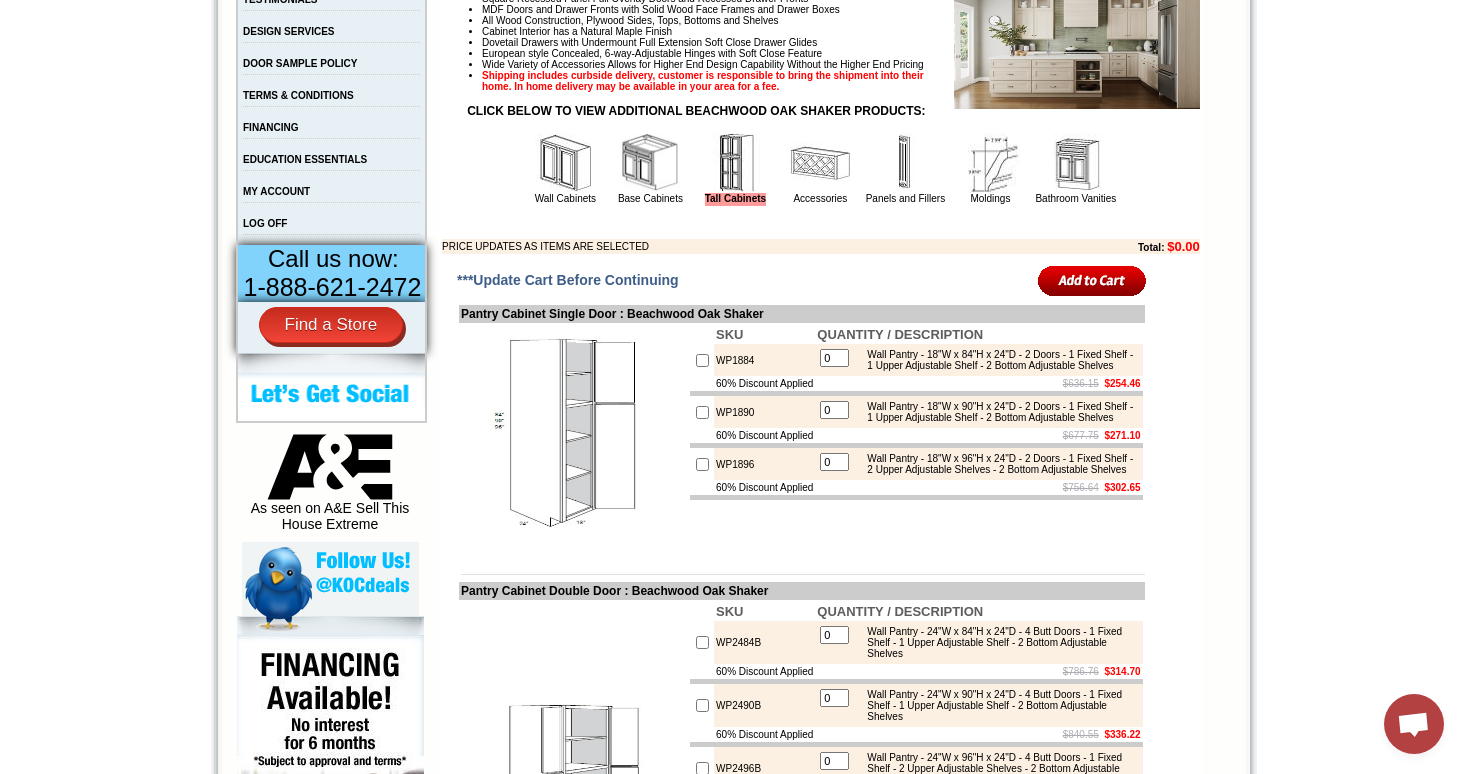 scroll, scrollTop: 681, scrollLeft: 0, axis: vertical 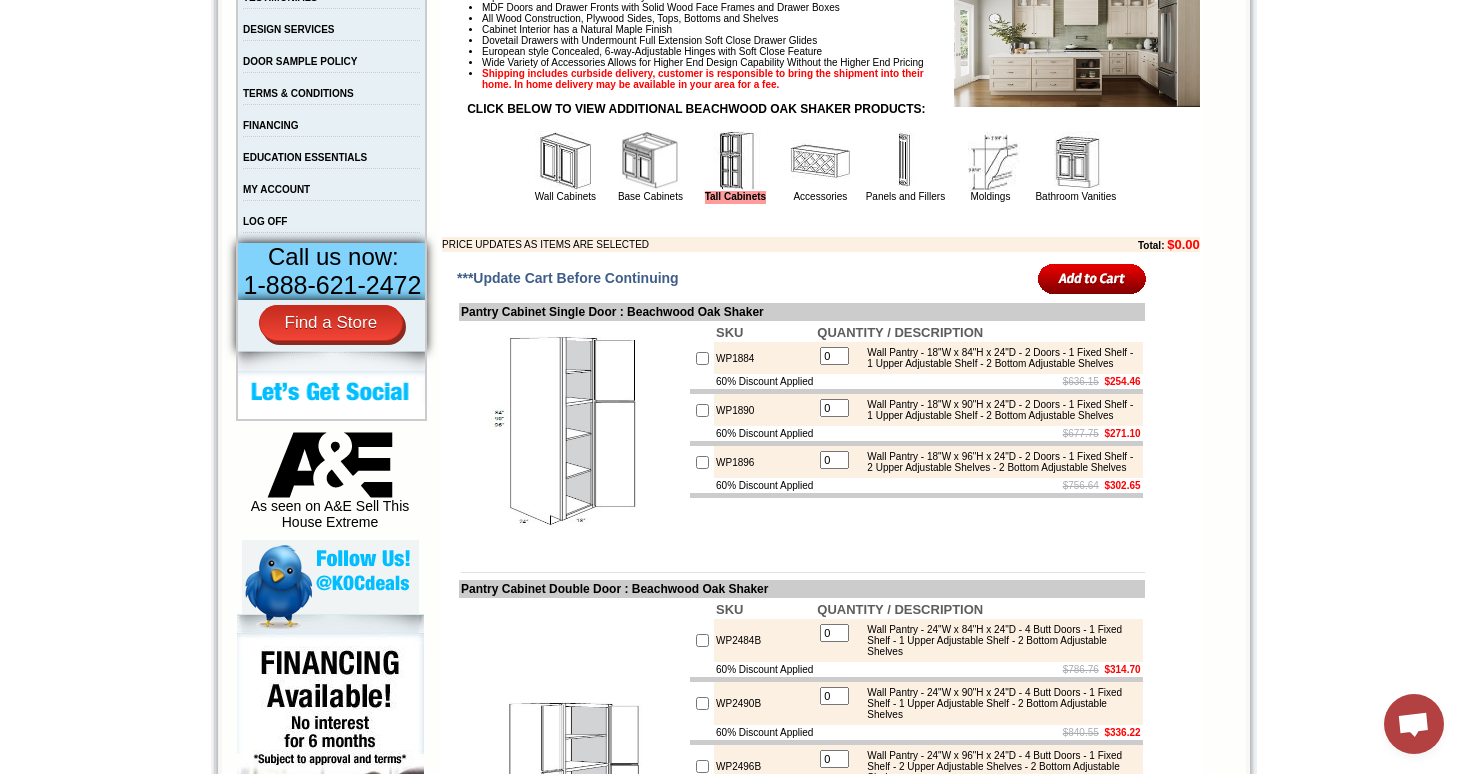 click at bounding box center [820, 161] 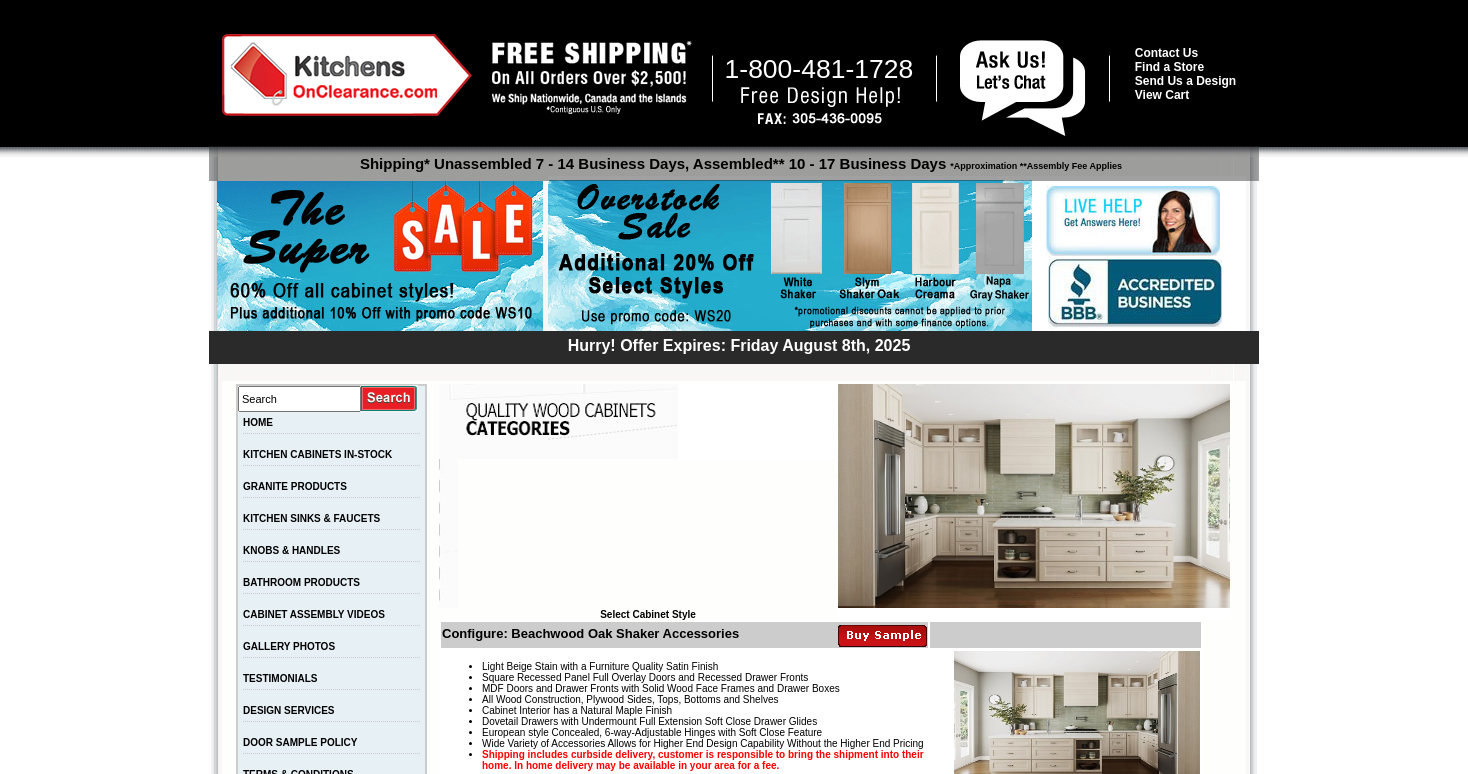 scroll, scrollTop: 0, scrollLeft: 0, axis: both 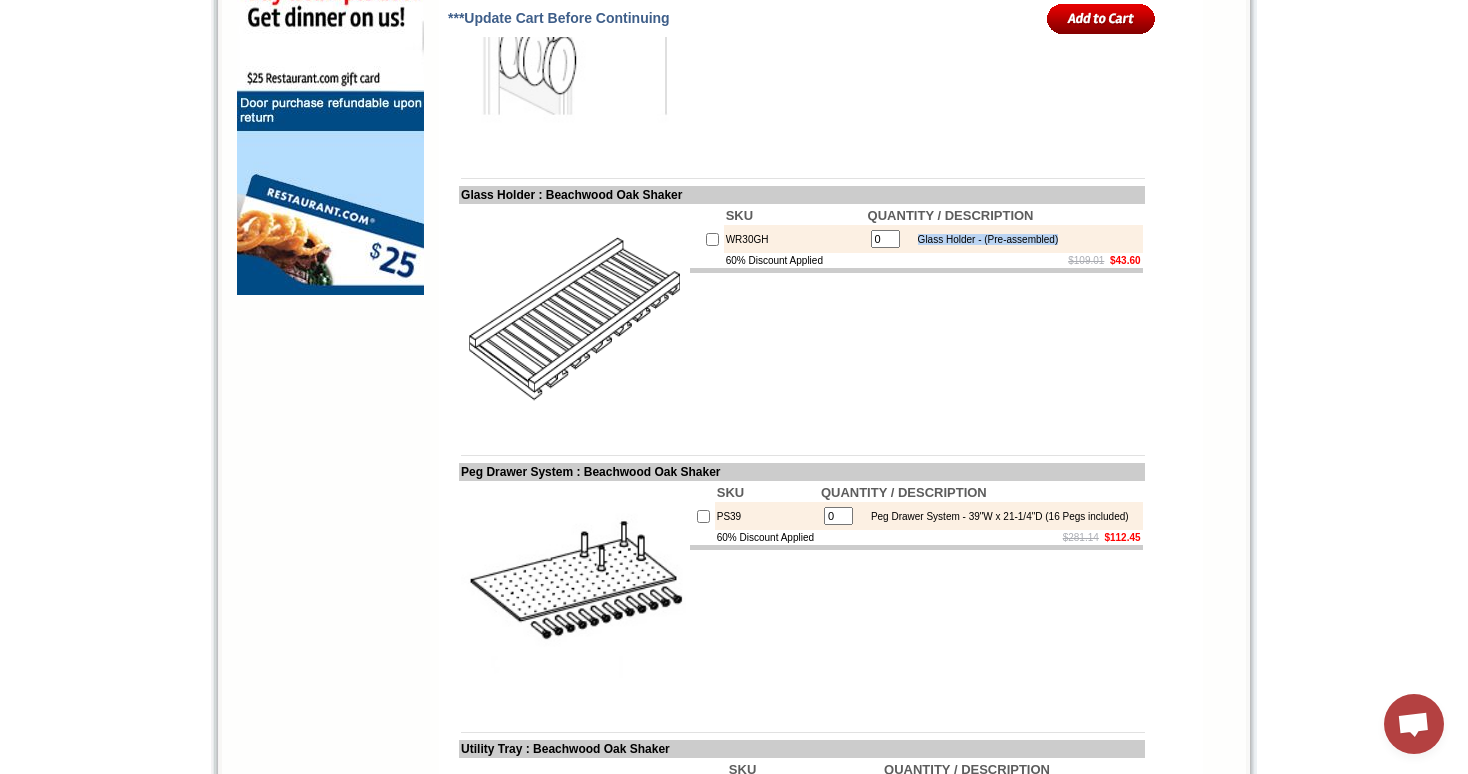 drag, startPoint x: 1075, startPoint y: 271, endPoint x: 918, endPoint y: 270, distance: 157.00319 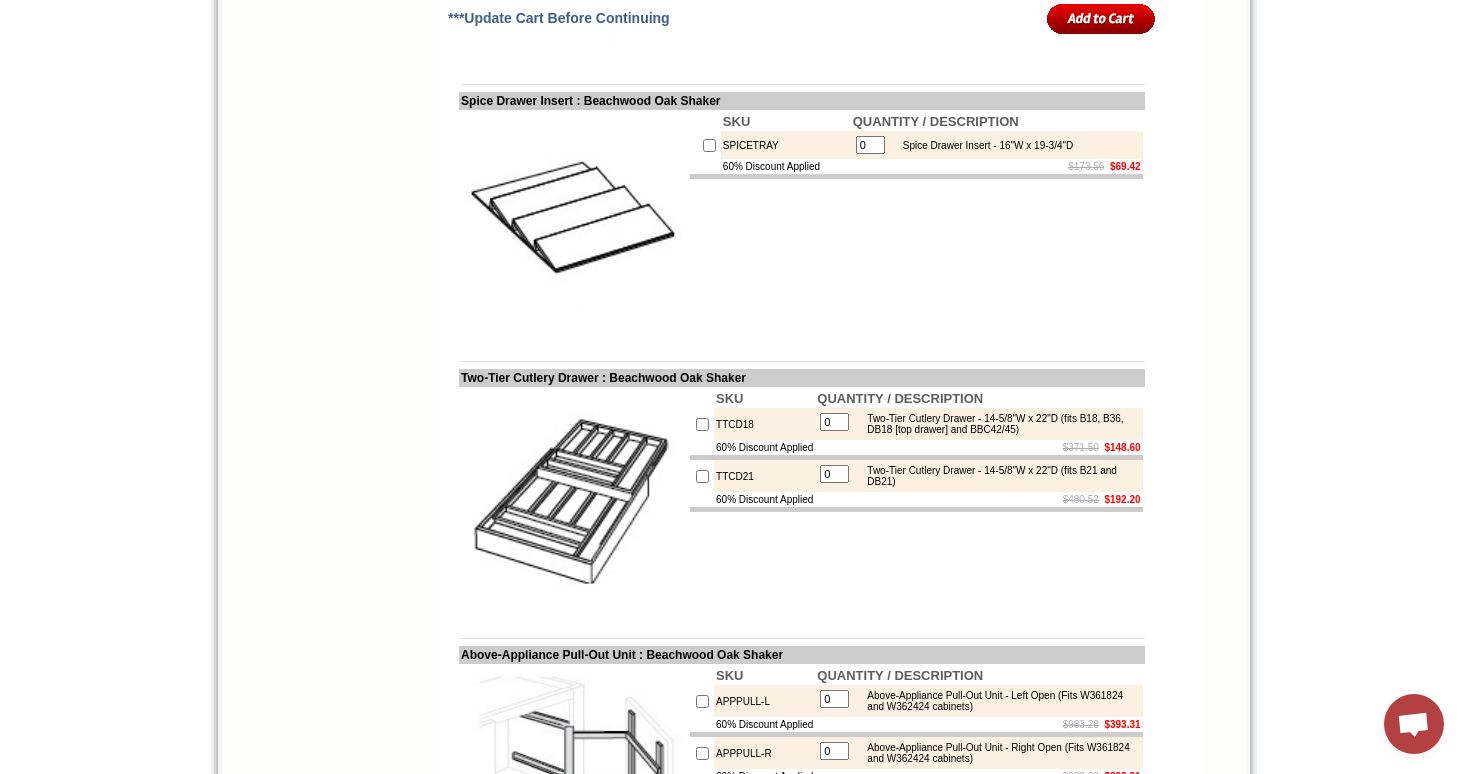 scroll, scrollTop: 2904, scrollLeft: 0, axis: vertical 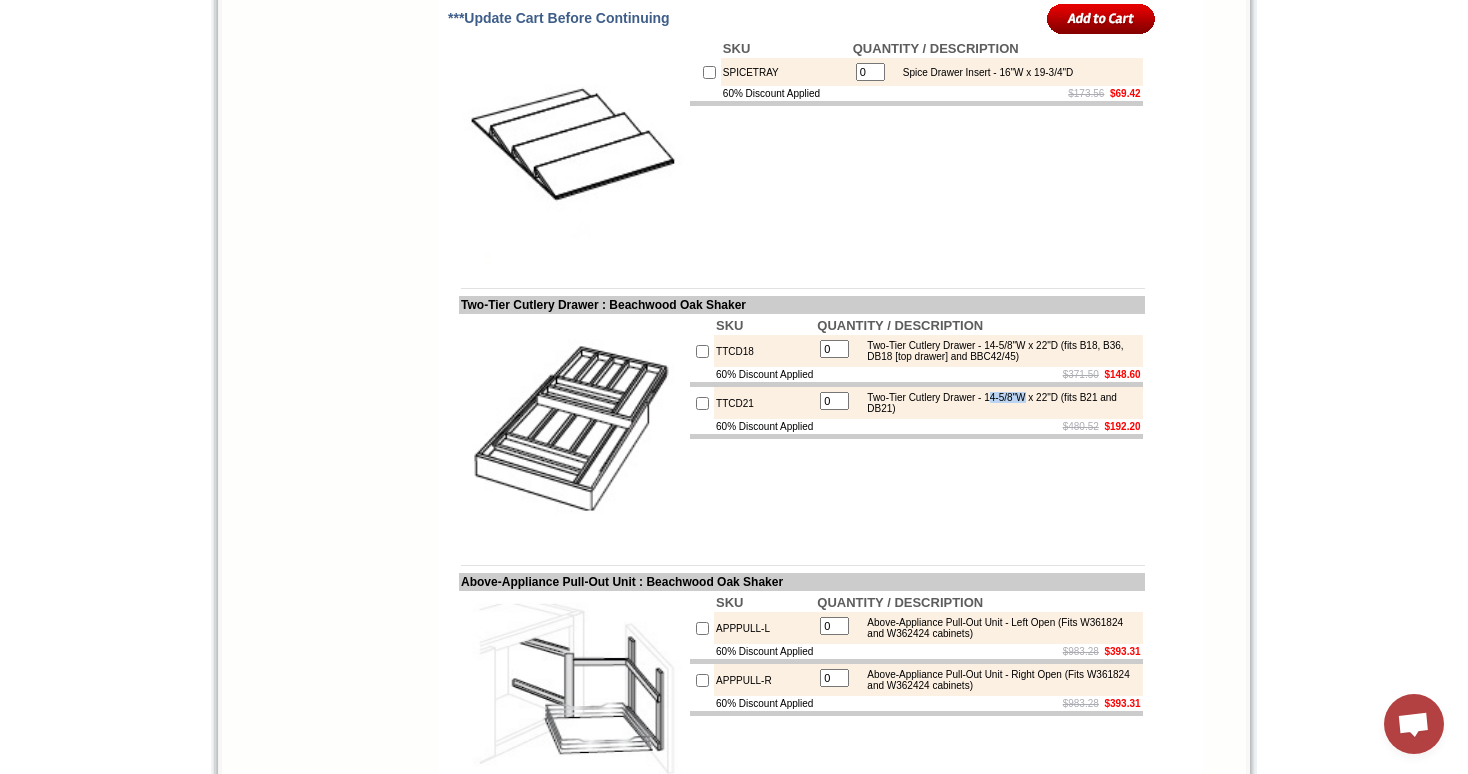 drag, startPoint x: 1061, startPoint y: 443, endPoint x: 1015, endPoint y: 438, distance: 46.270943 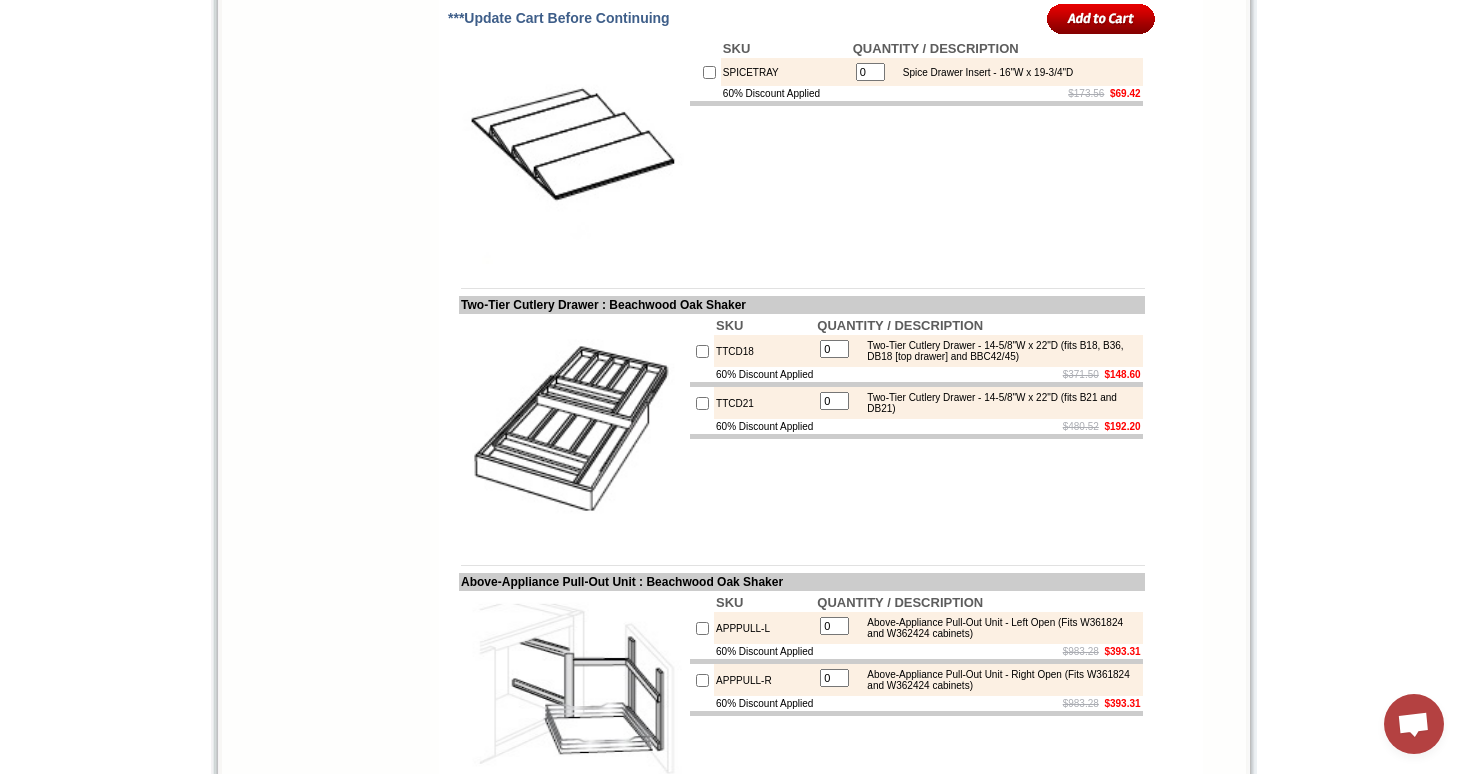 click on "Two-Tier Cutlery Drawer - 14-5/8"W x 22"D (fits B21 and DB21)" at bounding box center [997, 403] 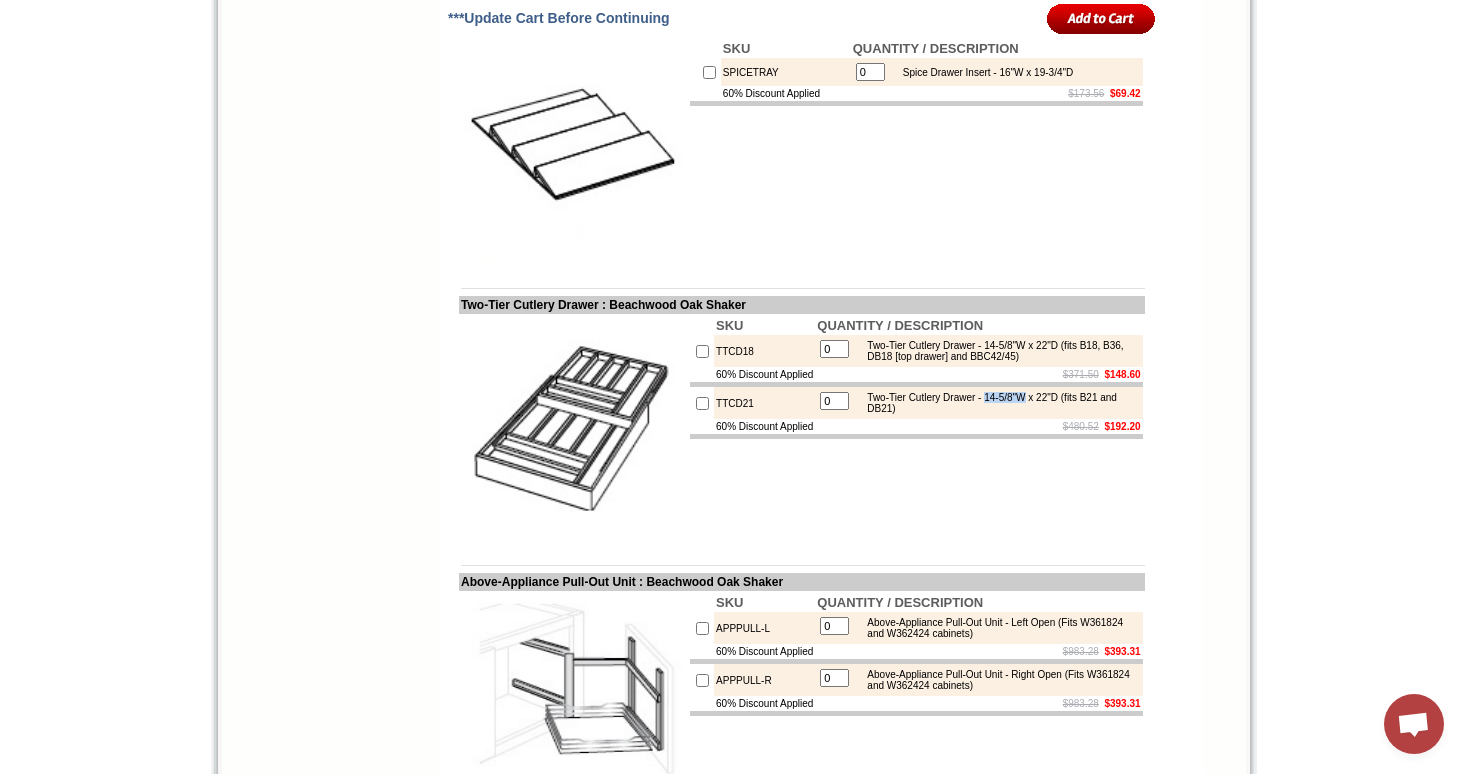 drag, startPoint x: 1059, startPoint y: 441, endPoint x: 1012, endPoint y: 441, distance: 47 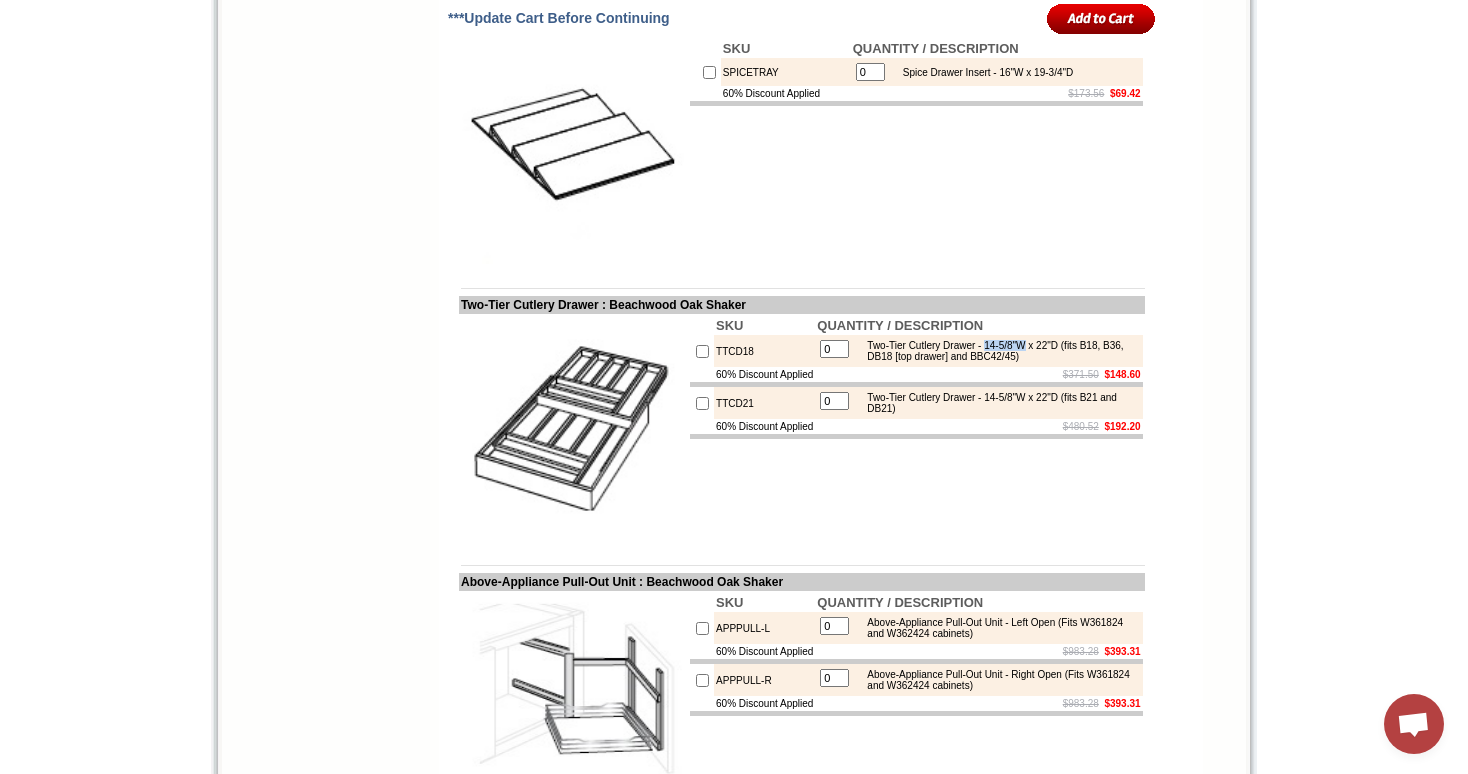 drag, startPoint x: 1059, startPoint y: 384, endPoint x: 1010, endPoint y: 384, distance: 49 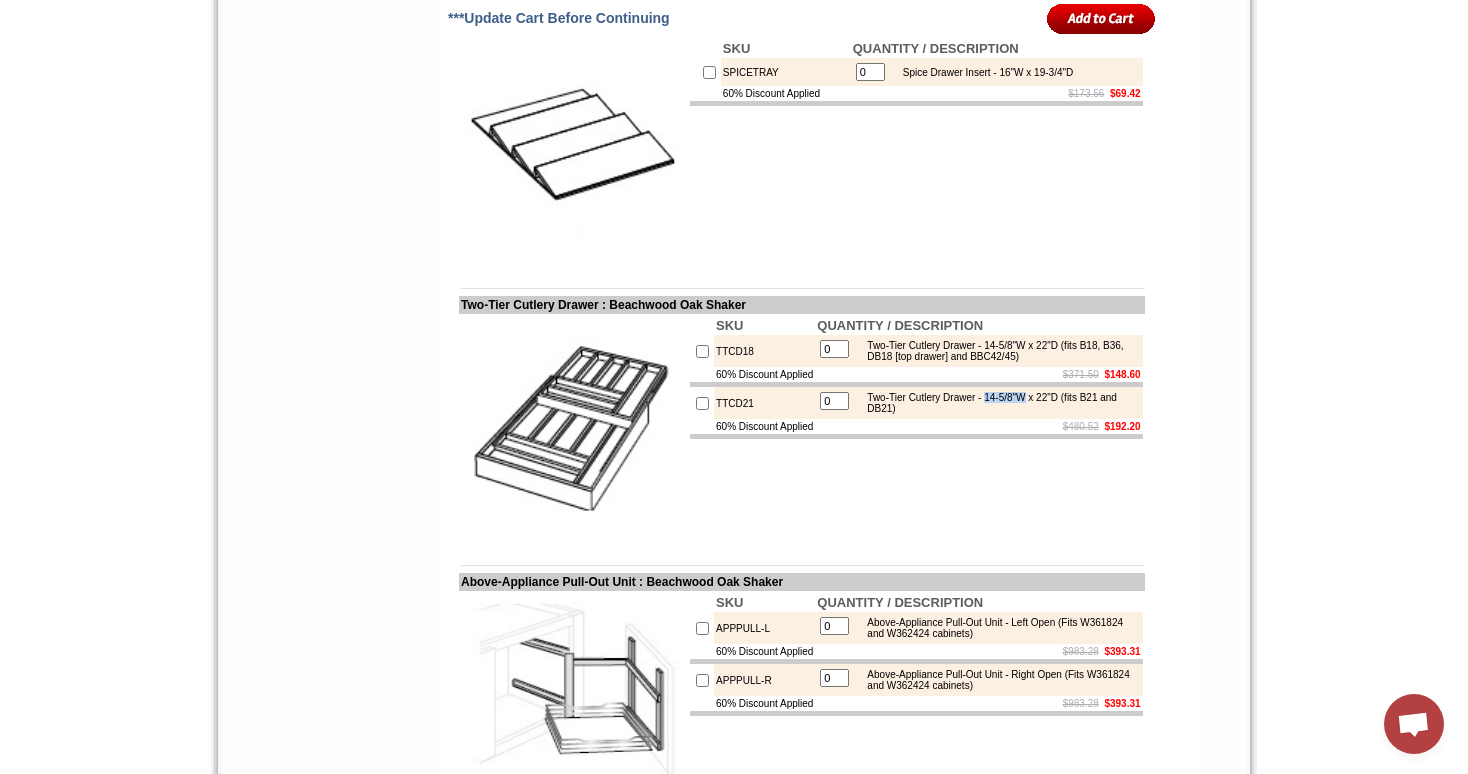 drag, startPoint x: 1012, startPoint y: 439, endPoint x: 1062, endPoint y: 442, distance: 50.08992 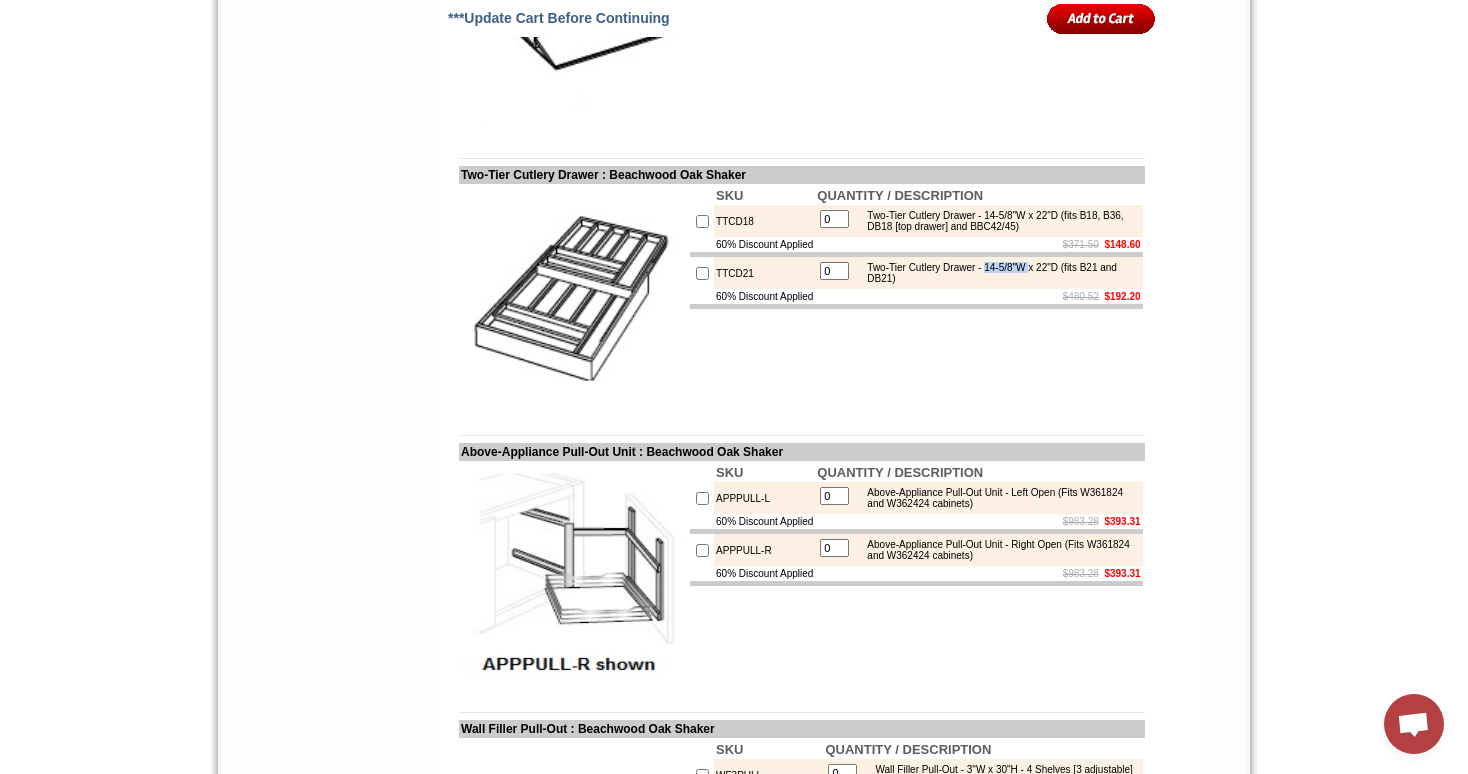scroll, scrollTop: 3001, scrollLeft: 0, axis: vertical 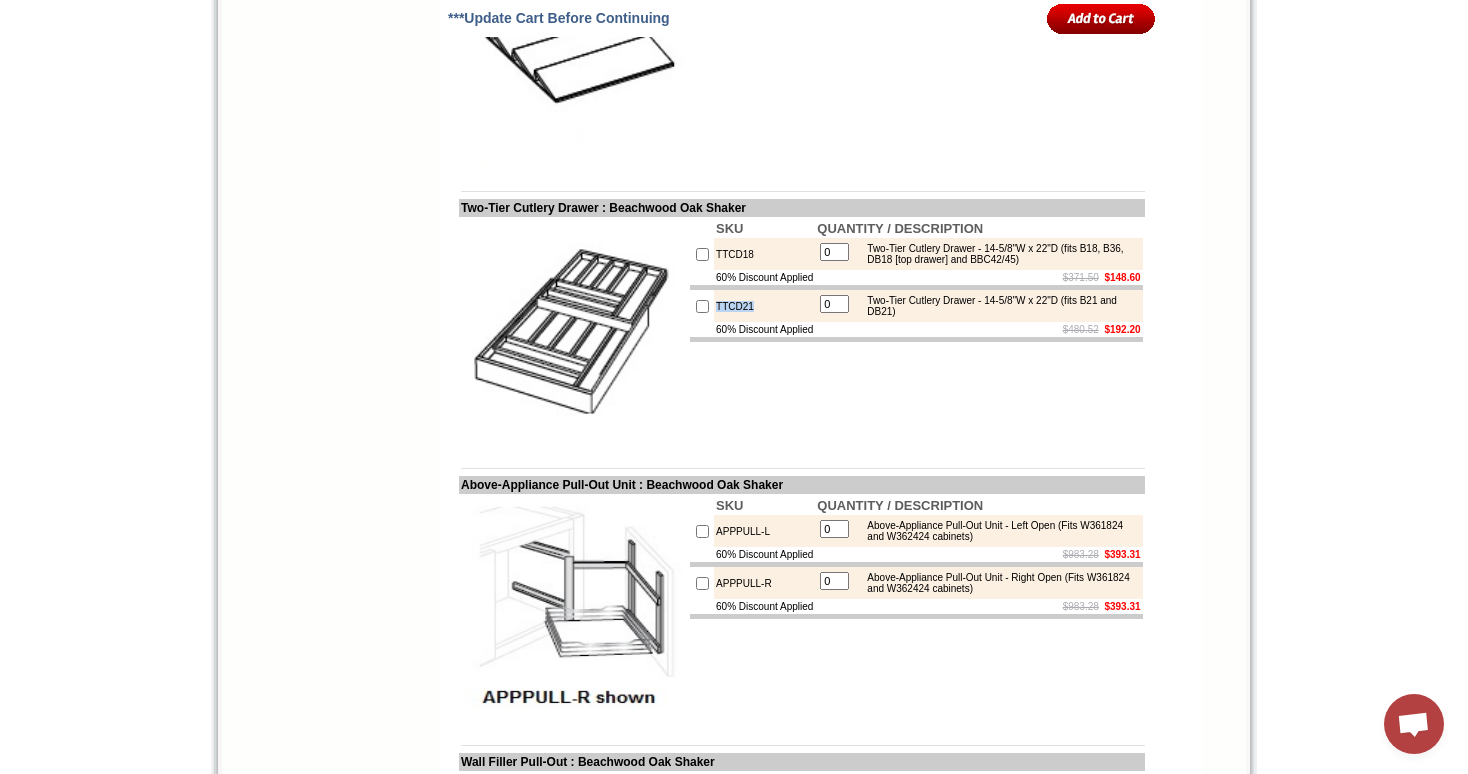 drag, startPoint x: 761, startPoint y: 350, endPoint x: 712, endPoint y: 348, distance: 49.0408 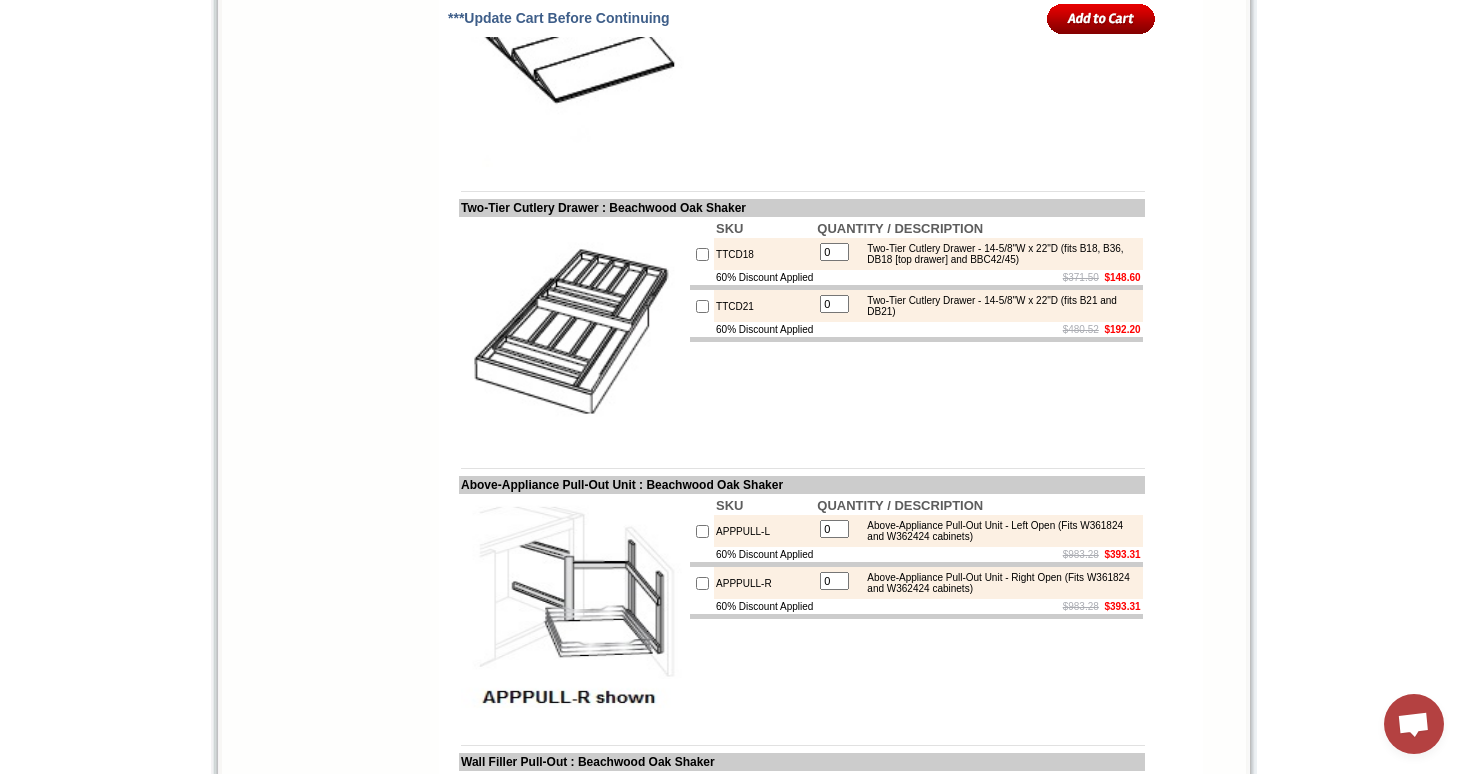 click on "Two-Tier Cutlery Drawer - 14-5/8"W x 22"D (fits B21 and DB21)" at bounding box center (997, 306) 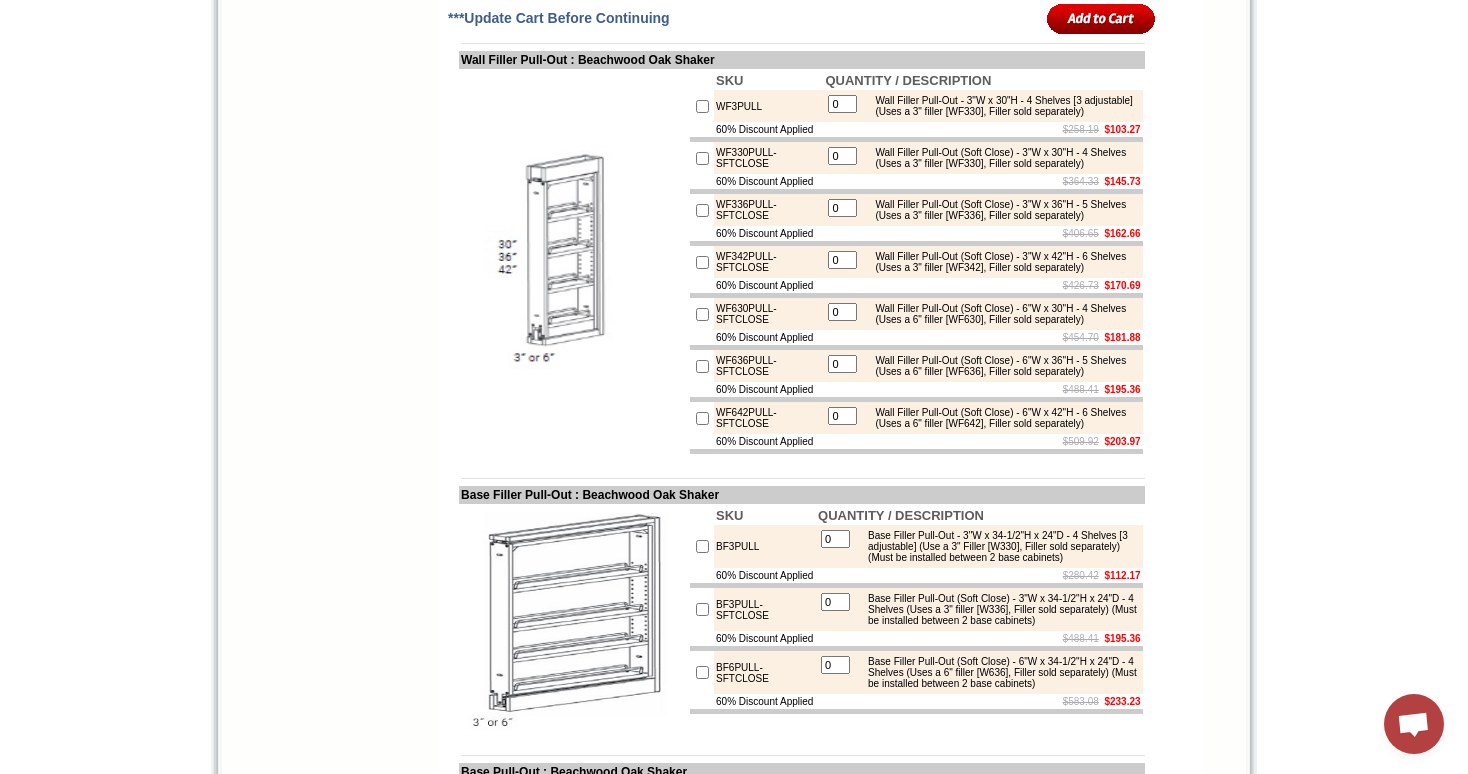 scroll, scrollTop: 3707, scrollLeft: 0, axis: vertical 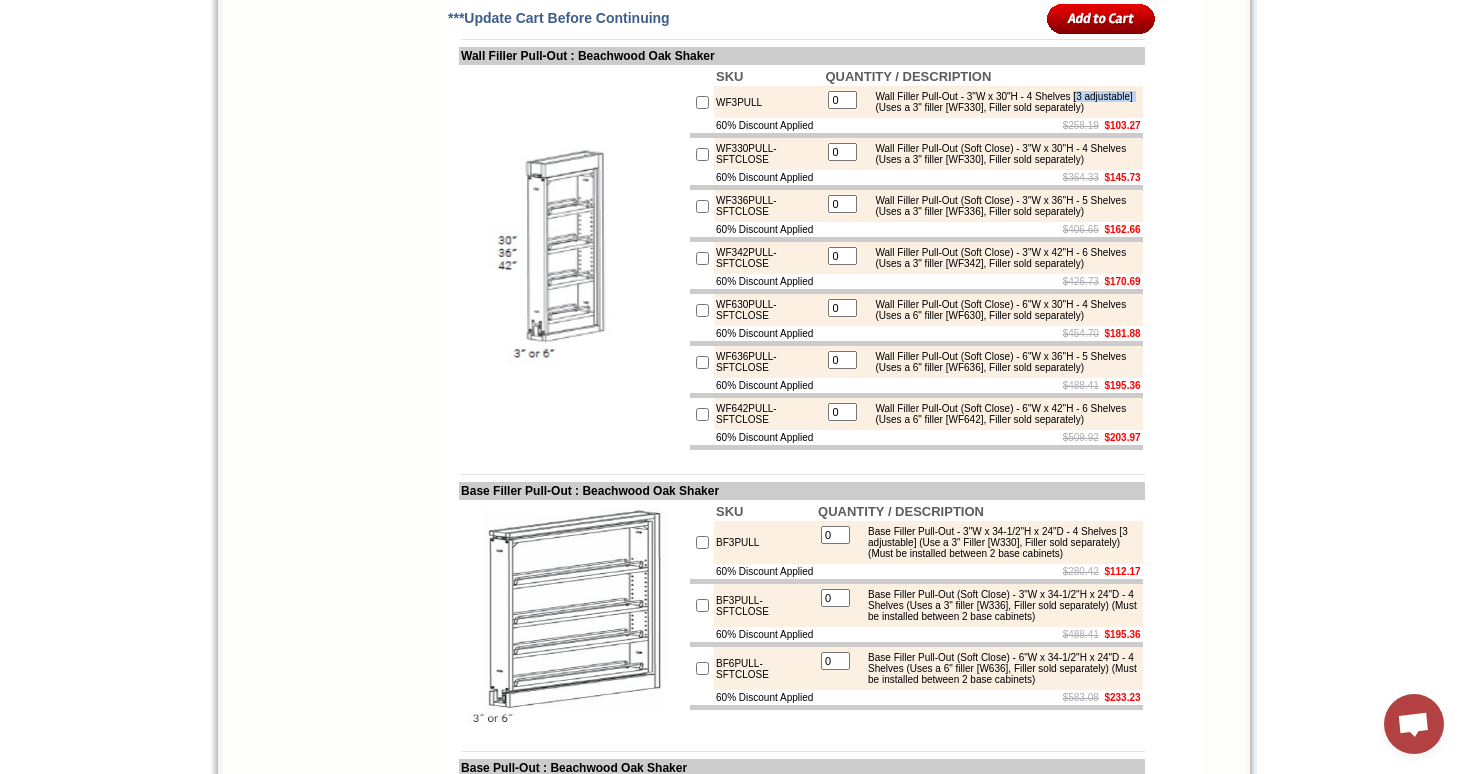 drag, startPoint x: 1106, startPoint y: 137, endPoint x: 938, endPoint y: 154, distance: 168.85793 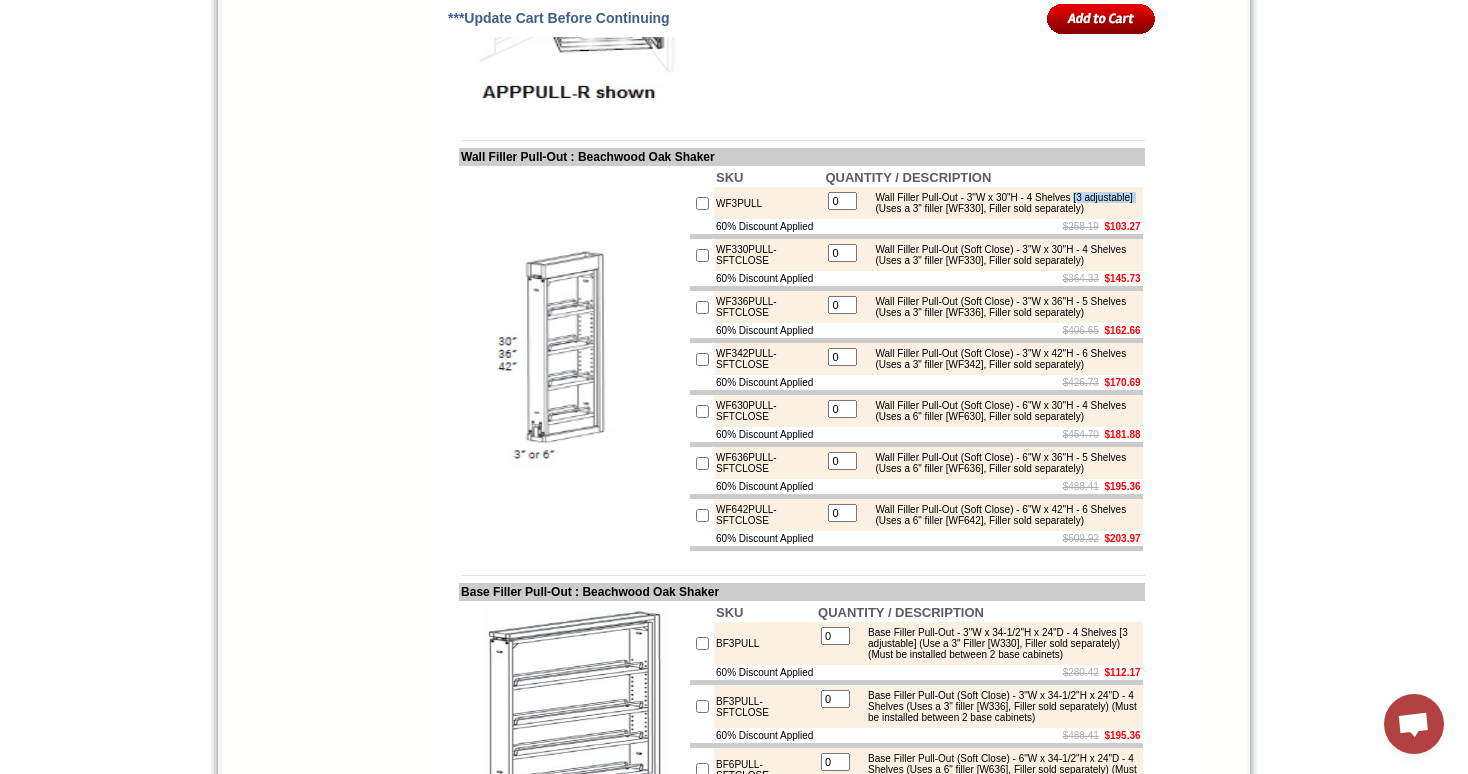 scroll, scrollTop: 3588, scrollLeft: 0, axis: vertical 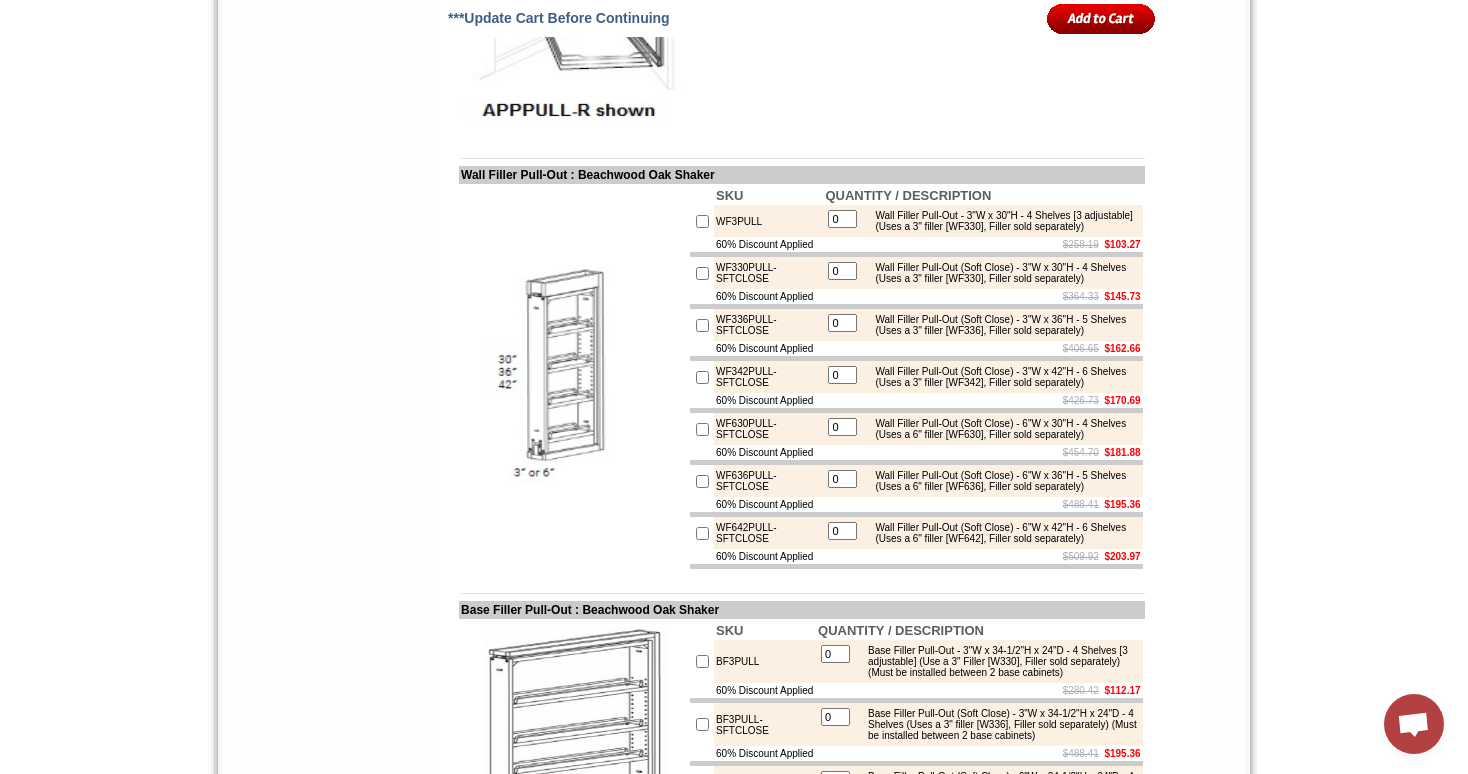 click on "WF3PULL" at bounding box center (768, 221) 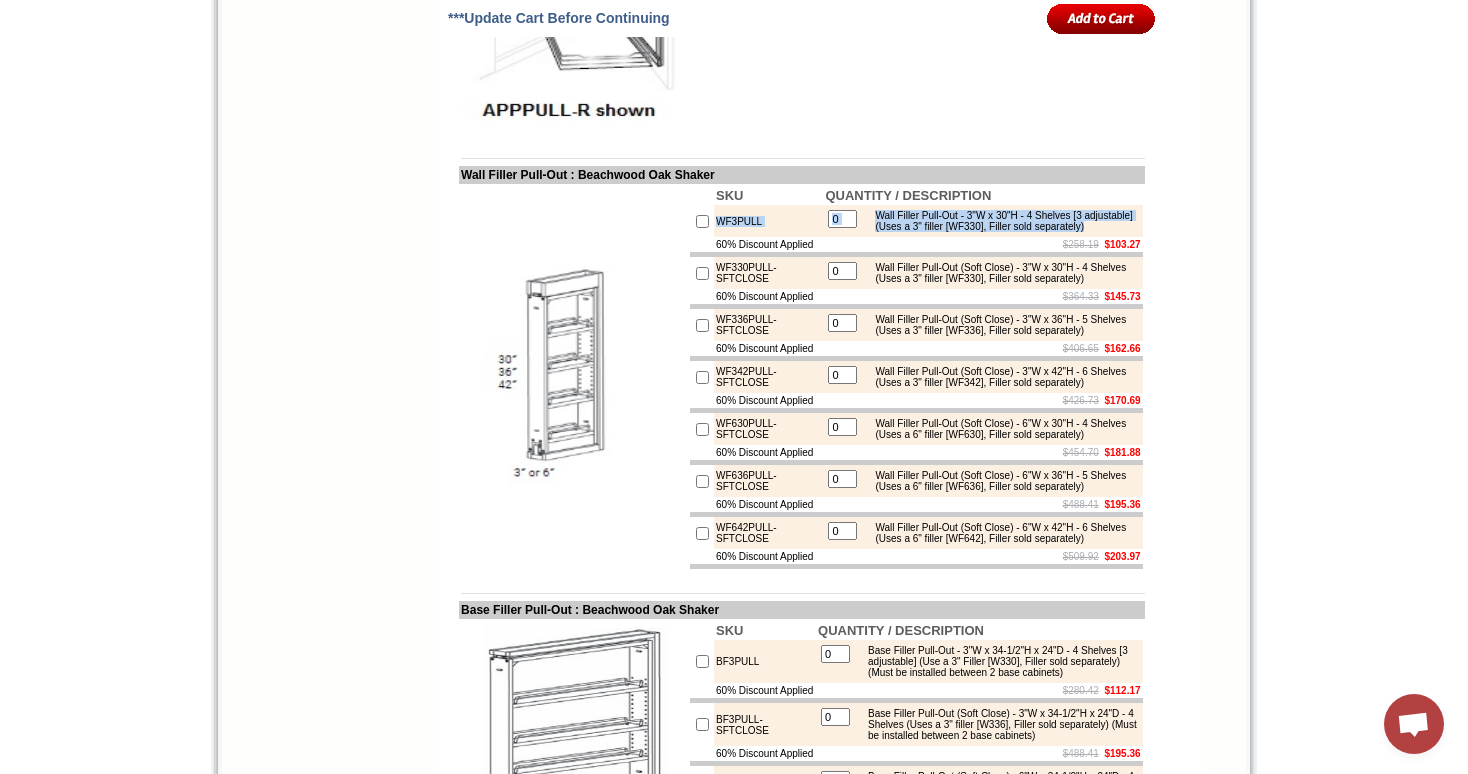 drag, startPoint x: 718, startPoint y: 272, endPoint x: 1037, endPoint y: 282, distance: 319.1567 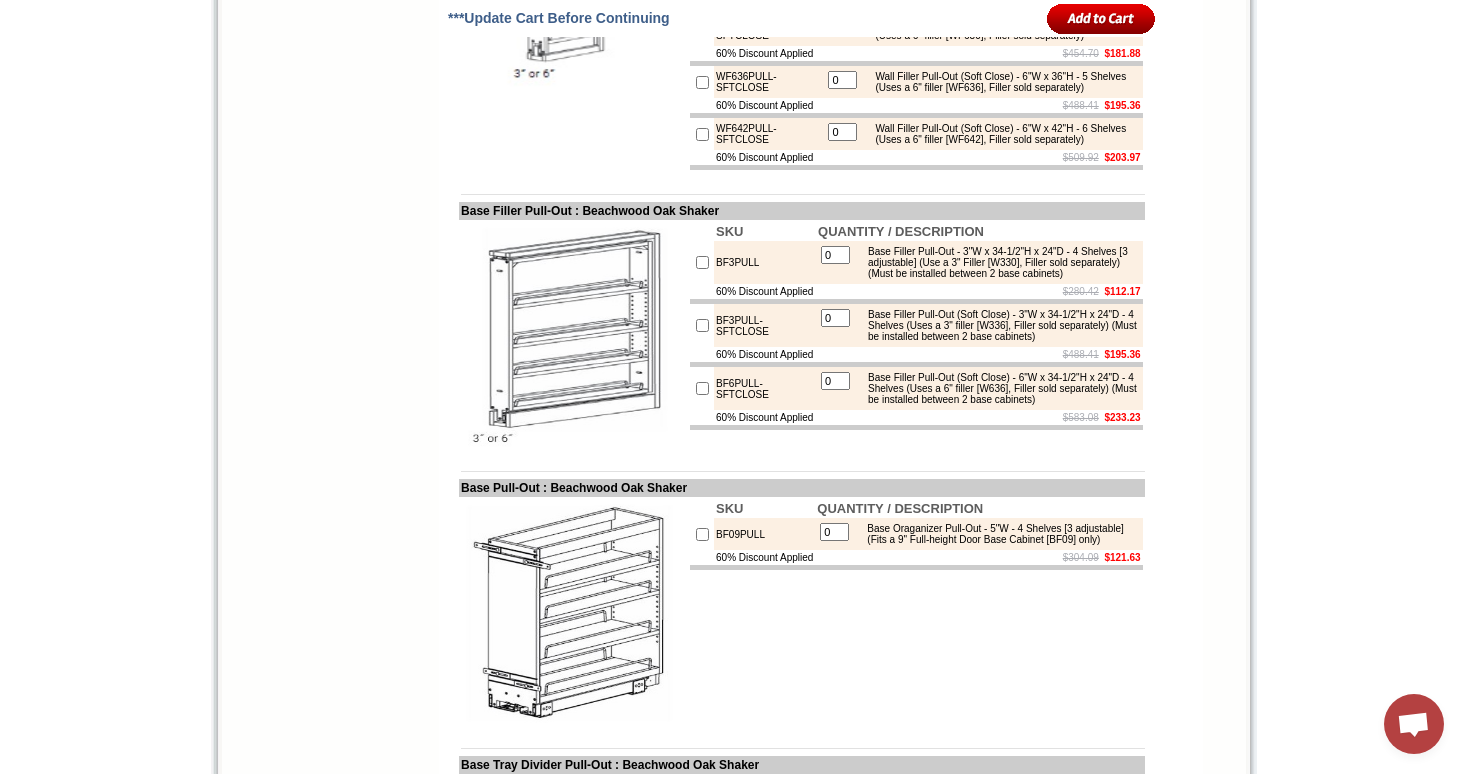 scroll, scrollTop: 3993, scrollLeft: 0, axis: vertical 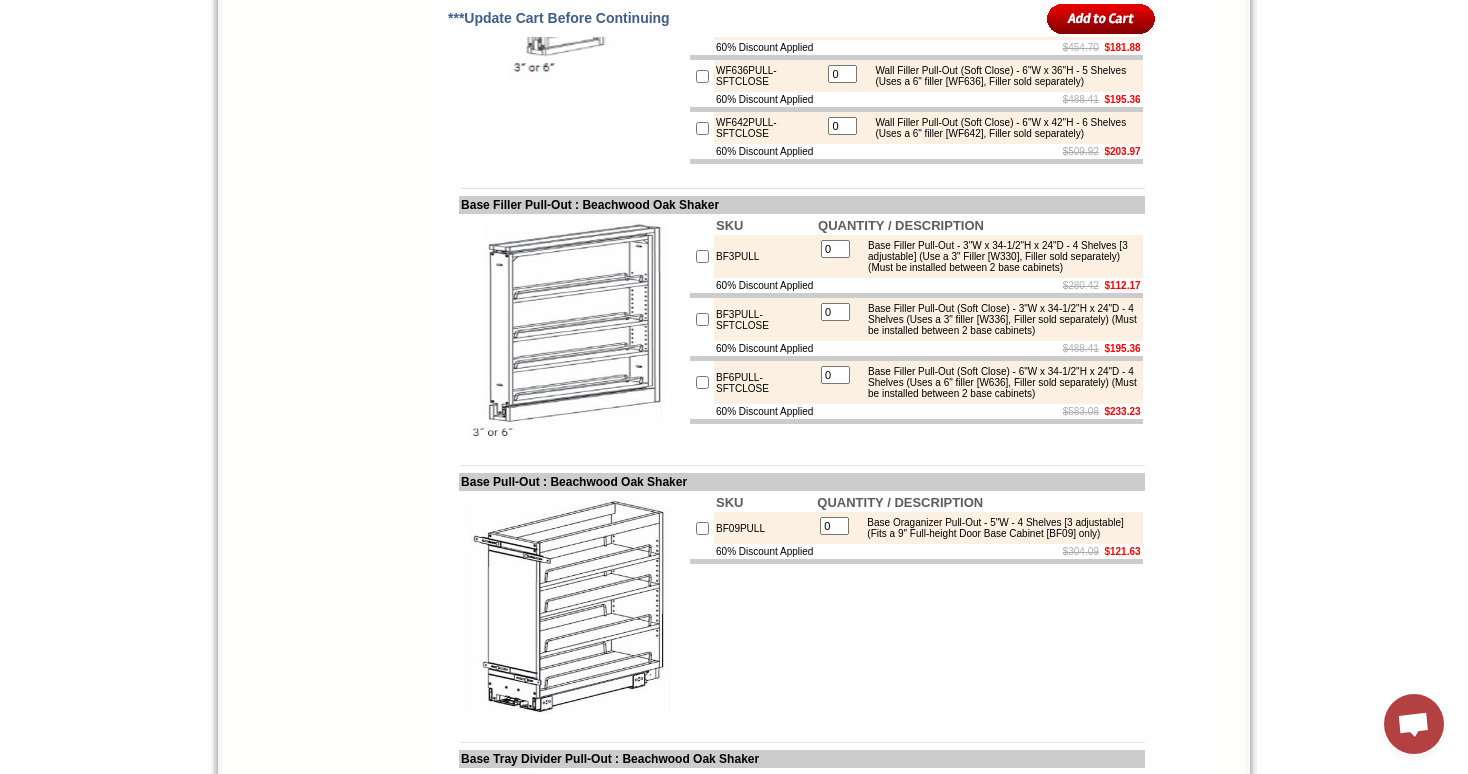 click at bounding box center (702, 256) 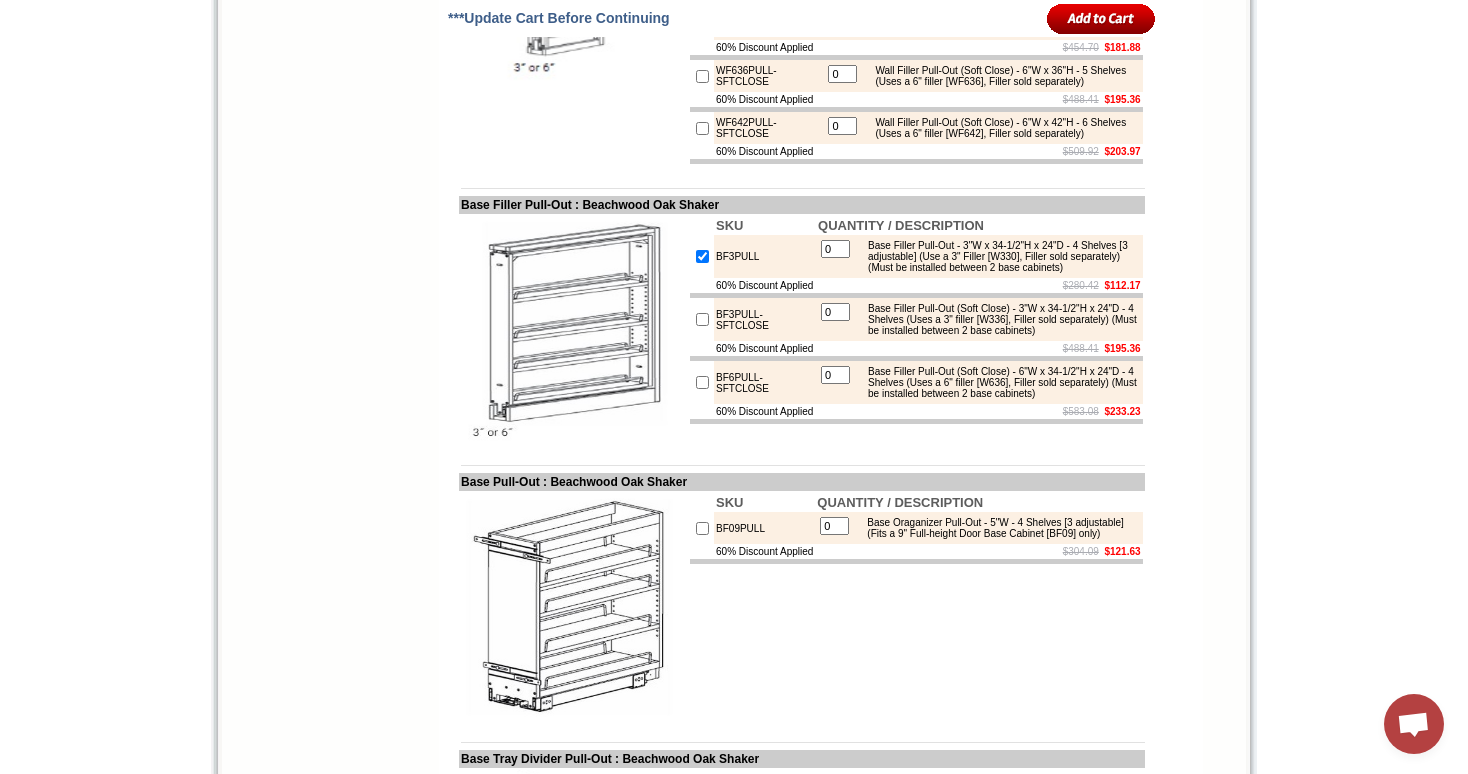 type on "1" 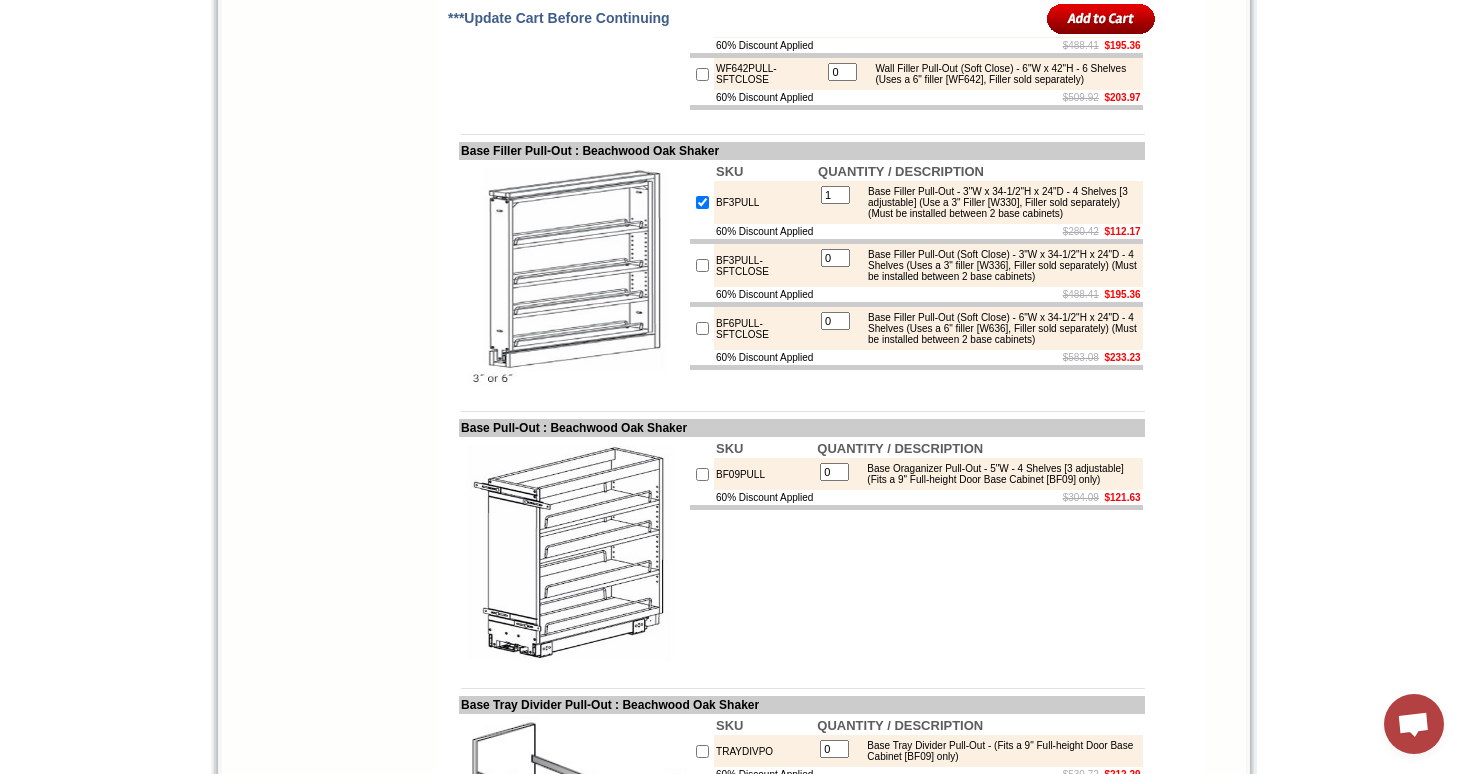 scroll, scrollTop: 4048, scrollLeft: 0, axis: vertical 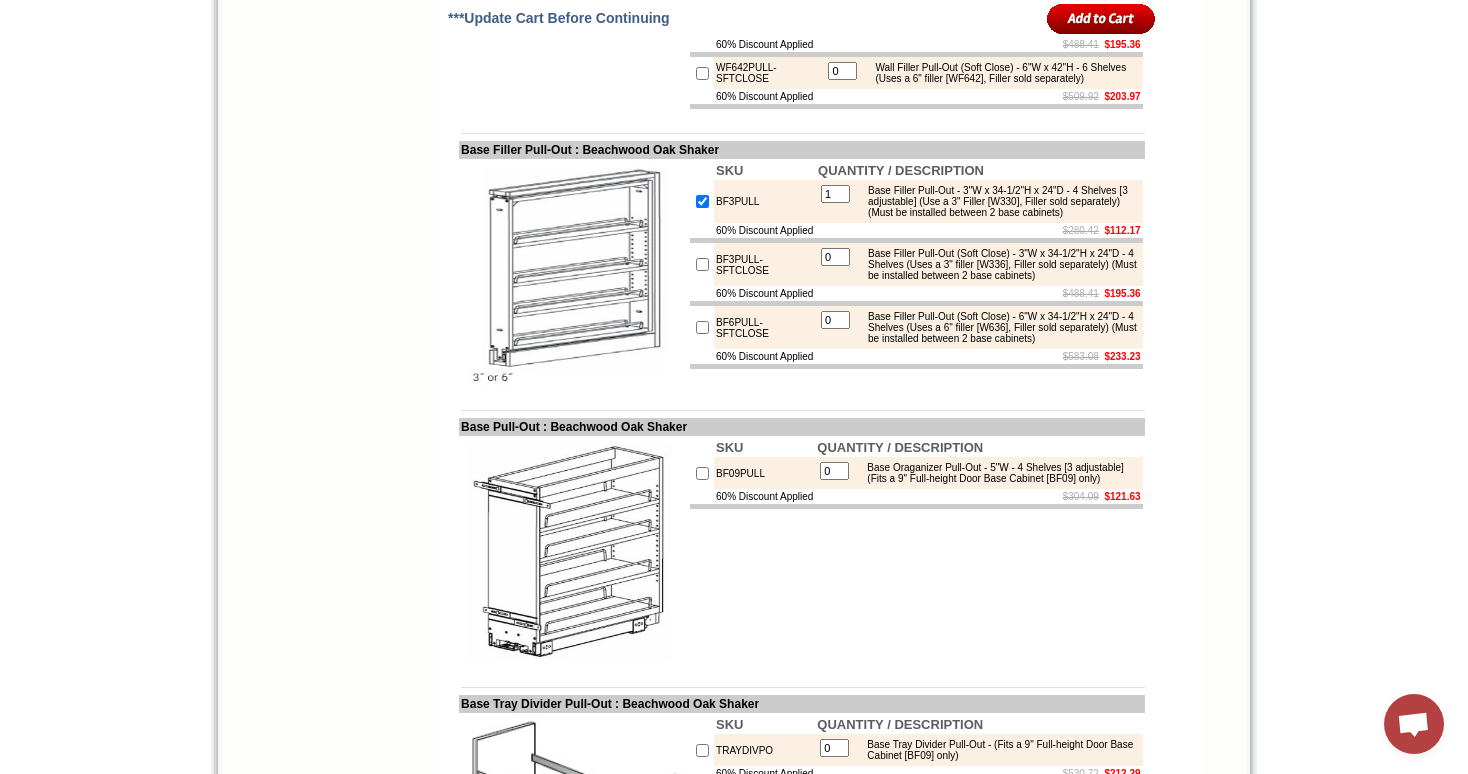 click at bounding box center (702, 201) 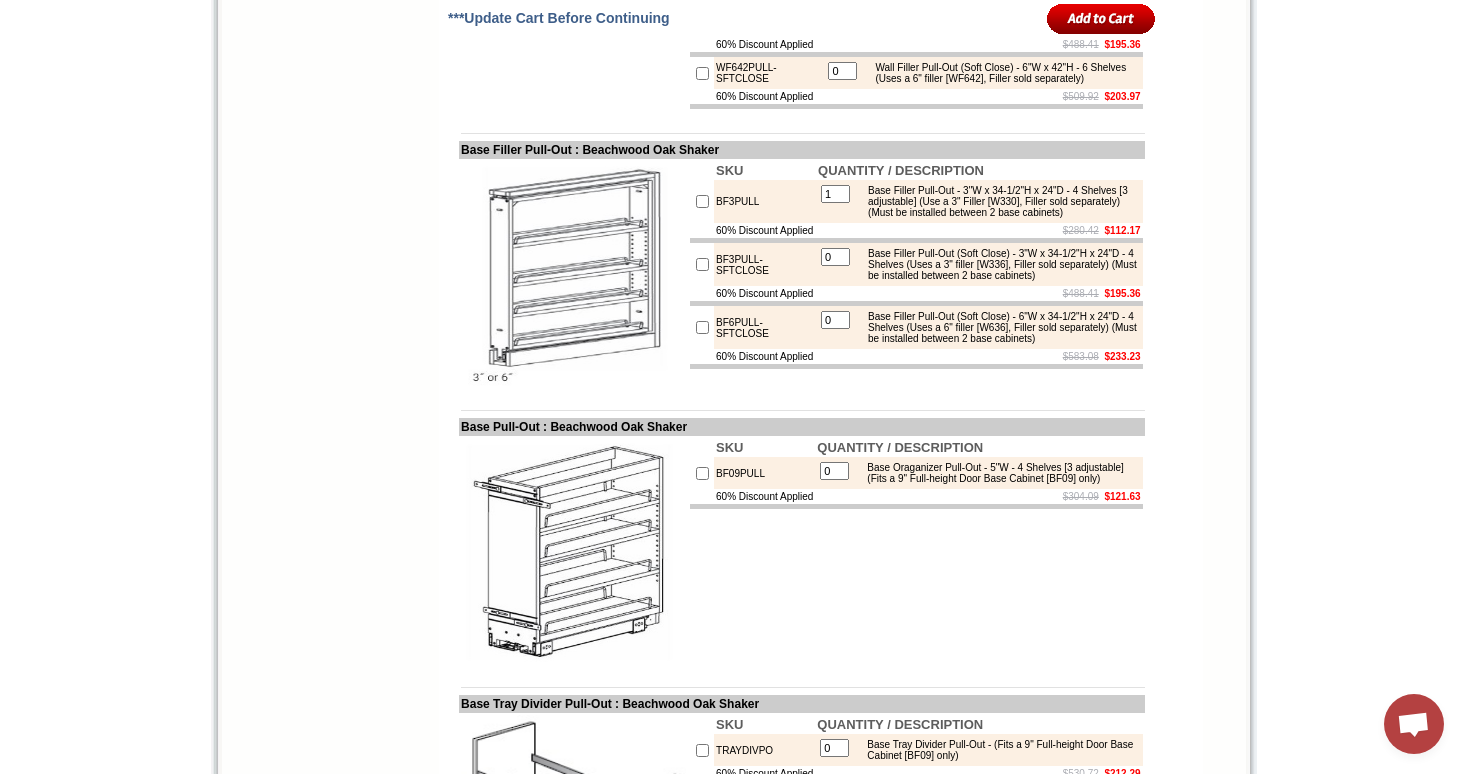 type on "0" 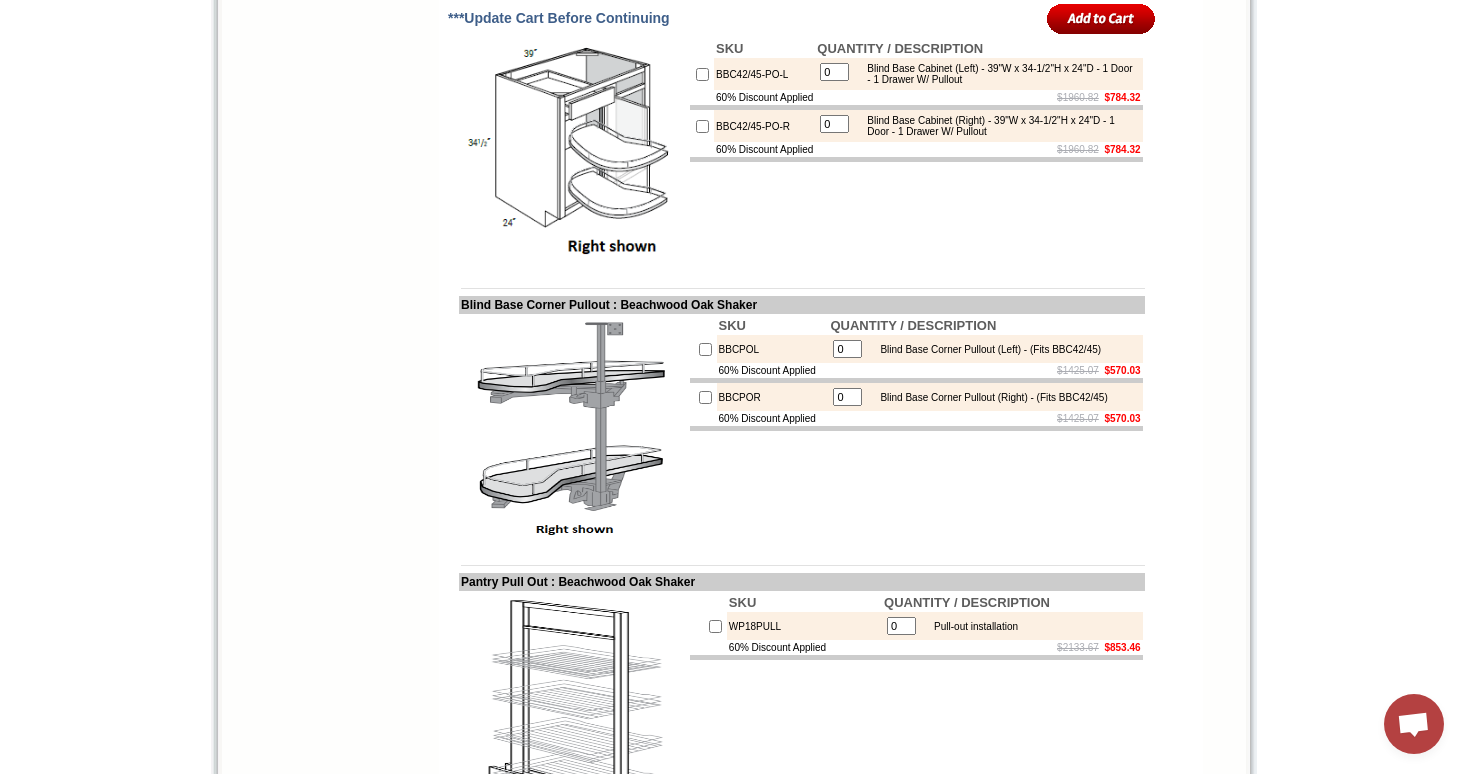scroll, scrollTop: 5558, scrollLeft: 0, axis: vertical 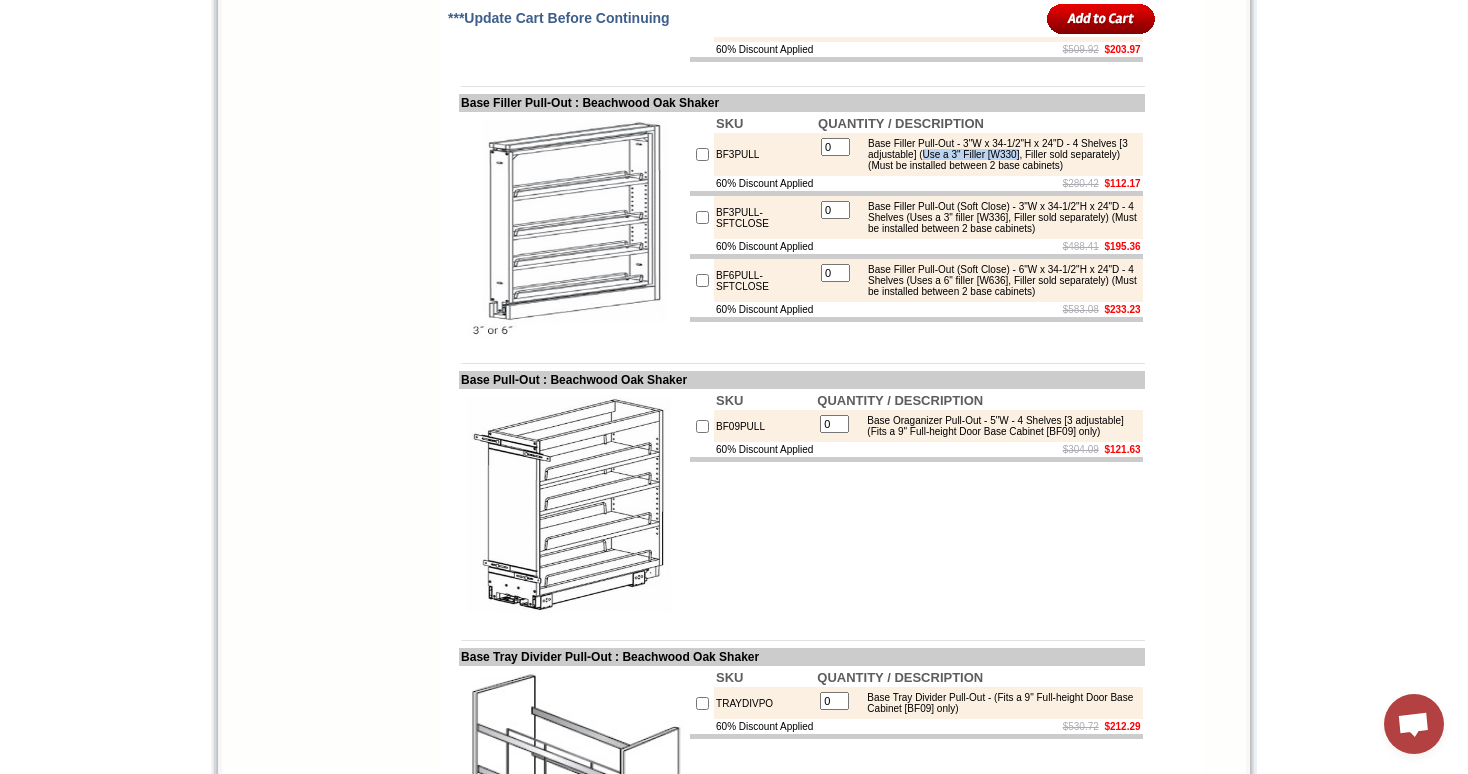 drag, startPoint x: 1000, startPoint y: 303, endPoint x: 1112, endPoint y: 308, distance: 112.11155 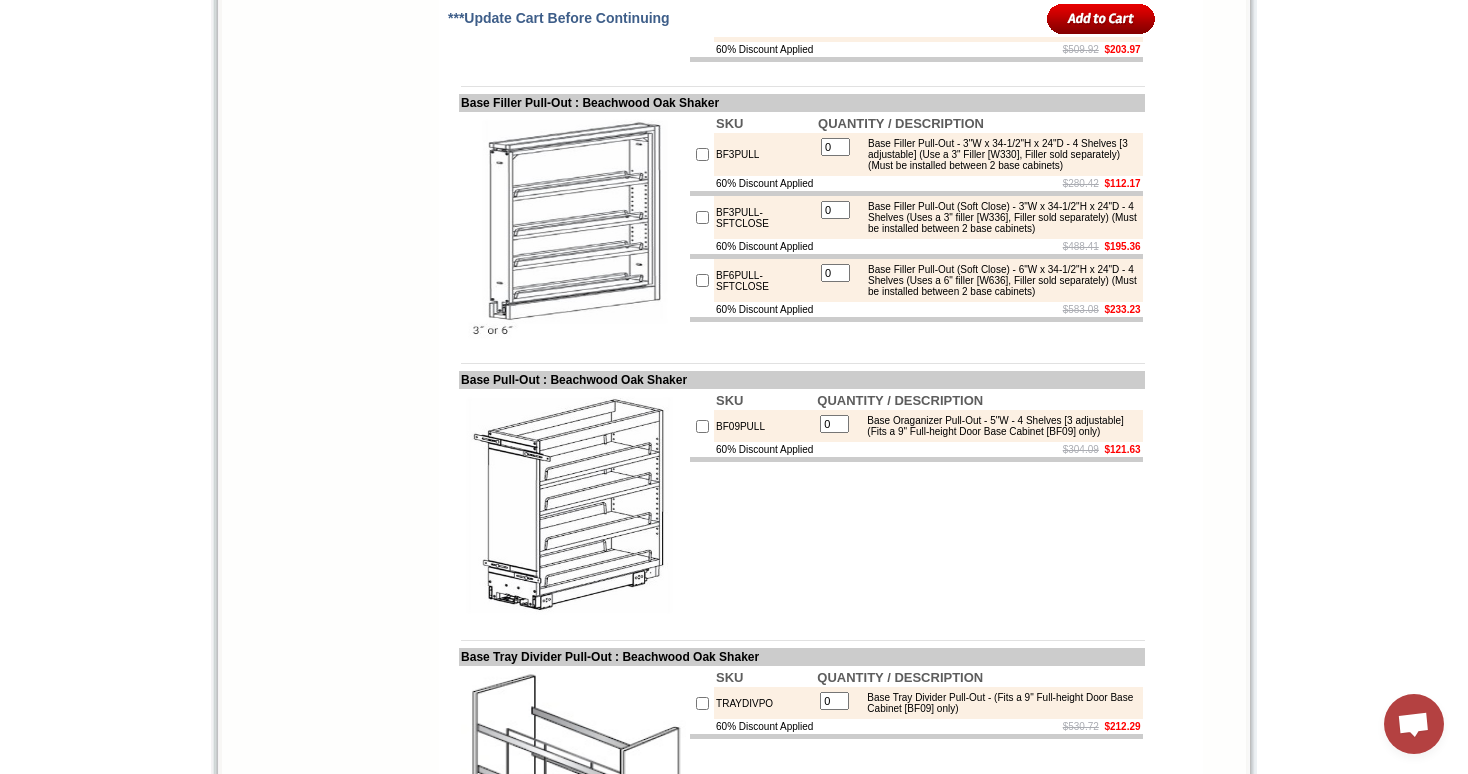 click on "Base Filler Pull-Out - 3"W x 34-1/2"H x 24"D - 4 Shelves [3 adjustable] (Use a  3" Filler [W330], Filler sold separately) (Must be installed between 2 base cabinets)" at bounding box center (997, 154) 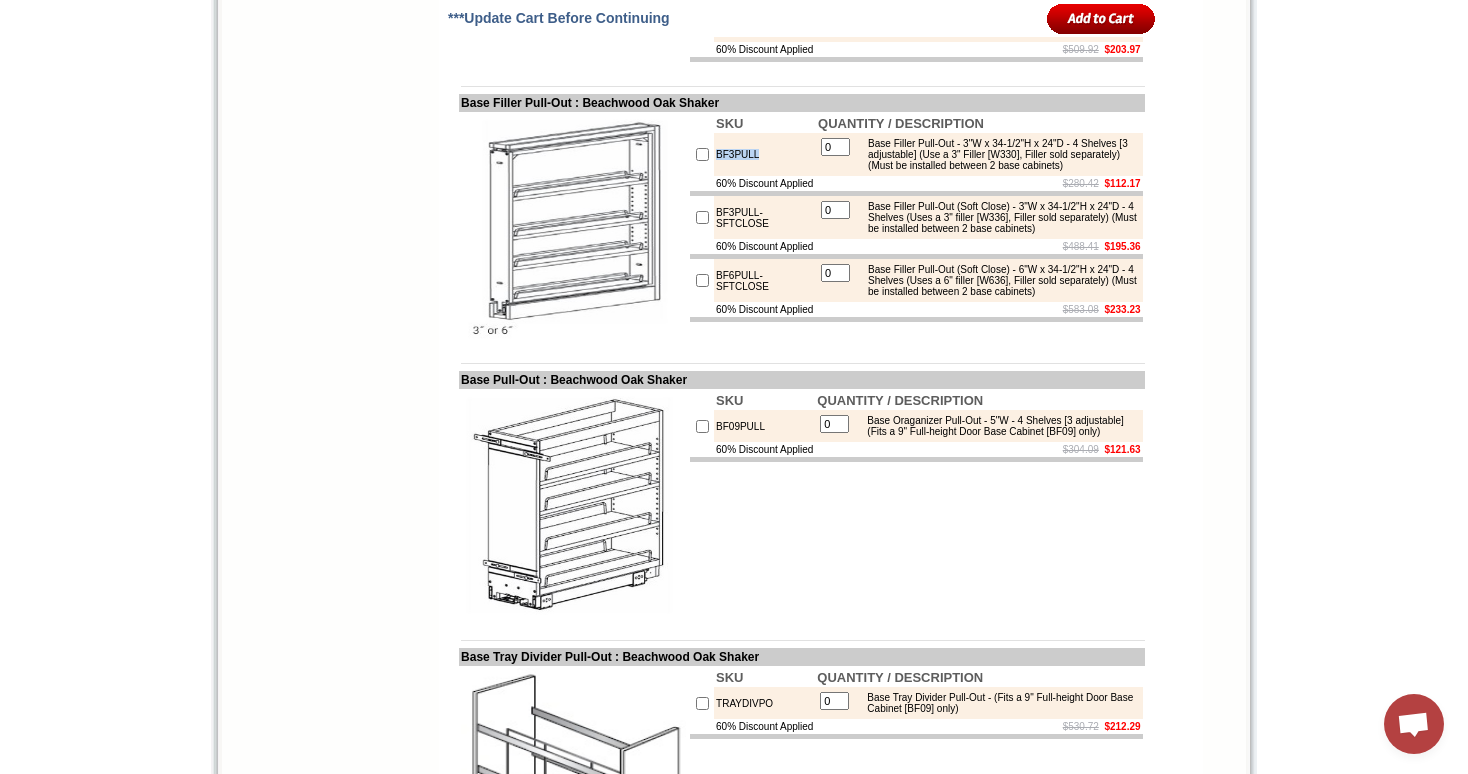 drag, startPoint x: 713, startPoint y: 307, endPoint x: 1141, endPoint y: 311, distance: 428.01868 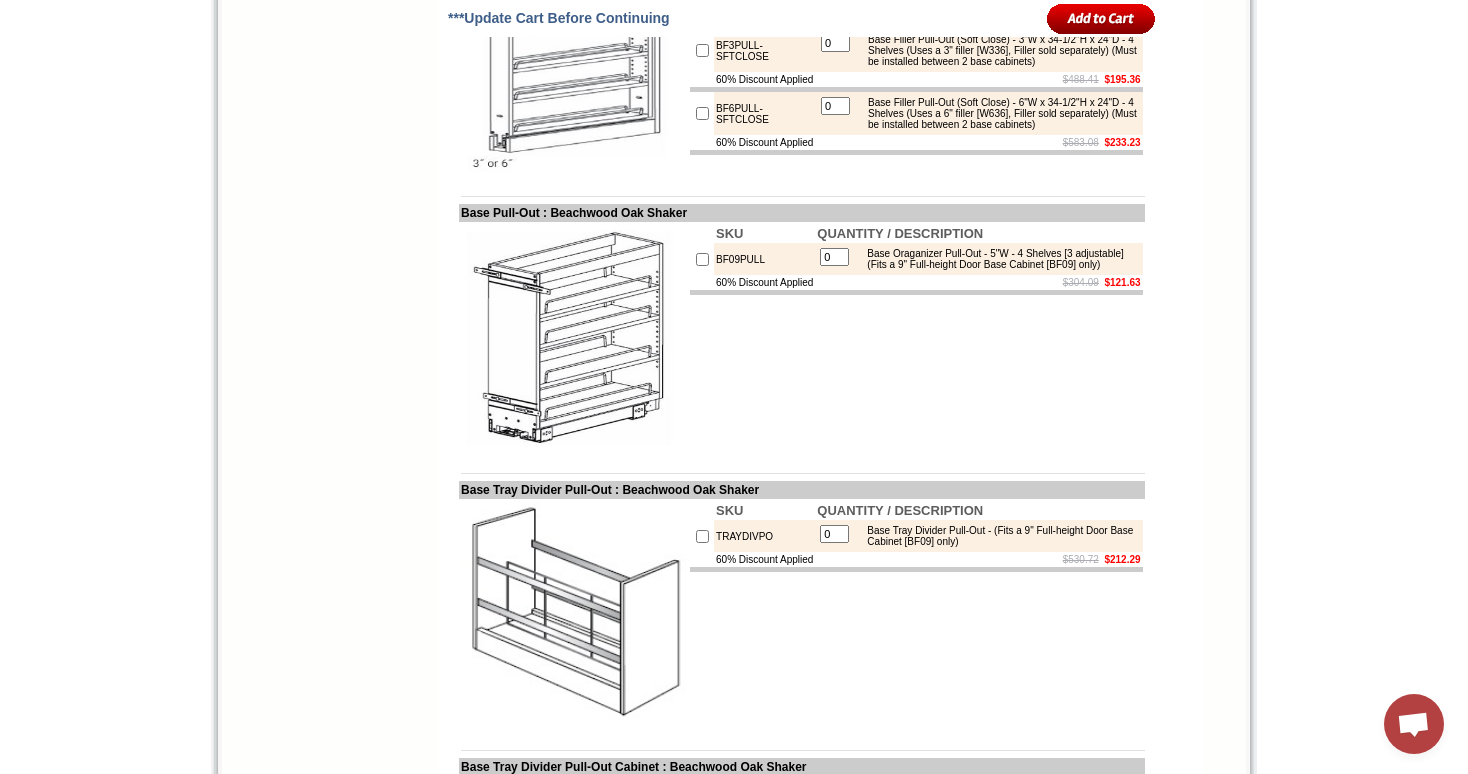scroll, scrollTop: 4263, scrollLeft: 0, axis: vertical 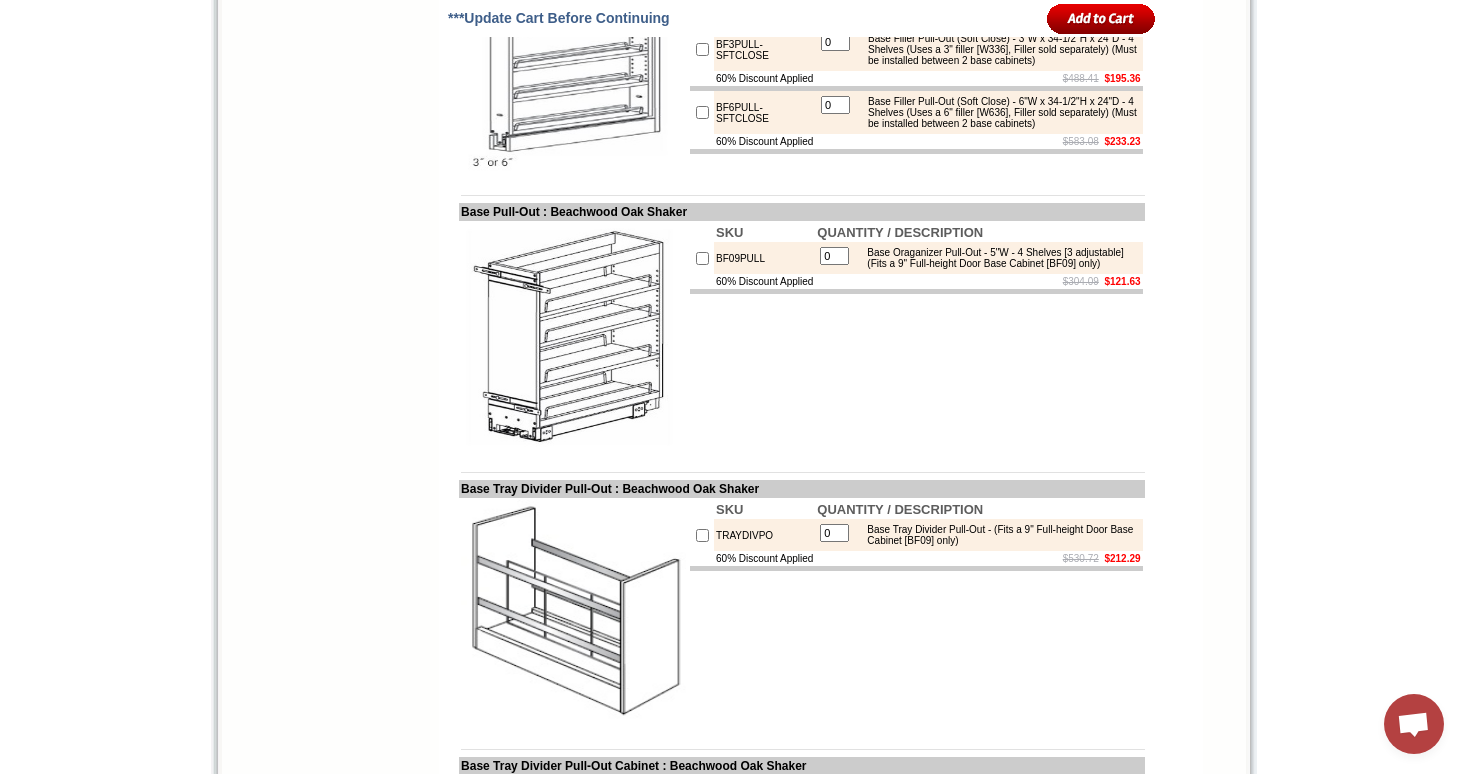 click on "Base Filler Pull-Out (Soft Close) - 3"W x 34-1/2"H x 24"D - 4 Shelves (Uses a 3" filler [W336], Filler sold separately) (Must be installed between 2 base cabinets)" at bounding box center (997, 49) 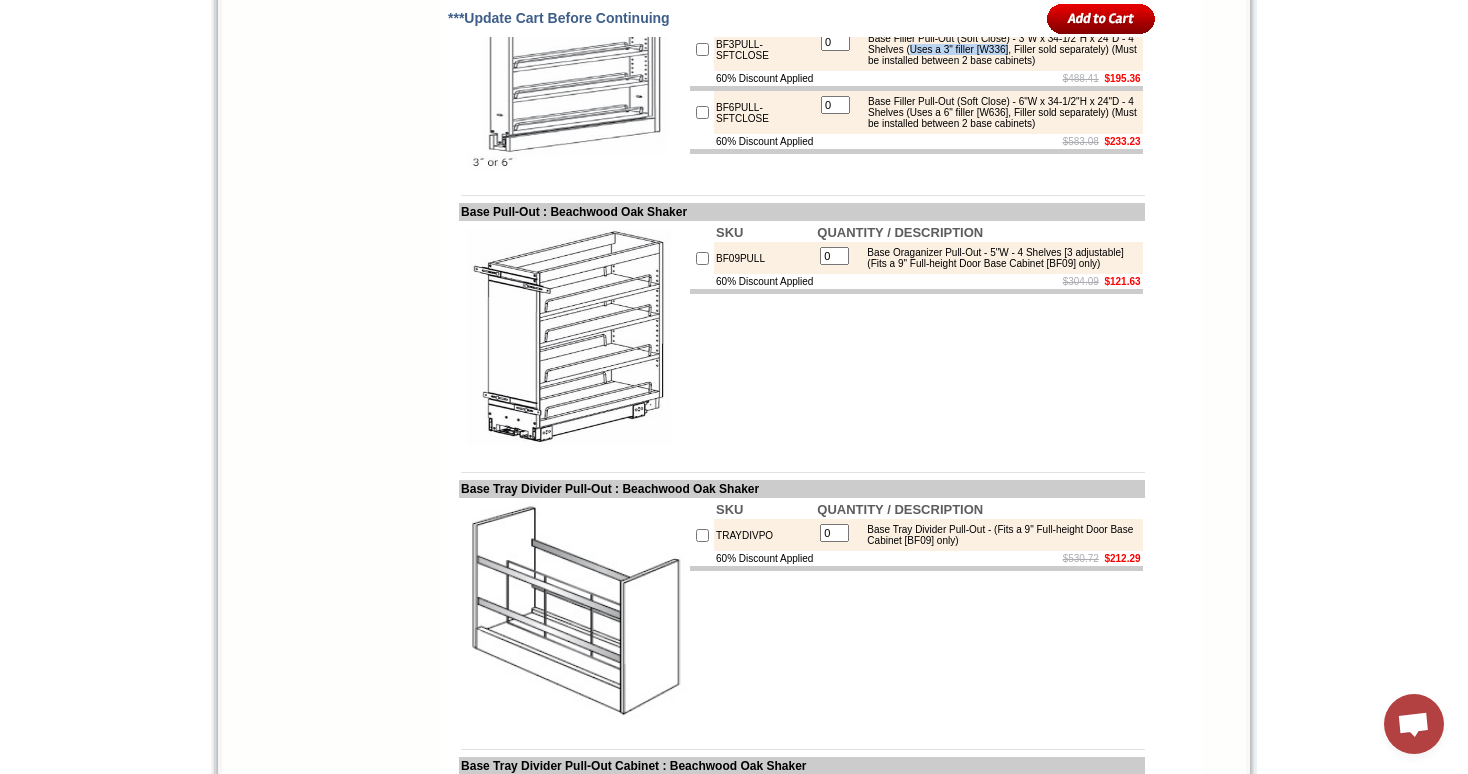 drag, startPoint x: 980, startPoint y: 212, endPoint x: 1094, endPoint y: 216, distance: 114.07015 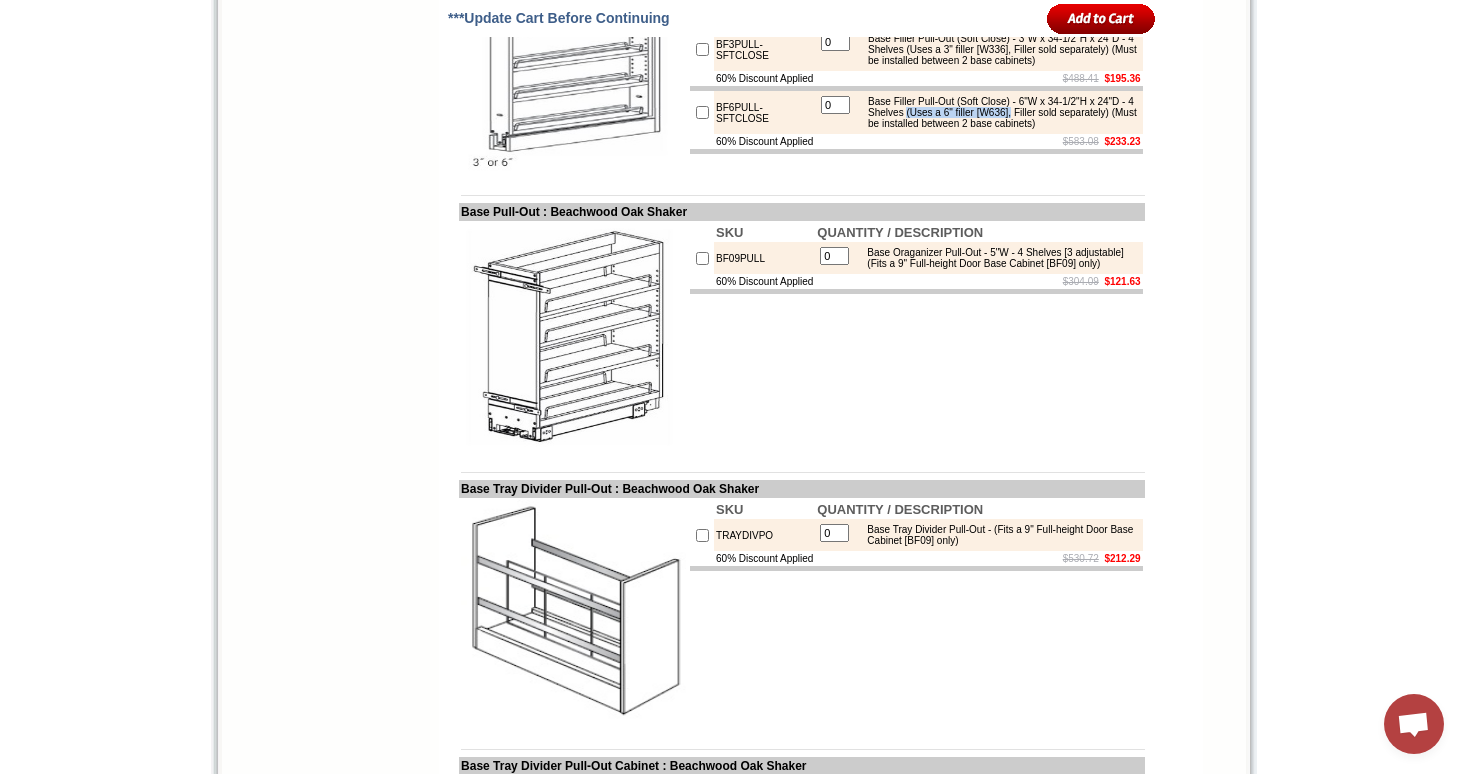 drag, startPoint x: 977, startPoint y: 292, endPoint x: 1097, endPoint y: 294, distance: 120.01666 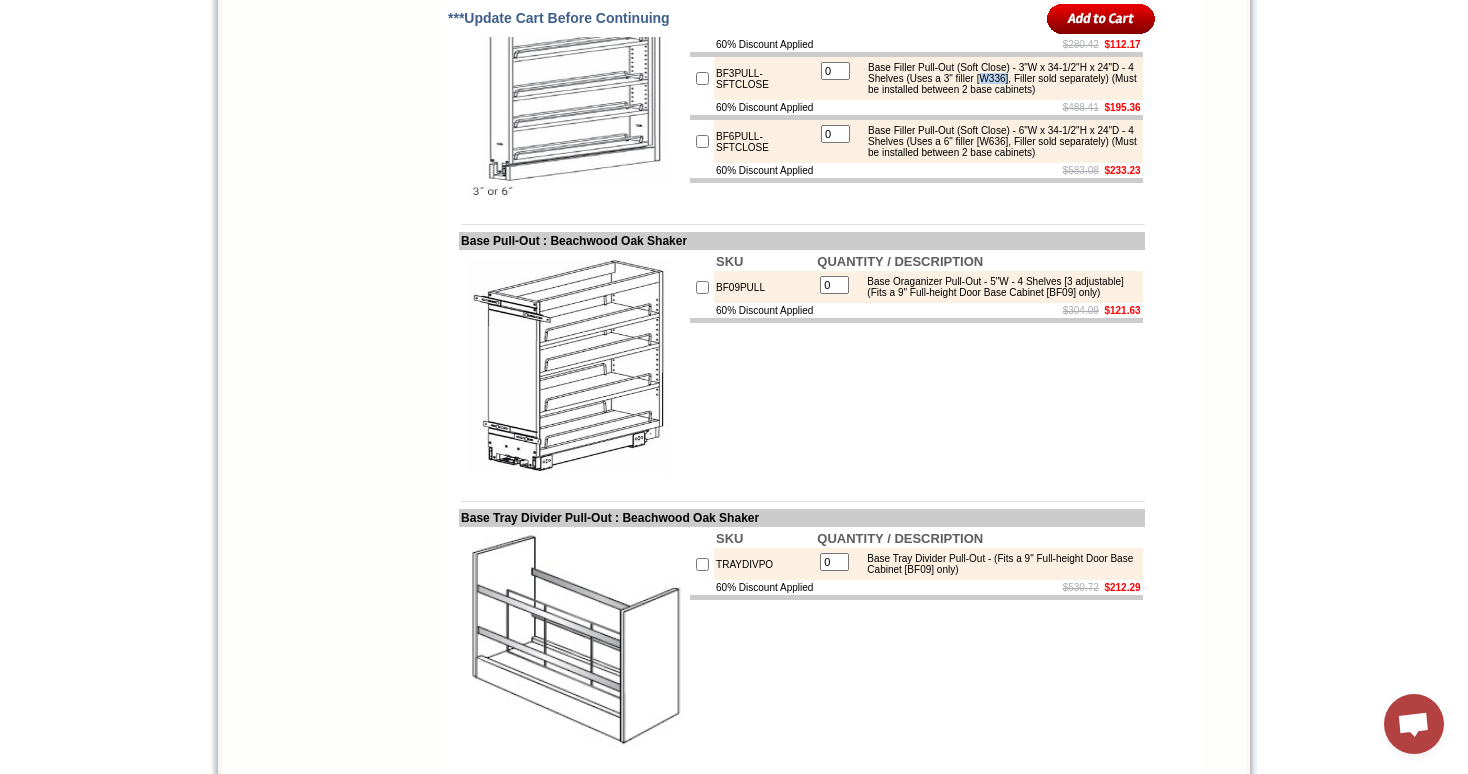 drag, startPoint x: 1060, startPoint y: 245, endPoint x: 1095, endPoint y: 245, distance: 35 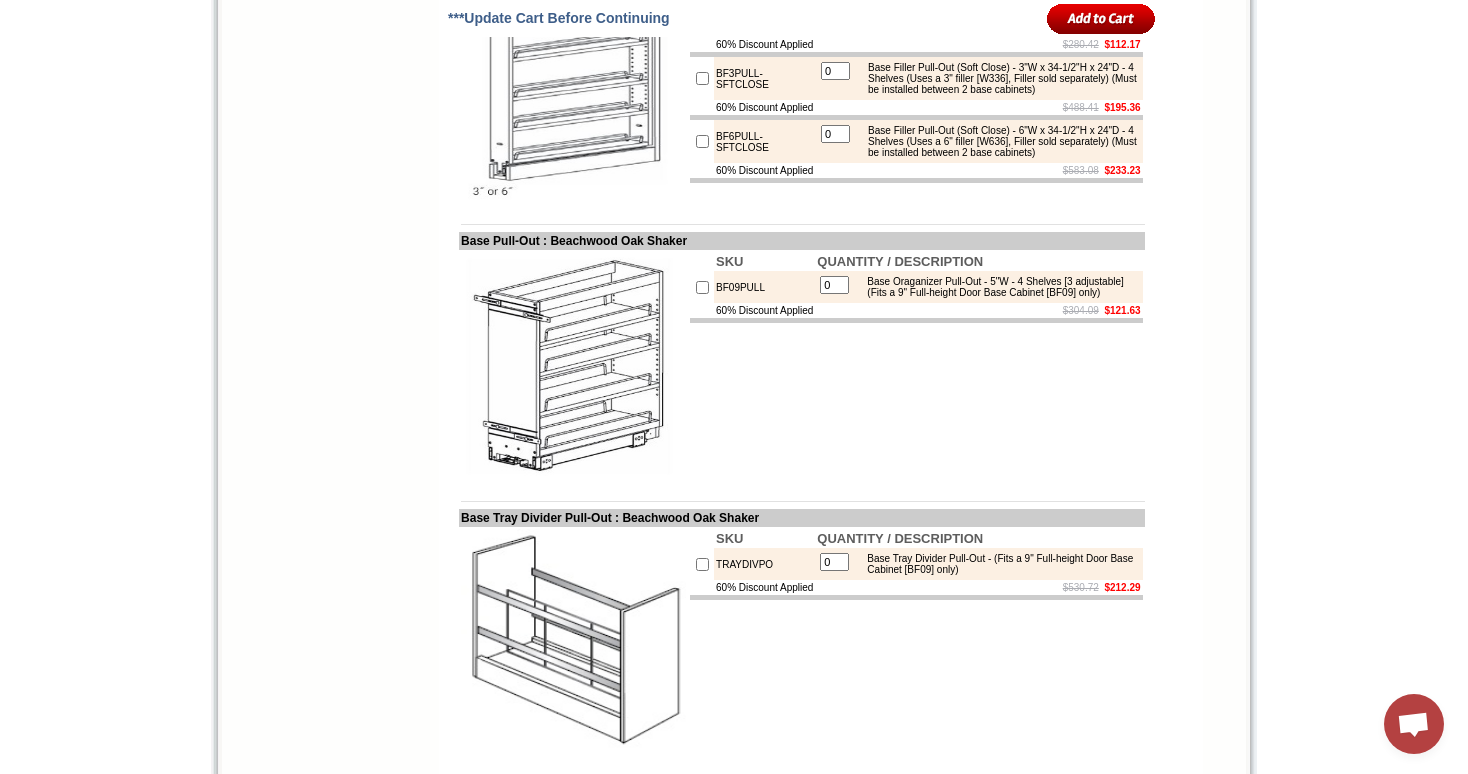 click on "Base Filler Pull-Out (Soft Close) - 6"W x 34-1/2"H x 24"D - 4 Shelves (Uses a 6" filler [W636], Filler sold separately) (Must be installed between 2 base cabinets)" at bounding box center [997, 141] 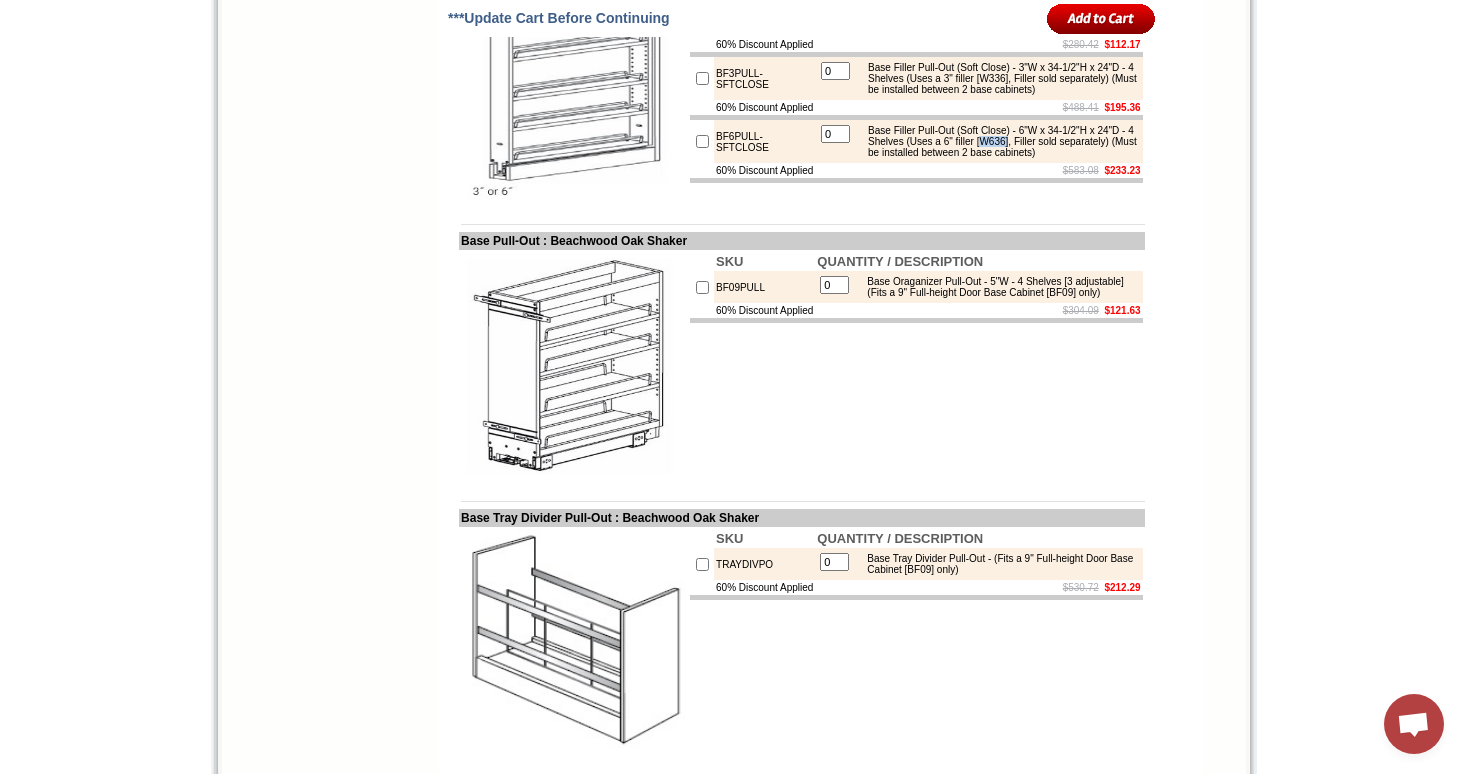 drag, startPoint x: 1065, startPoint y: 324, endPoint x: 1097, endPoint y: 327, distance: 32.140316 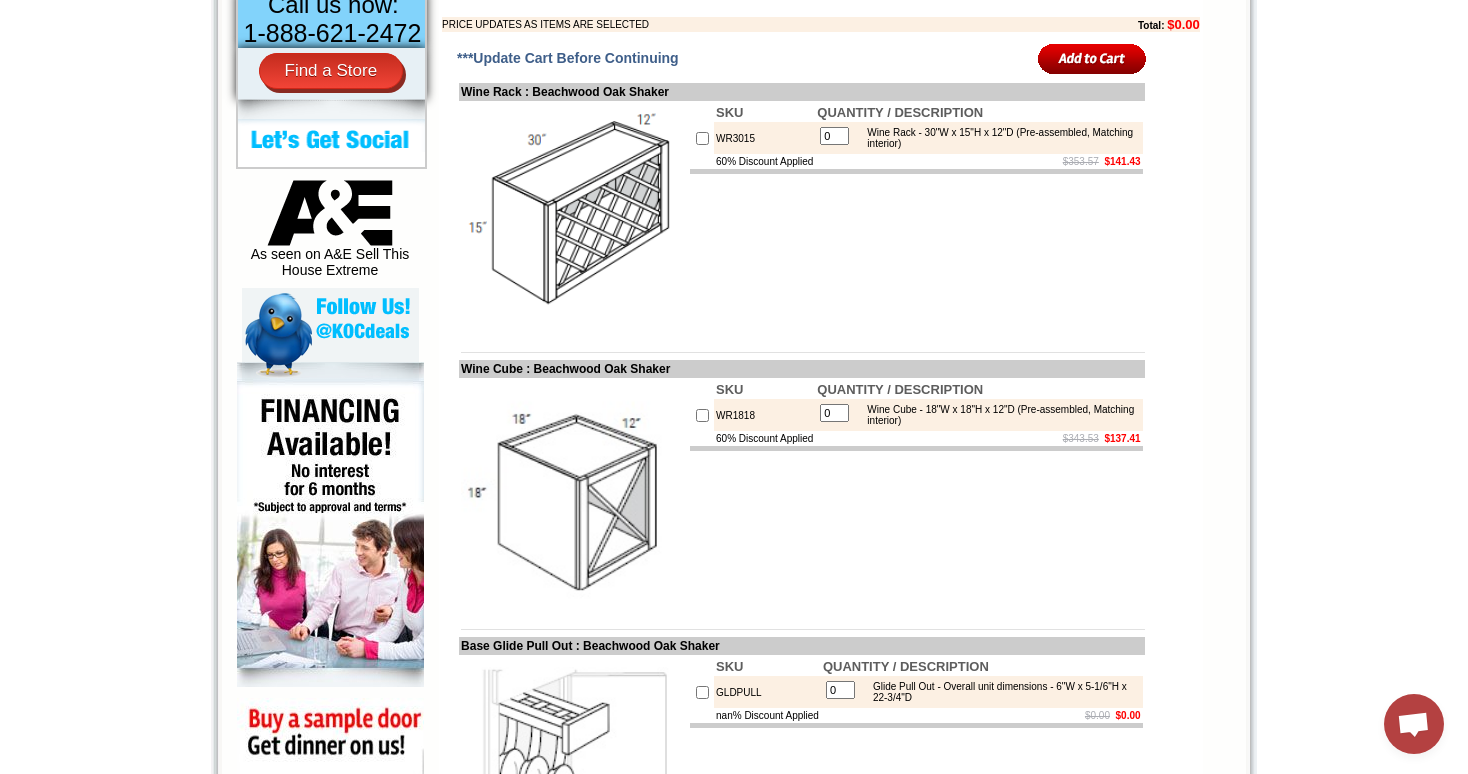 scroll, scrollTop: 701, scrollLeft: 0, axis: vertical 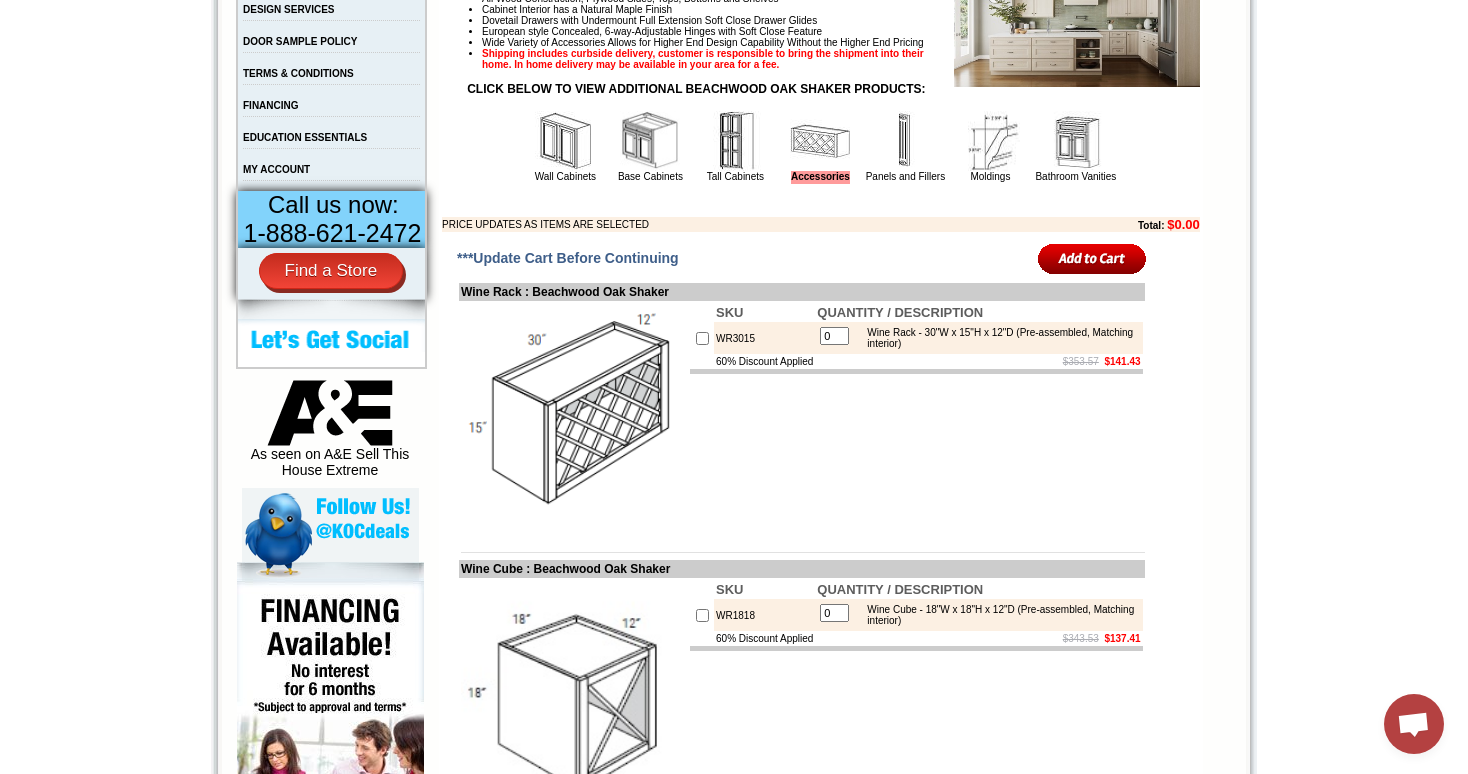 click at bounding box center (905, 141) 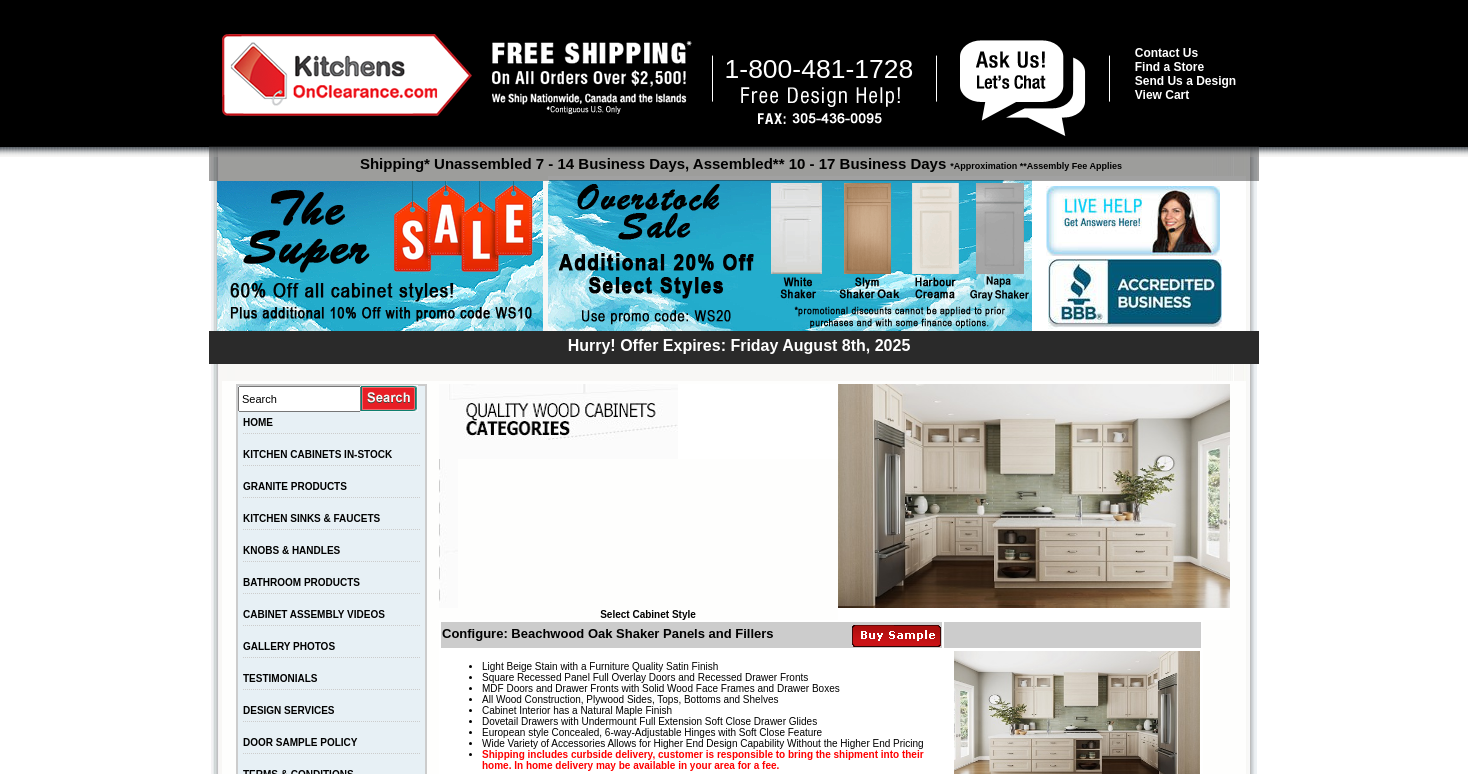 scroll, scrollTop: 0, scrollLeft: 0, axis: both 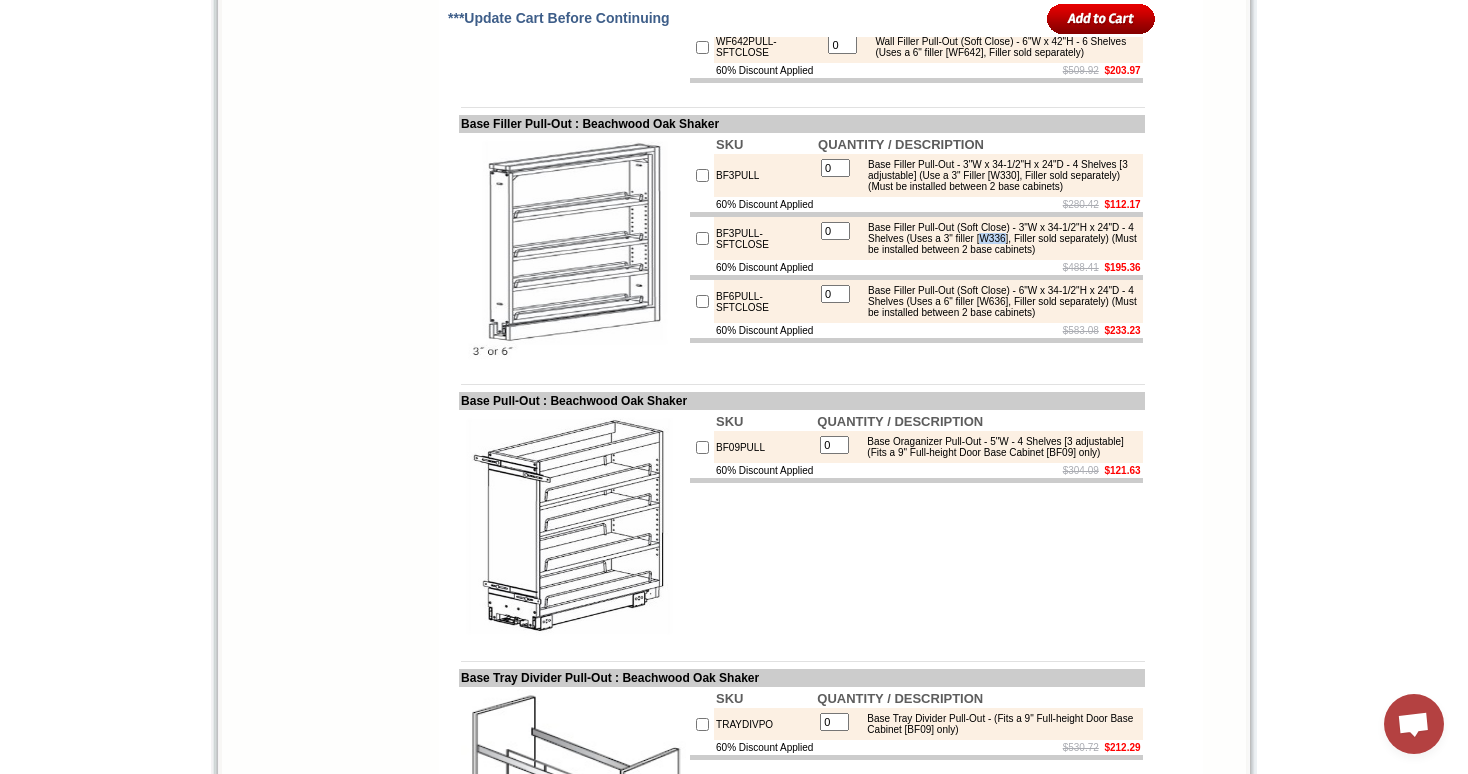 drag, startPoint x: 1064, startPoint y: 404, endPoint x: 1092, endPoint y: 407, distance: 28.160255 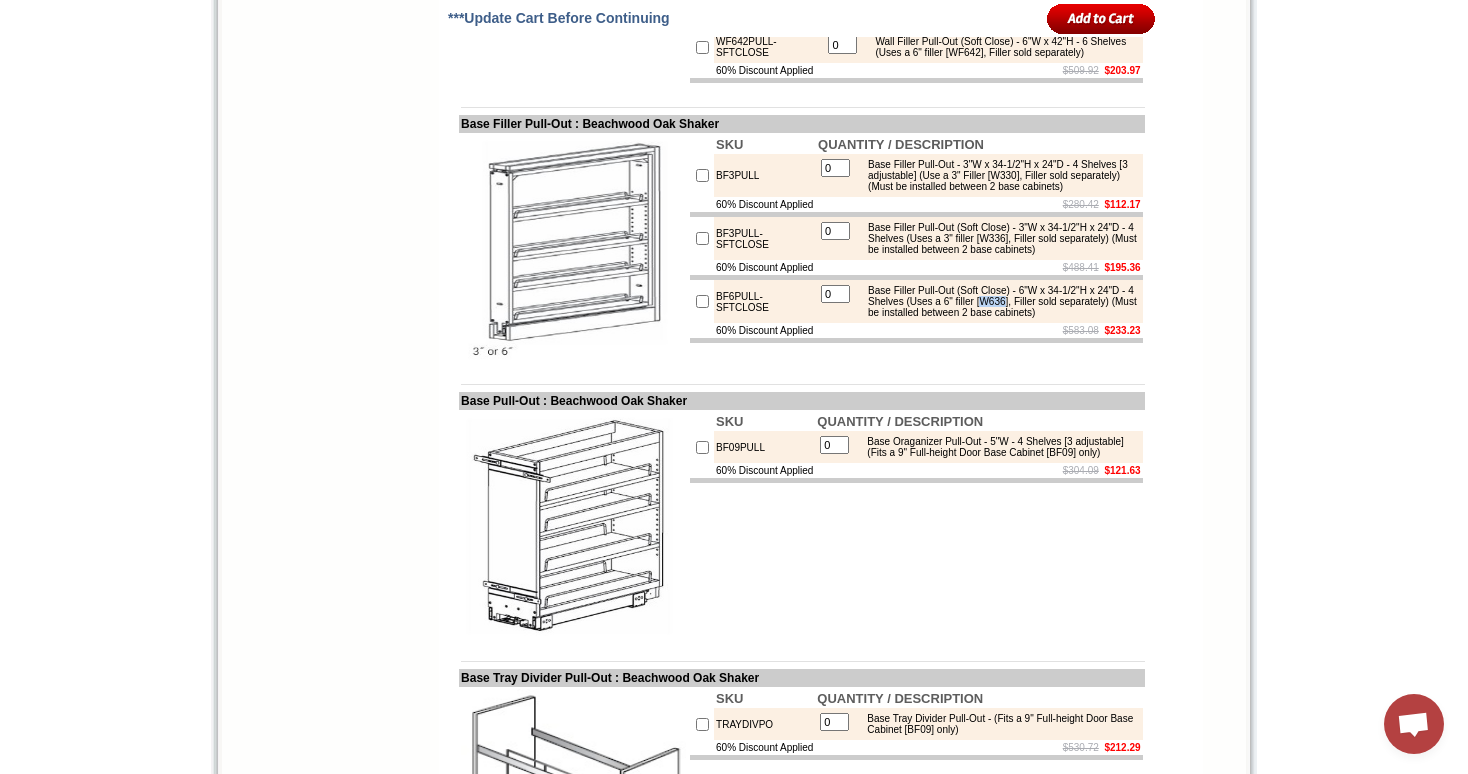 drag, startPoint x: 1061, startPoint y: 486, endPoint x: 1090, endPoint y: 486, distance: 29 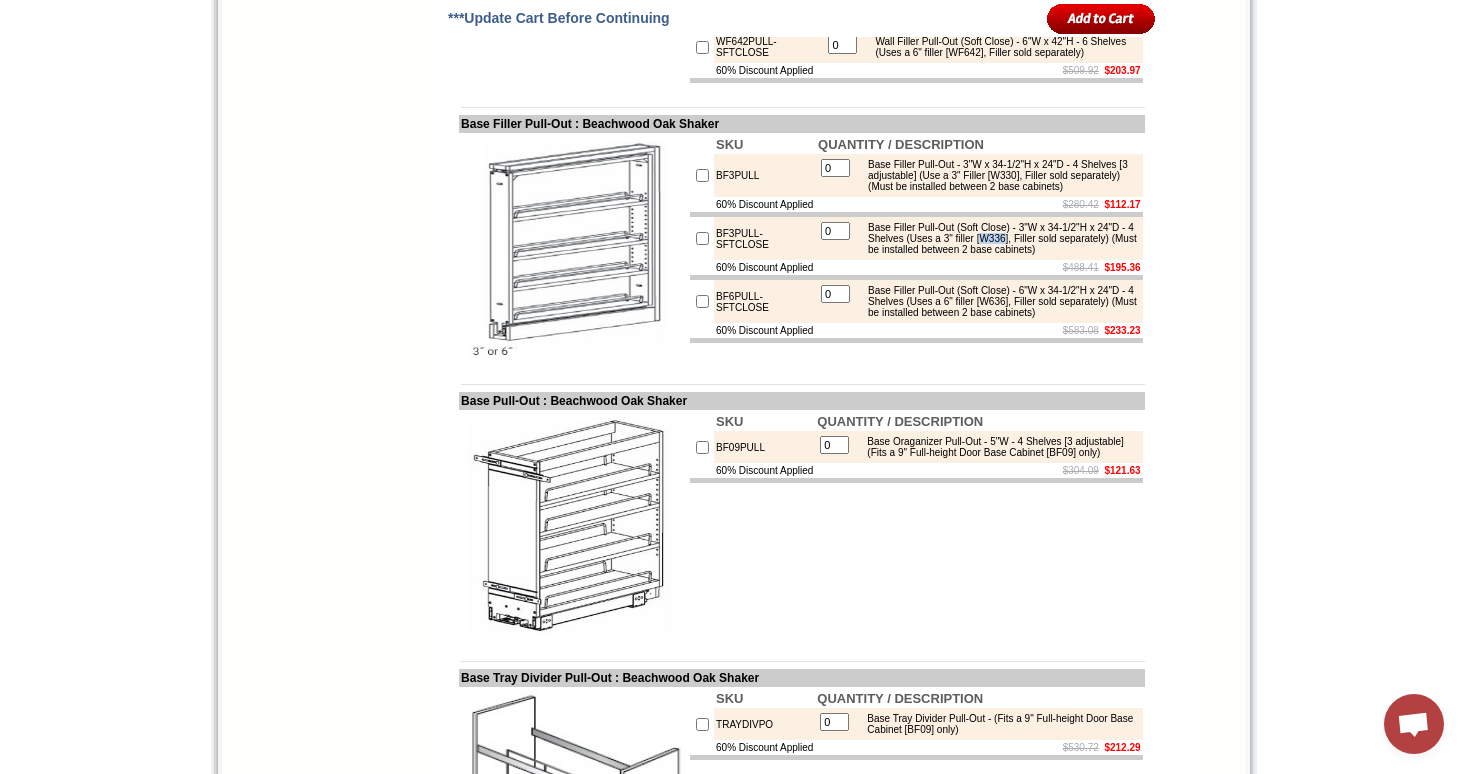 drag, startPoint x: 1064, startPoint y: 405, endPoint x: 1091, endPoint y: 408, distance: 27.166155 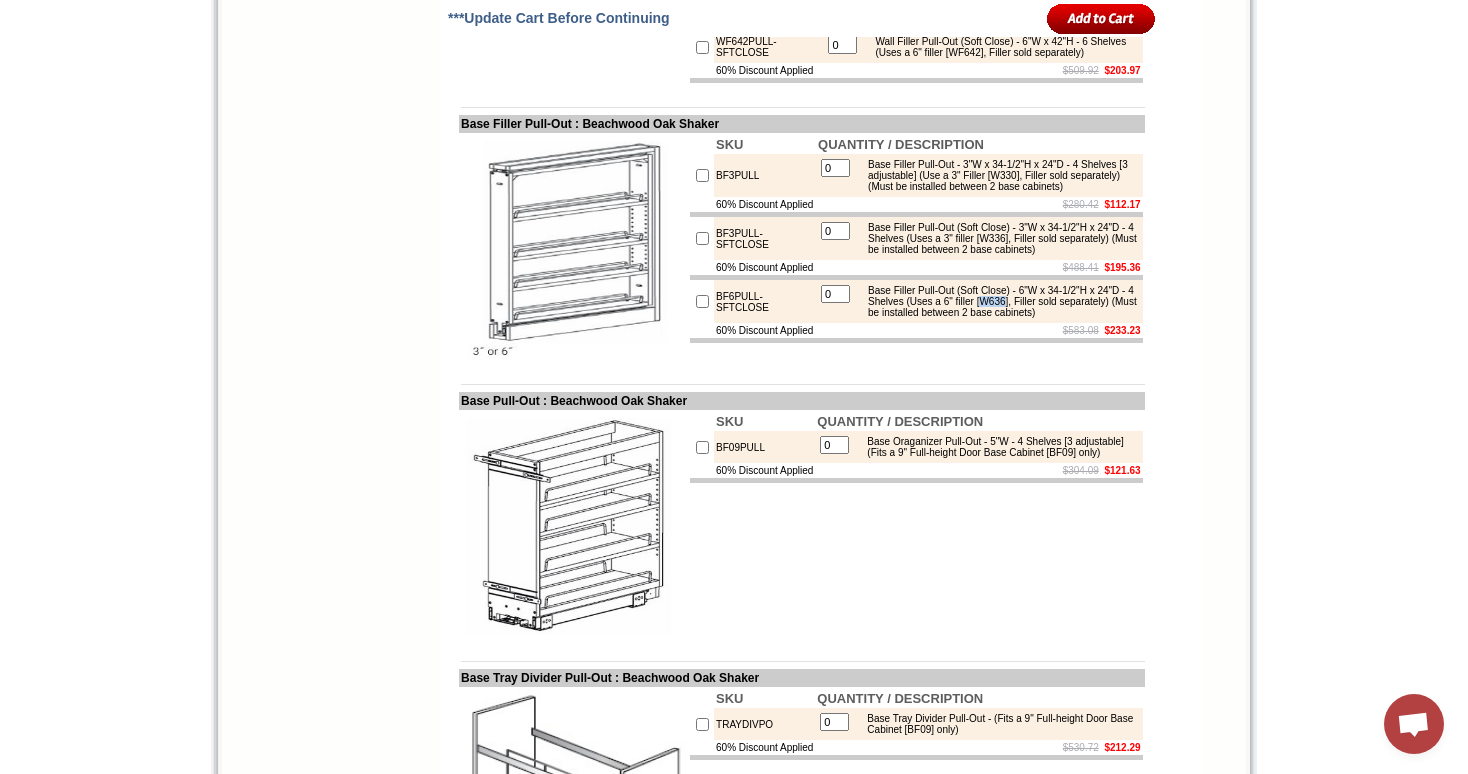 drag, startPoint x: 1063, startPoint y: 488, endPoint x: 1091, endPoint y: 488, distance: 28 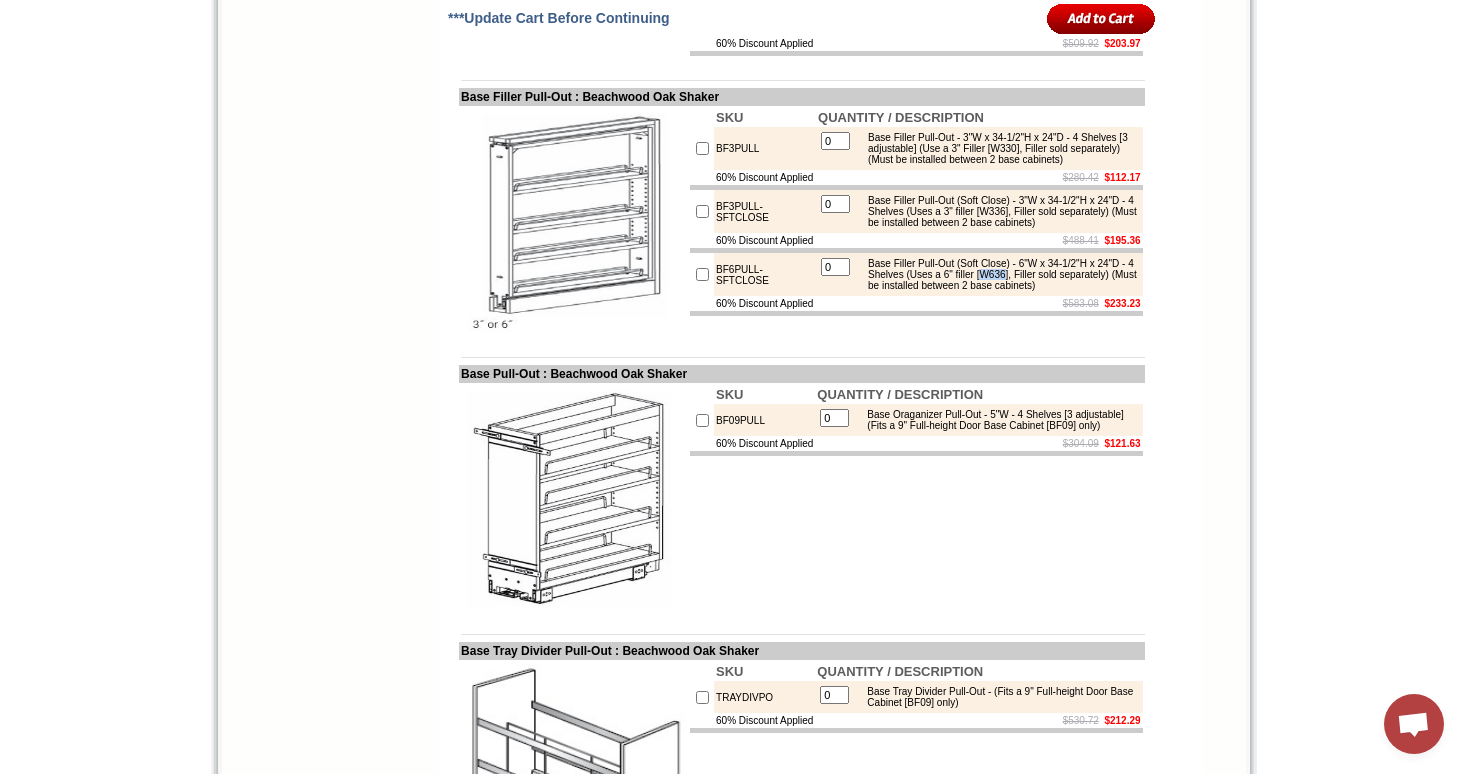 scroll, scrollTop: 4108, scrollLeft: 0, axis: vertical 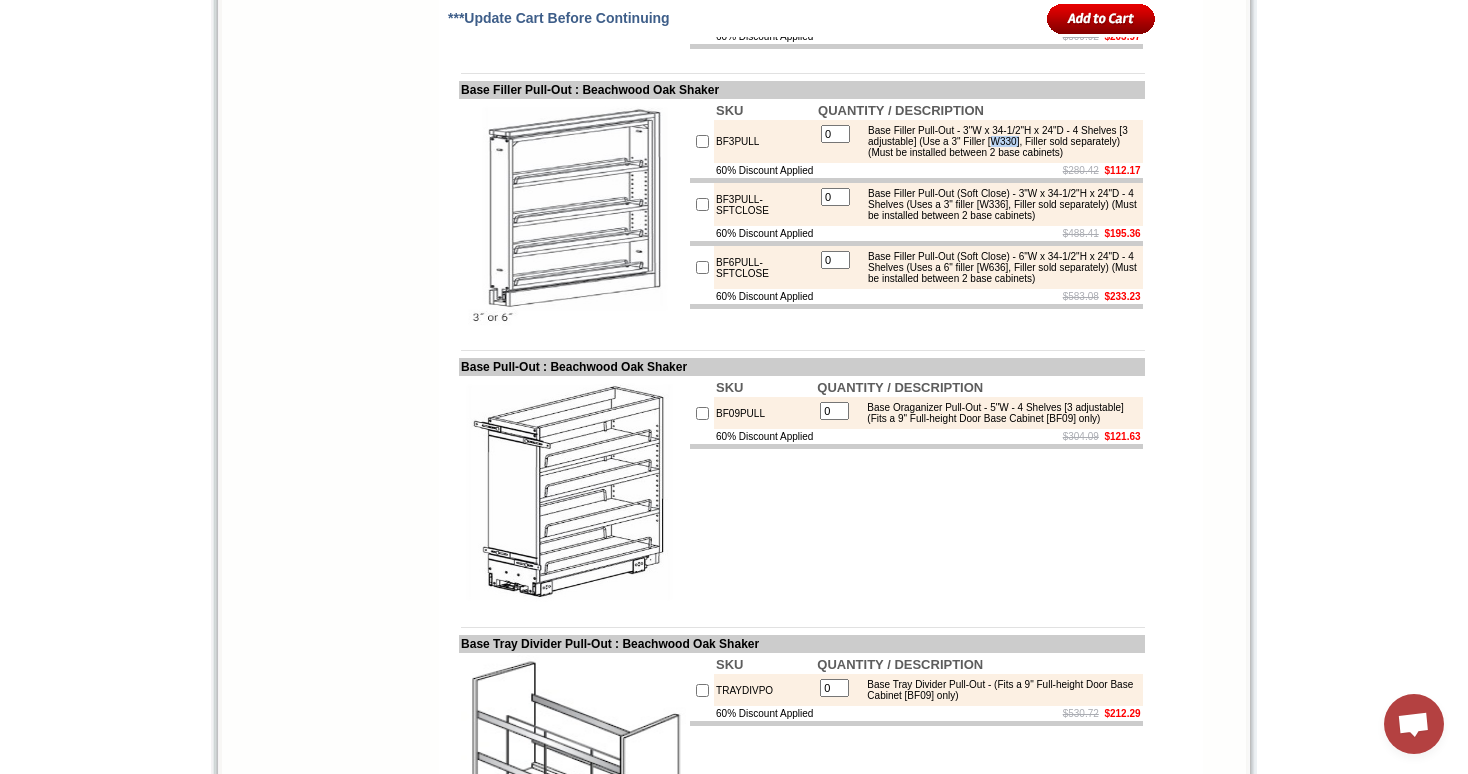drag, startPoint x: 1078, startPoint y: 290, endPoint x: 1110, endPoint y: 294, distance: 32.24903 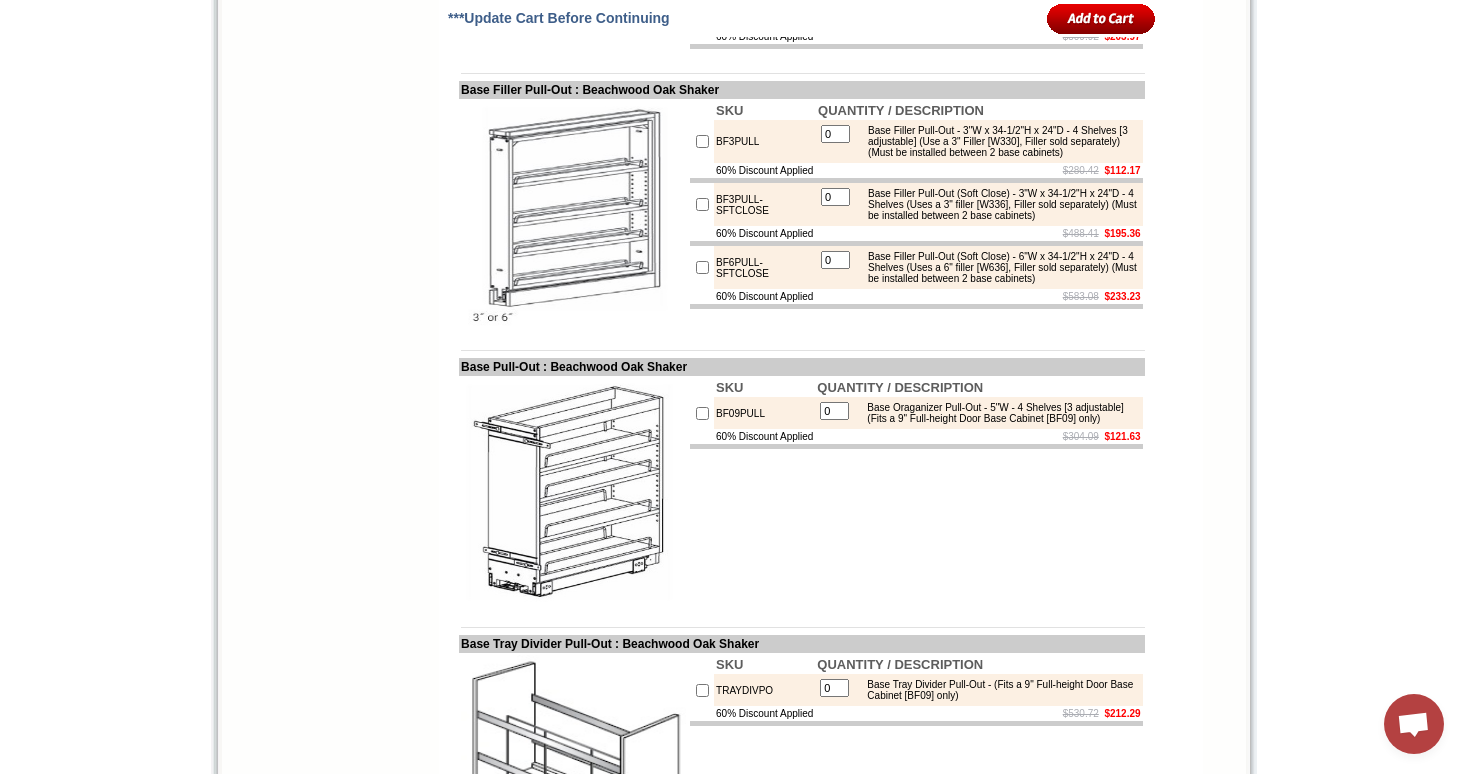 click on "Base Filler Pull-Out (Soft Close) - 3"W x 34-1/2"H x 24"D - 4 Shelves (Uses a 3" filler [W336], Filler sold separately) (Must be installed between 2 base cabinets)" at bounding box center (997, 204) 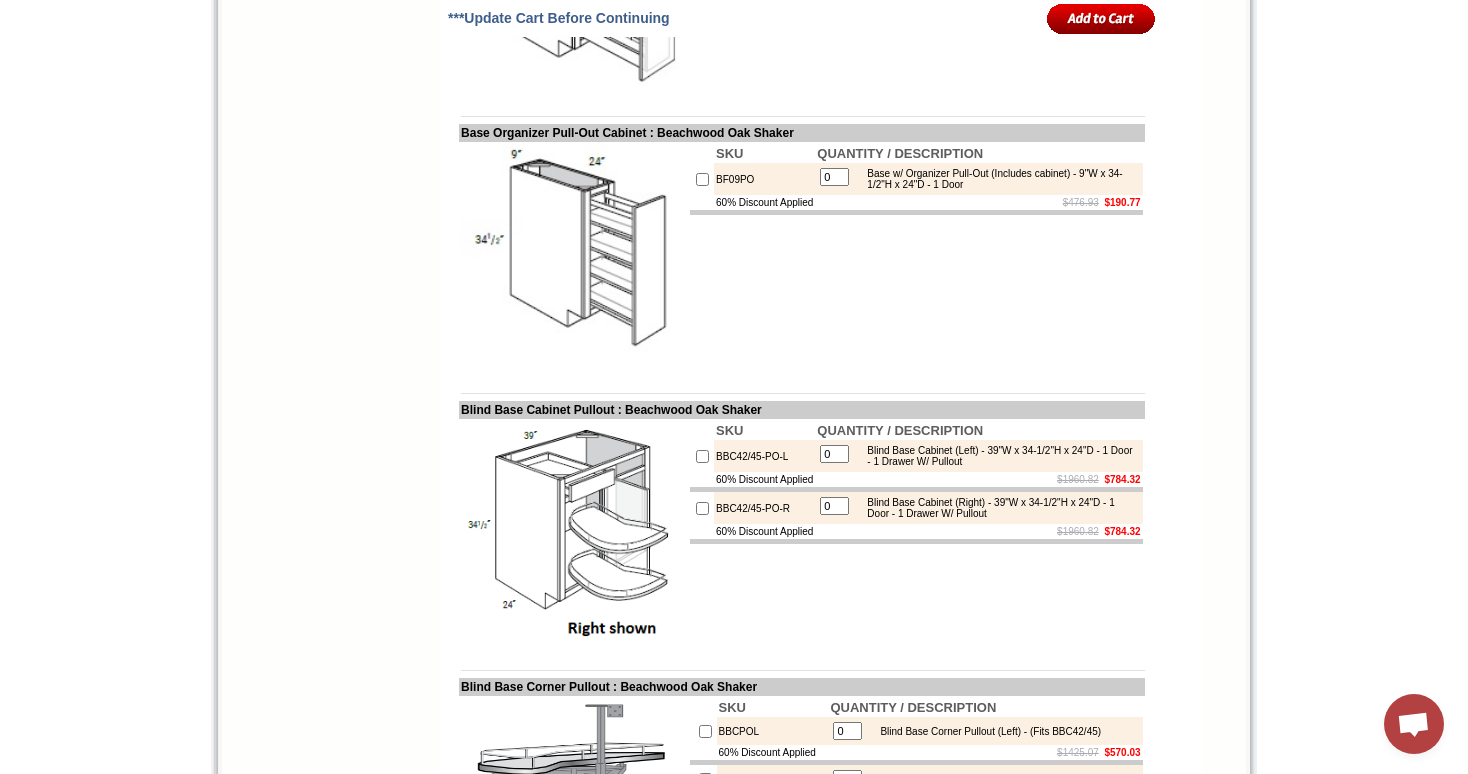 scroll, scrollTop: 5171, scrollLeft: 0, axis: vertical 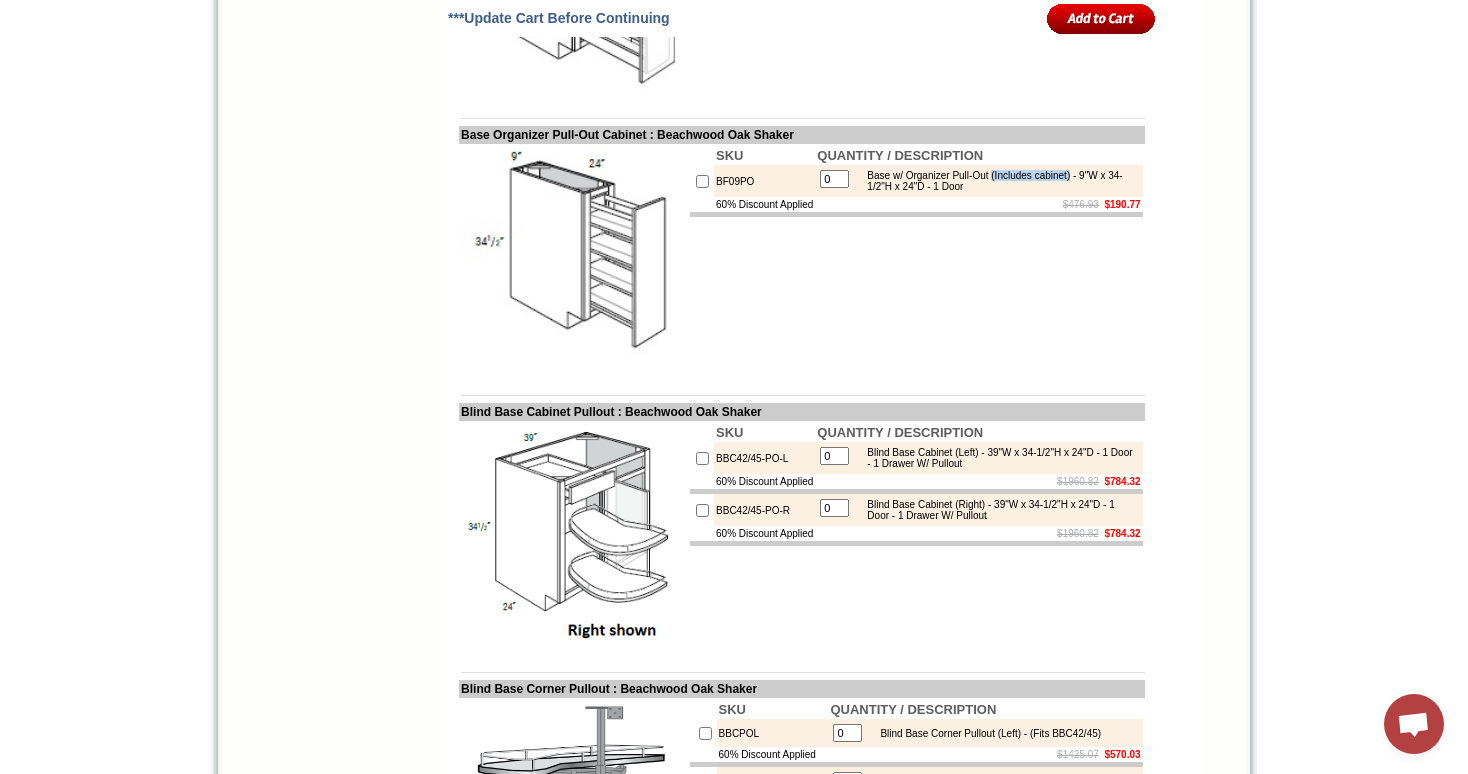 drag, startPoint x: 1111, startPoint y: 364, endPoint x: 1017, endPoint y: 360, distance: 94.08507 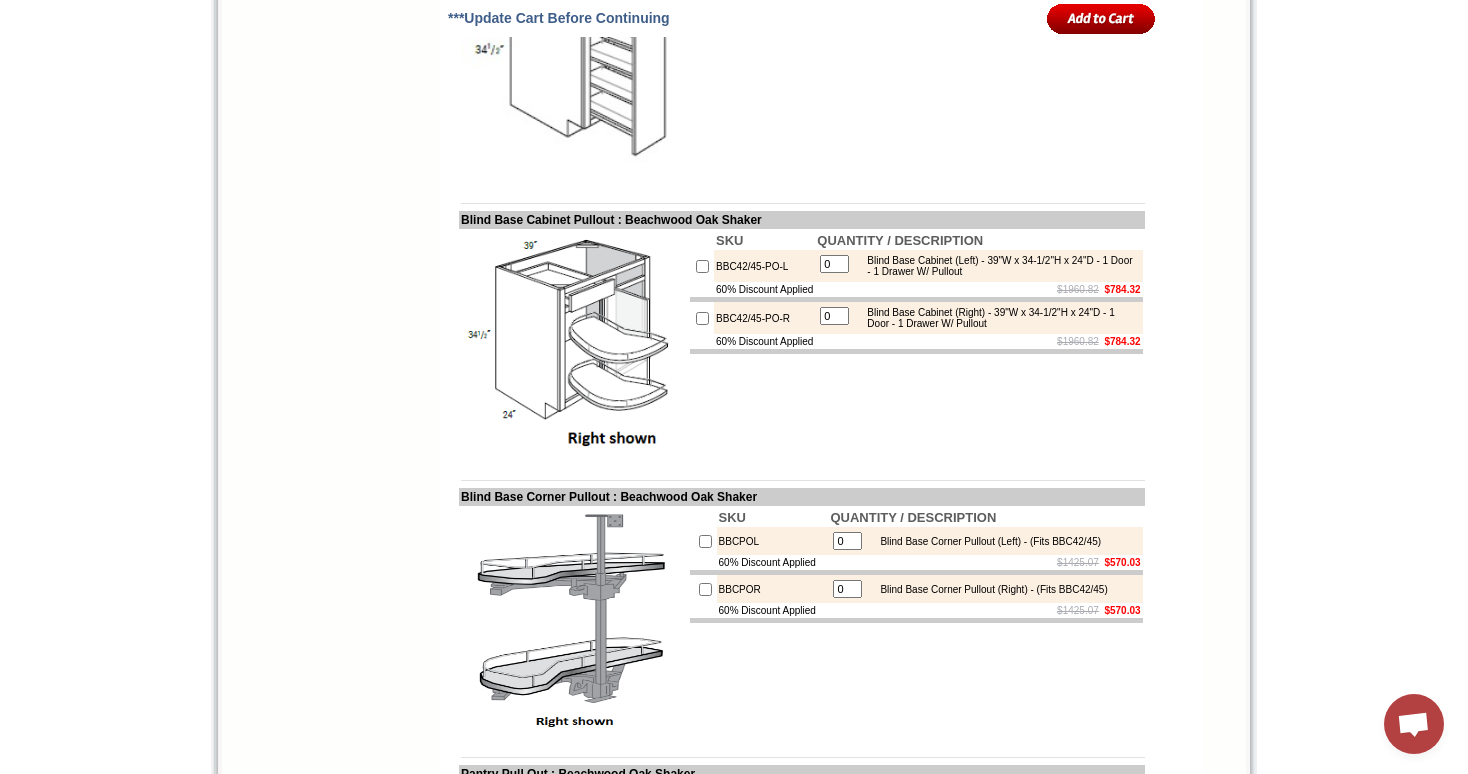 scroll, scrollTop: 5344, scrollLeft: 0, axis: vertical 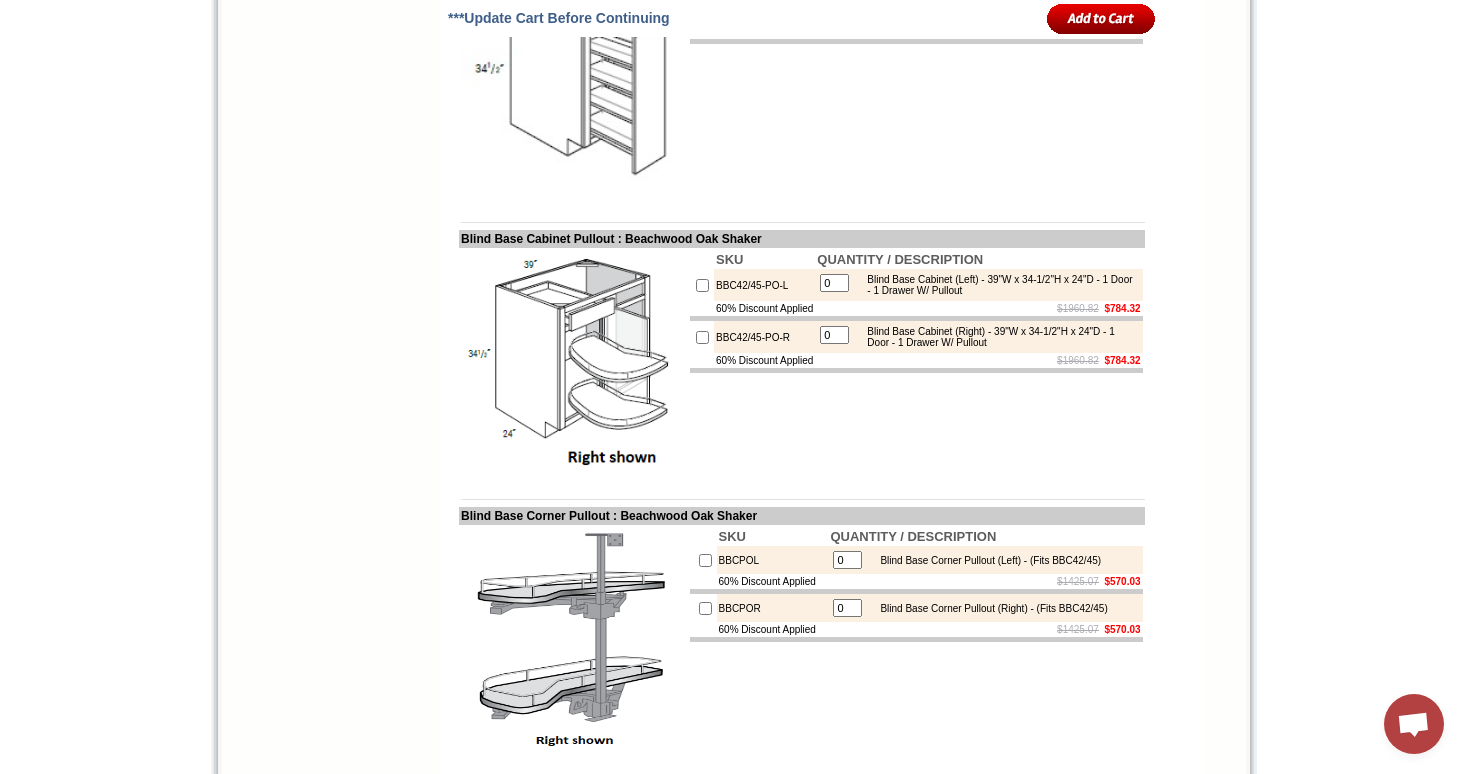 drag, startPoint x: 624, startPoint y: 150, endPoint x: 570, endPoint y: 147, distance: 54.08327 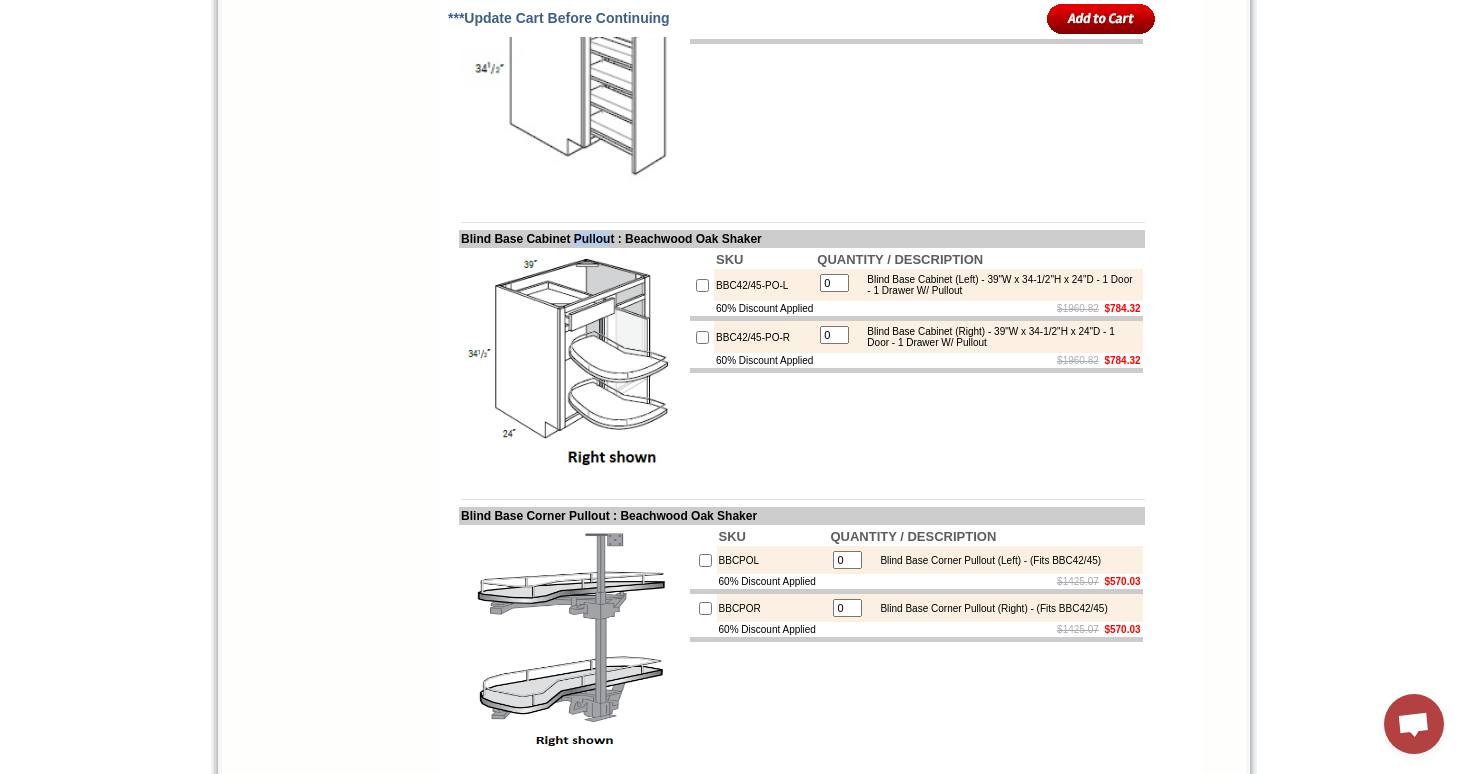 drag, startPoint x: 636, startPoint y: 426, endPoint x: 591, endPoint y: 425, distance: 45.01111 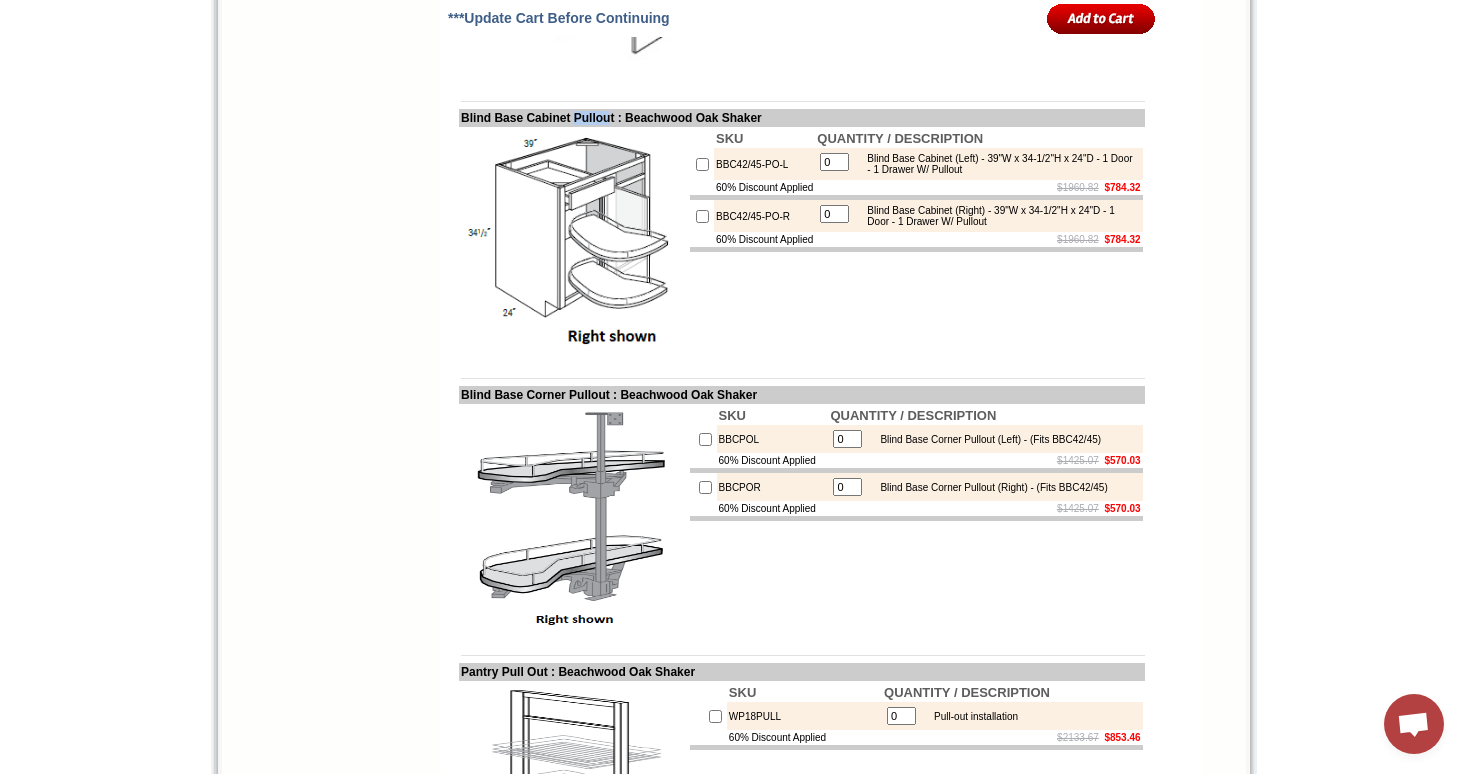 scroll, scrollTop: 5472, scrollLeft: 0, axis: vertical 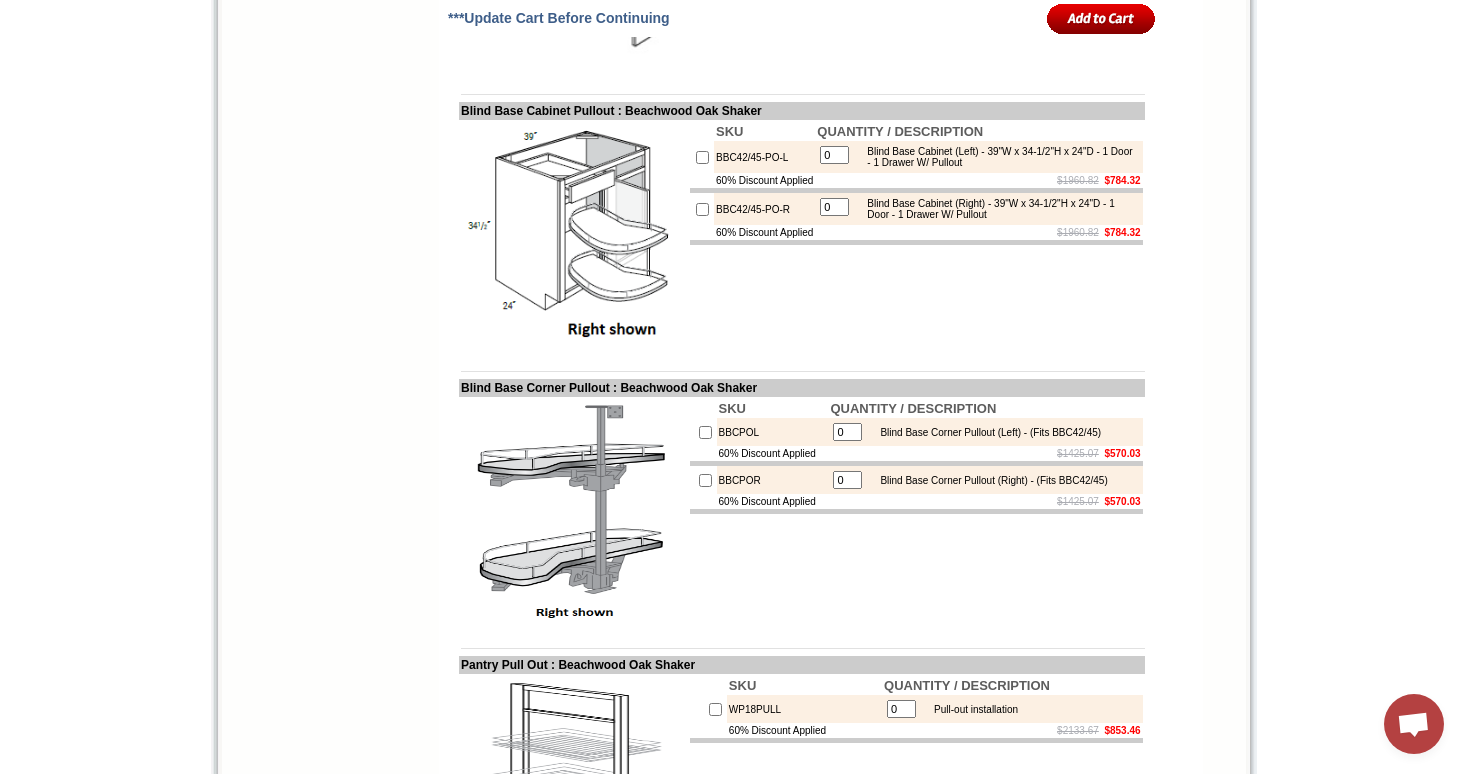 click on "SKU
QUANTITY / DESCRIPTION
BBC42/45-PO-L
0 Blind Base Cabinet (Left) - 39"W x 34-1/2"H x 24"D - 1 Door - 1 Drawer W/ Pullout
60% Discount Applied
$1960.82    $784.32
BBC42/45-PO-R
0 Blind Base Cabinet (Right) - 39"W x 34-1/2"H x 24"D - 1 Door - 1 Drawer W/ Pullout
60% Discount Applied
$1960.82    $784.32" at bounding box center (916, 234) 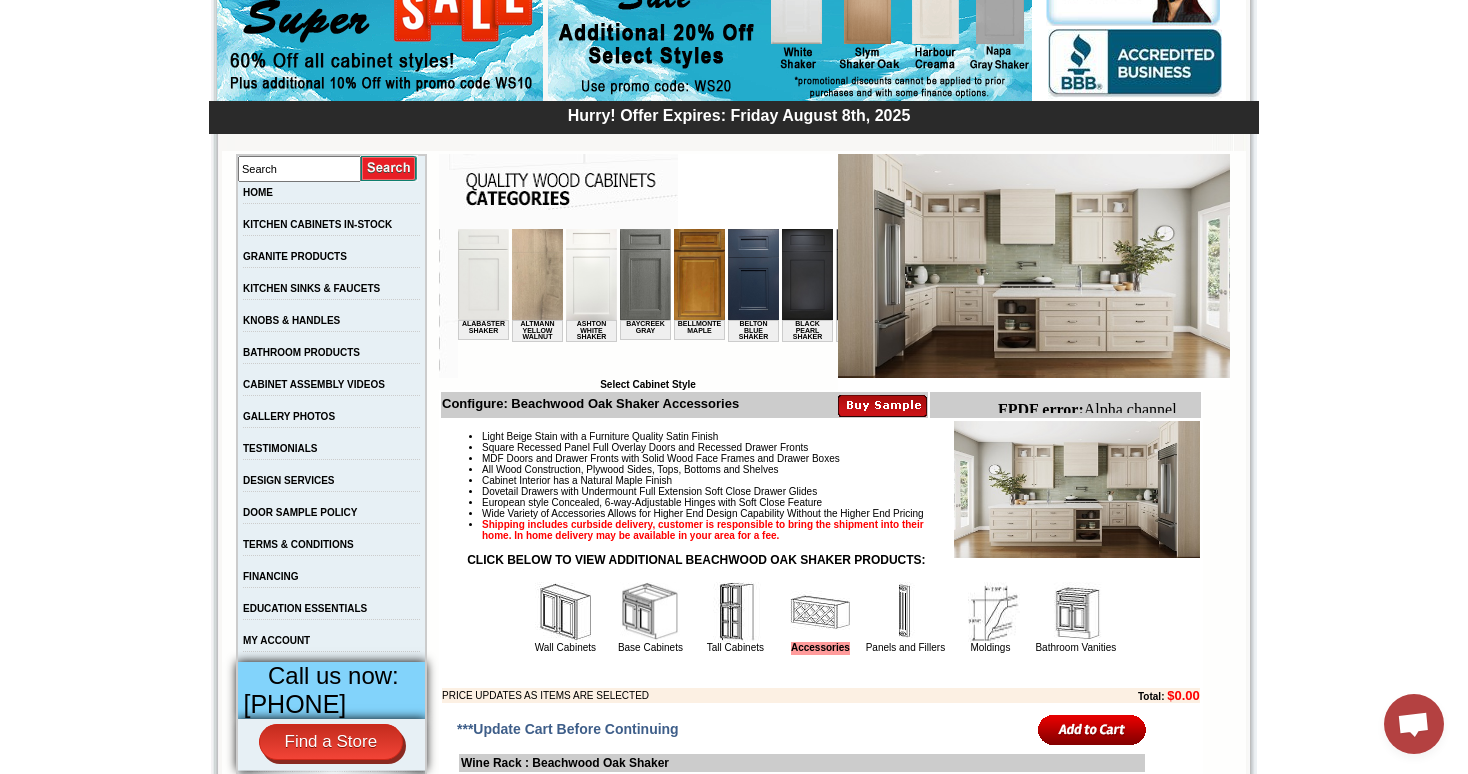 scroll, scrollTop: 409, scrollLeft: 0, axis: vertical 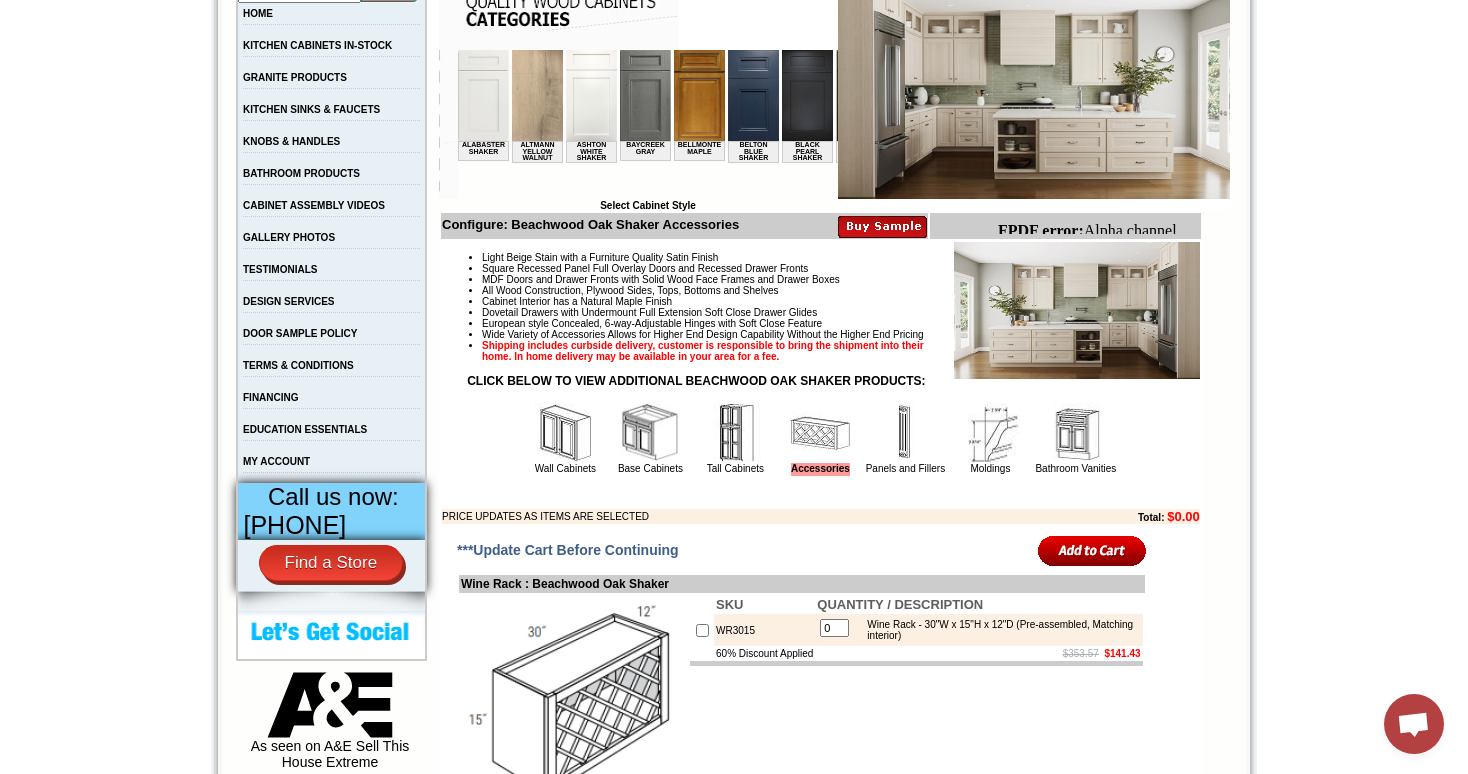 click at bounding box center [650, 433] 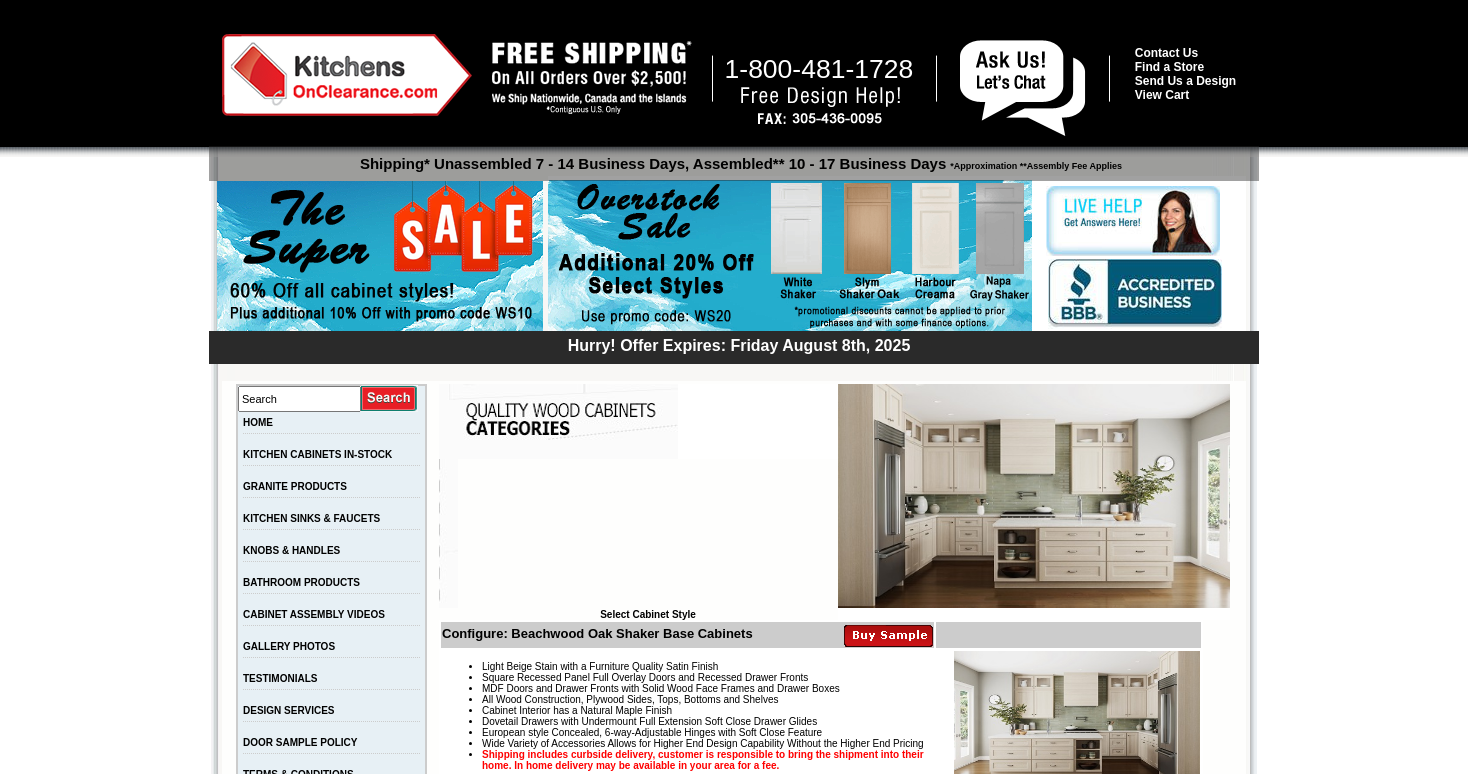 scroll, scrollTop: 0, scrollLeft: 0, axis: both 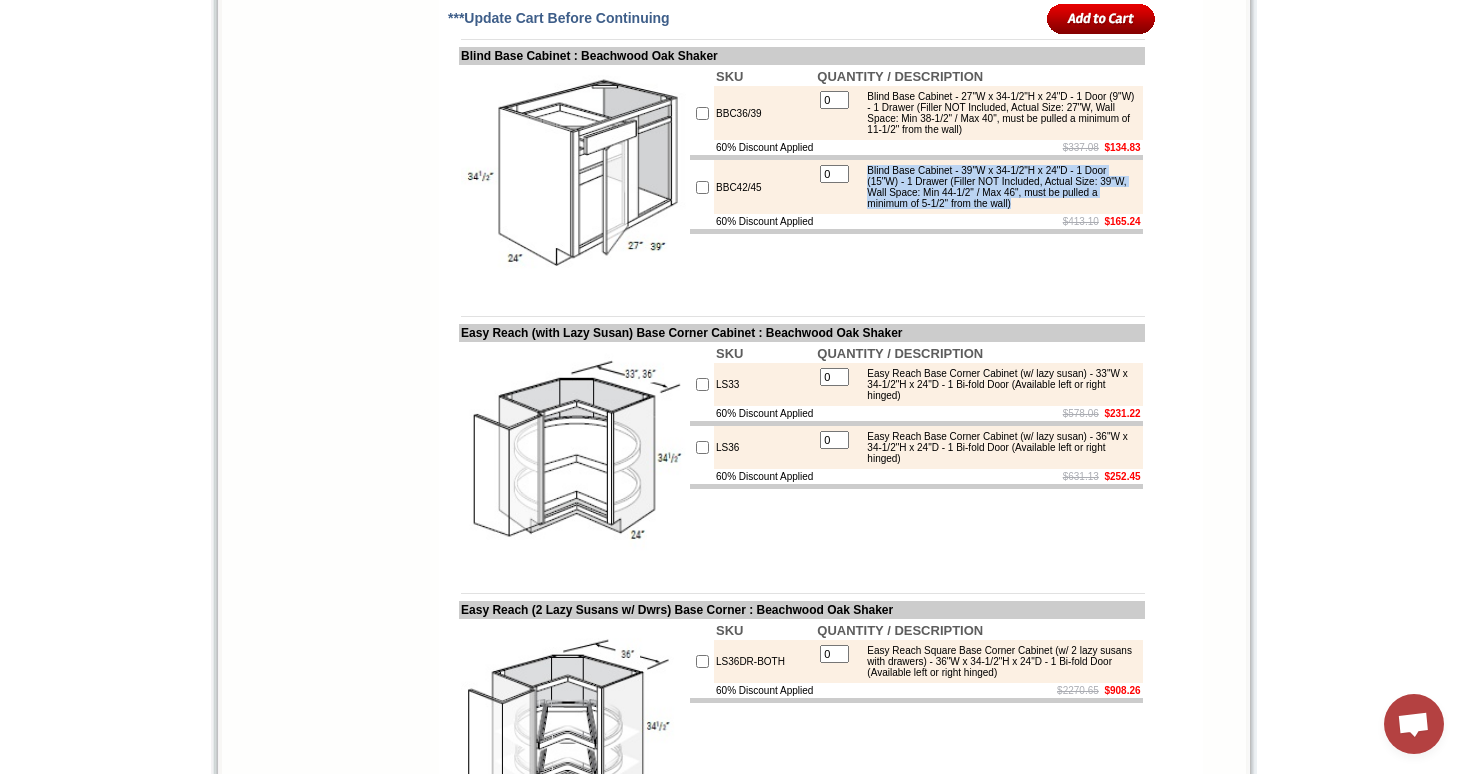 drag, startPoint x: 880, startPoint y: 429, endPoint x: 958, endPoint y: 484, distance: 95.44108 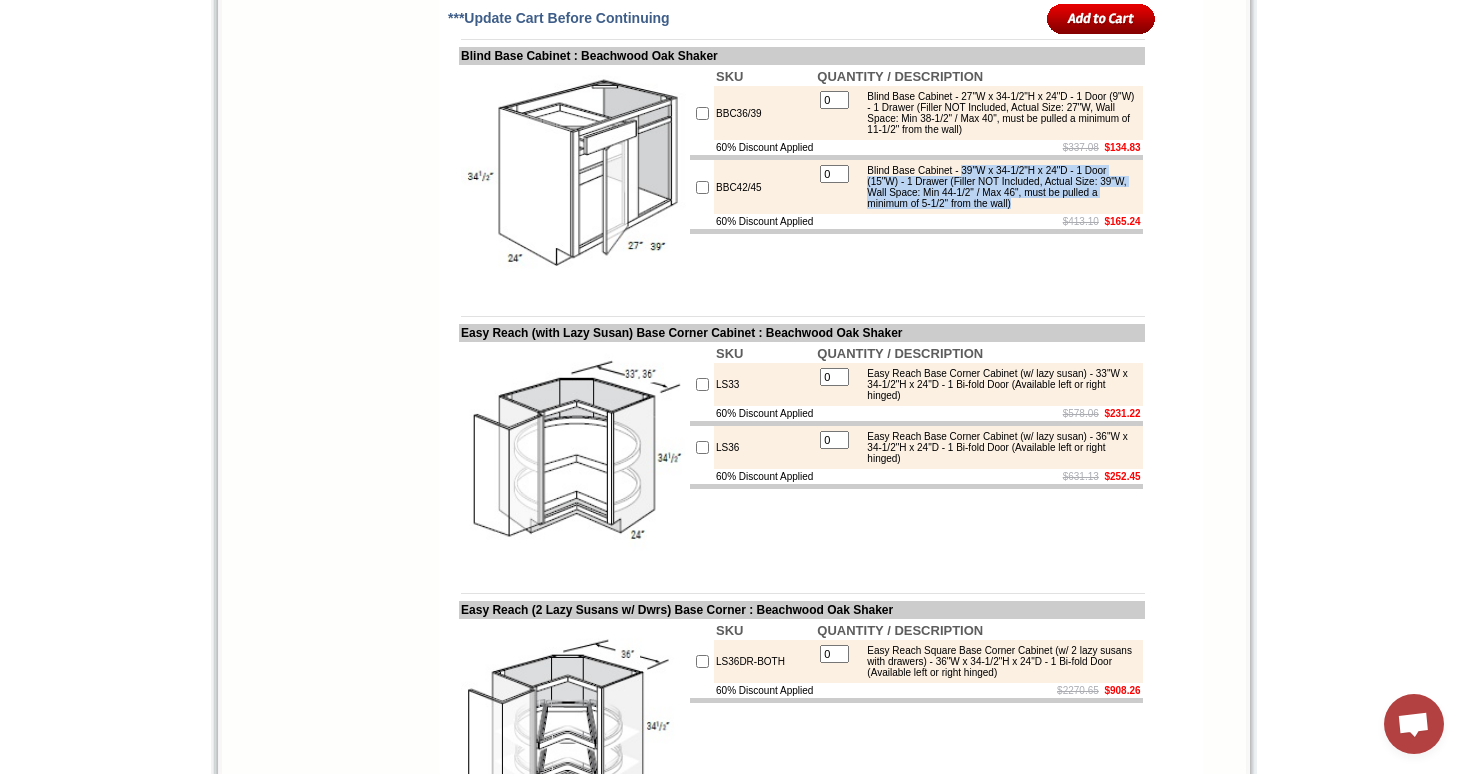 drag, startPoint x: 984, startPoint y: 437, endPoint x: 1017, endPoint y: 478, distance: 52.63079 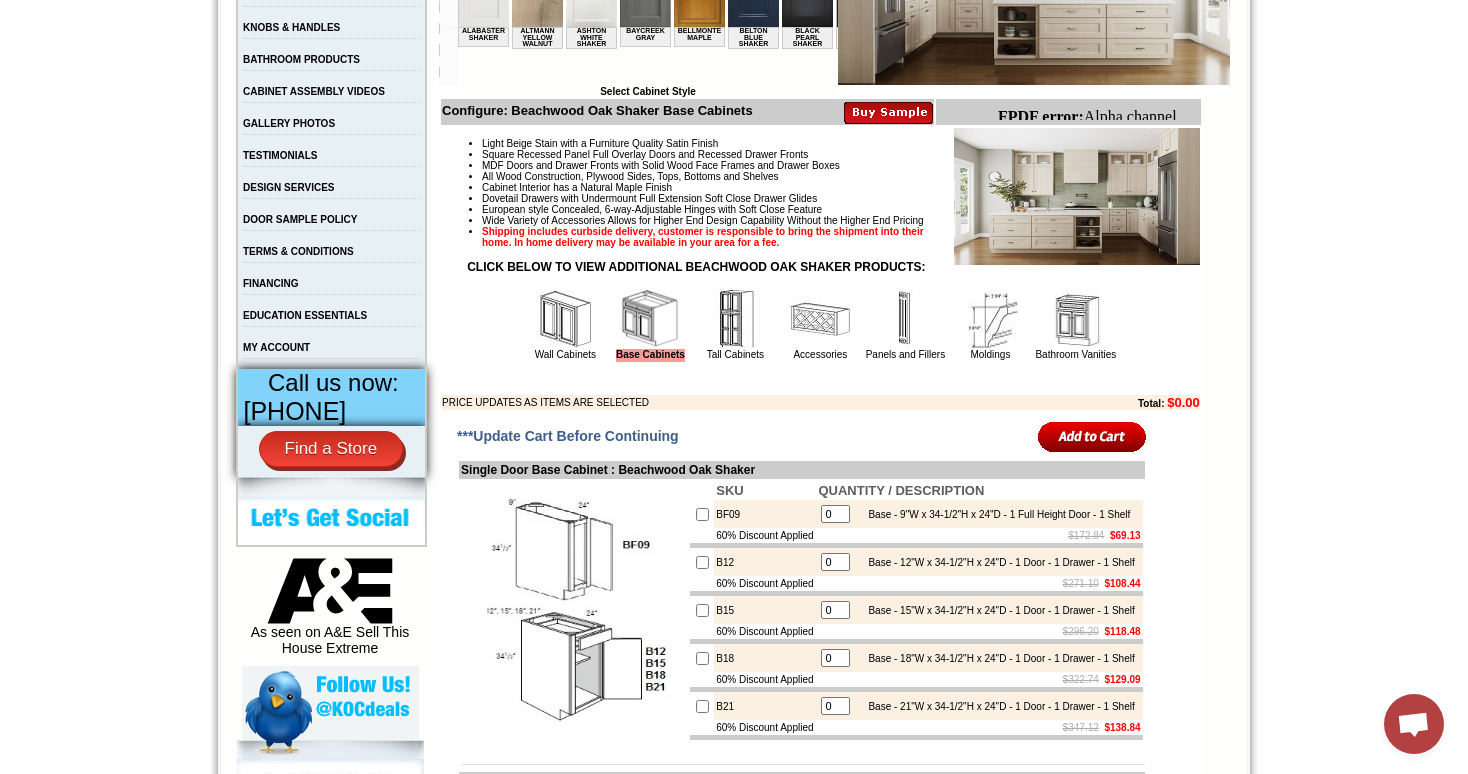 scroll, scrollTop: 610, scrollLeft: 0, axis: vertical 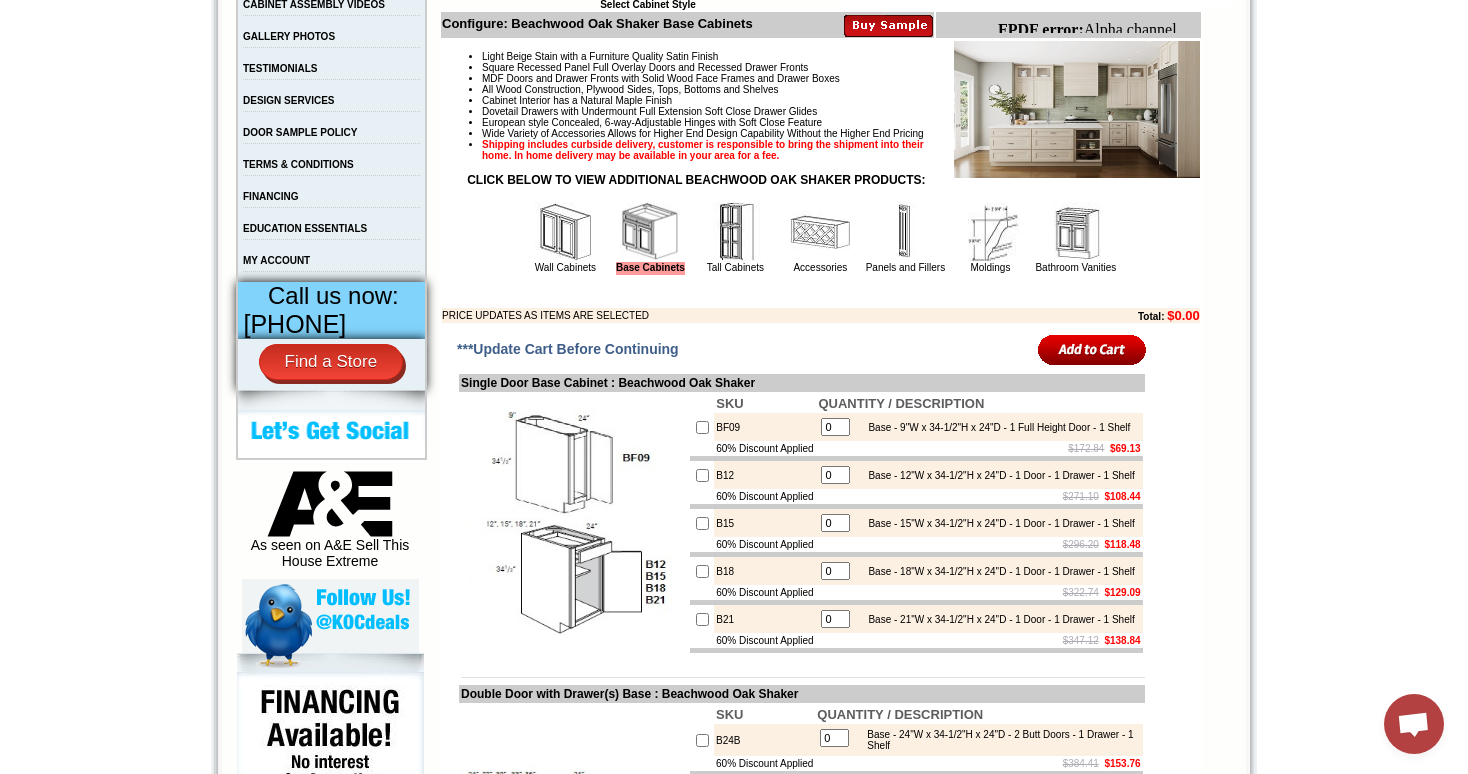 click at bounding box center (820, 232) 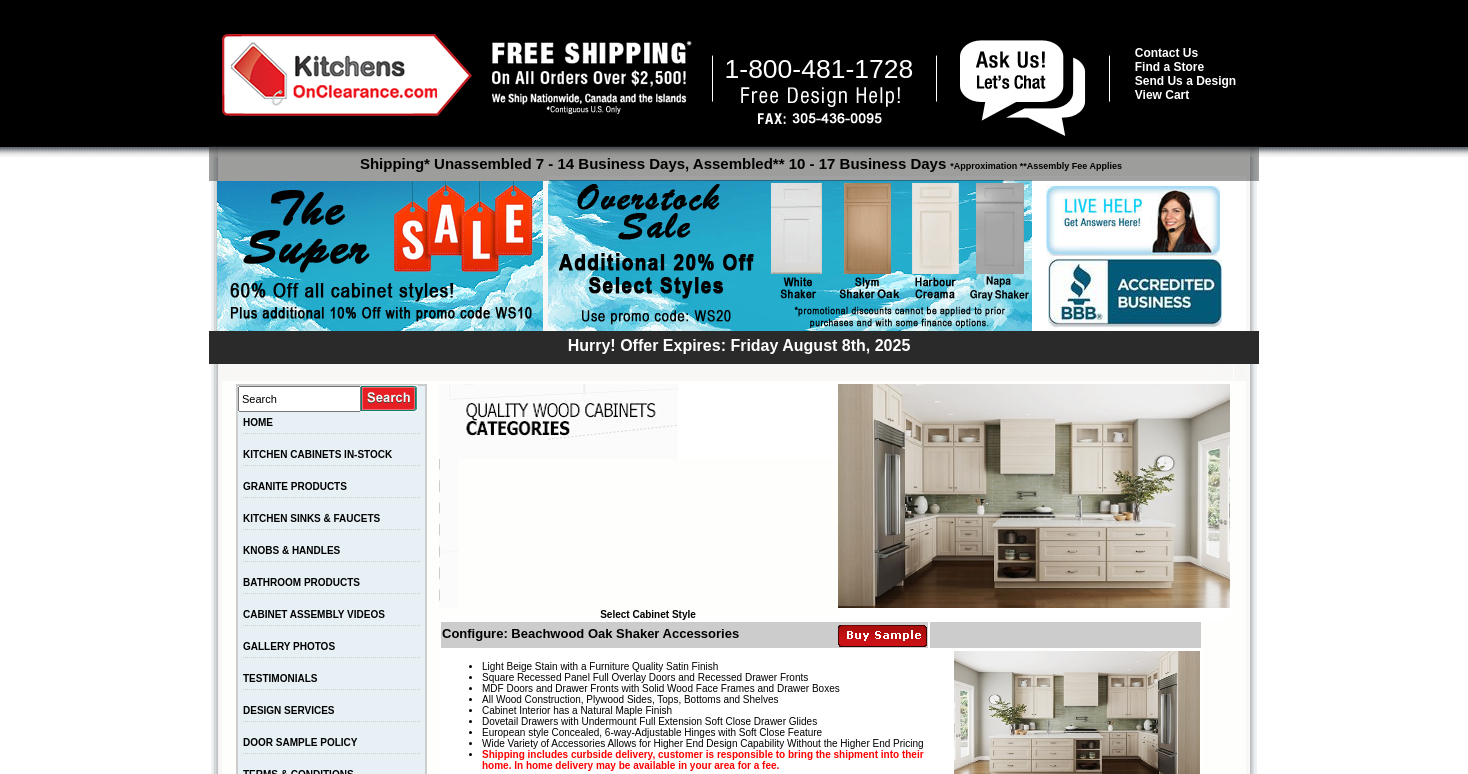 scroll, scrollTop: 0, scrollLeft: 0, axis: both 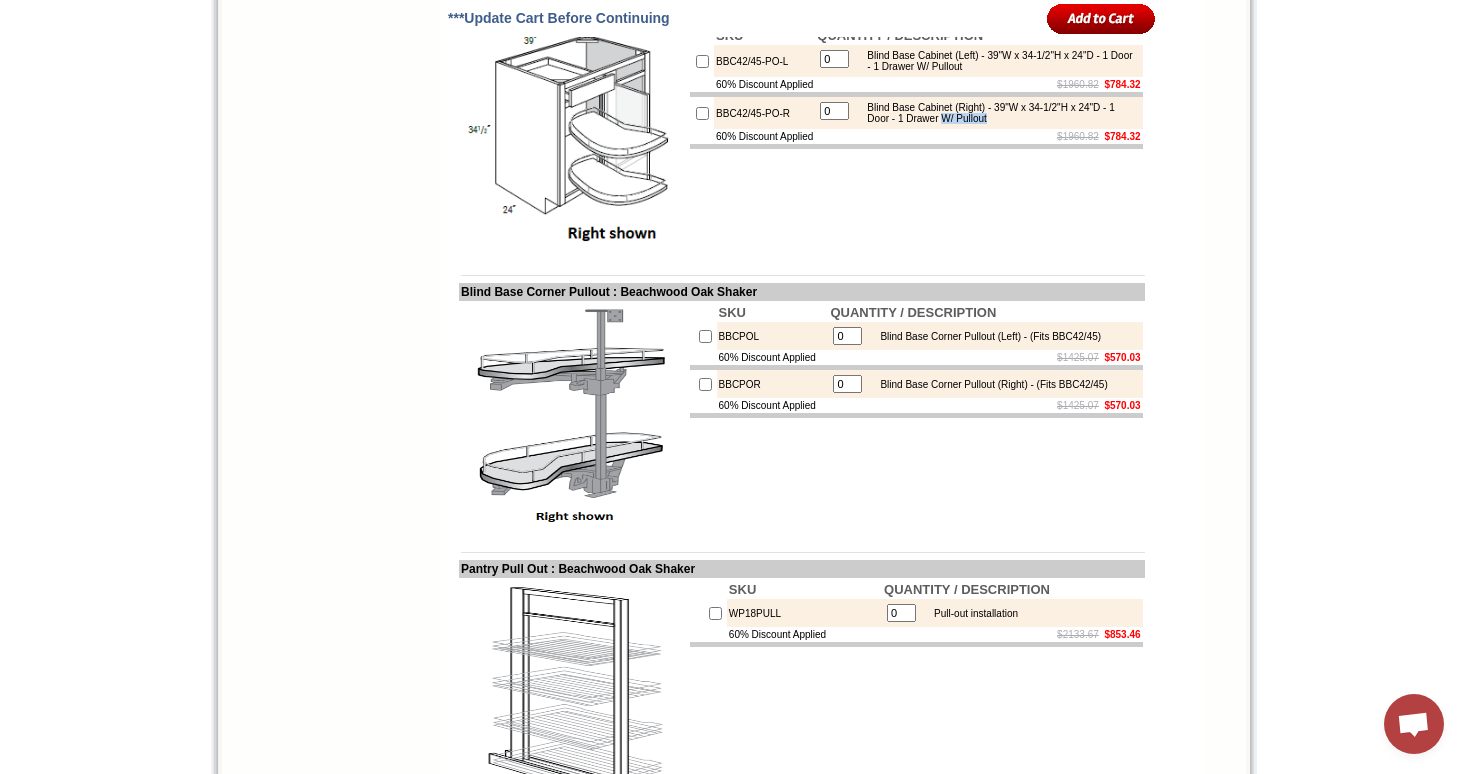 drag, startPoint x: 1010, startPoint y: 308, endPoint x: 1066, endPoint y: 312, distance: 56.142673 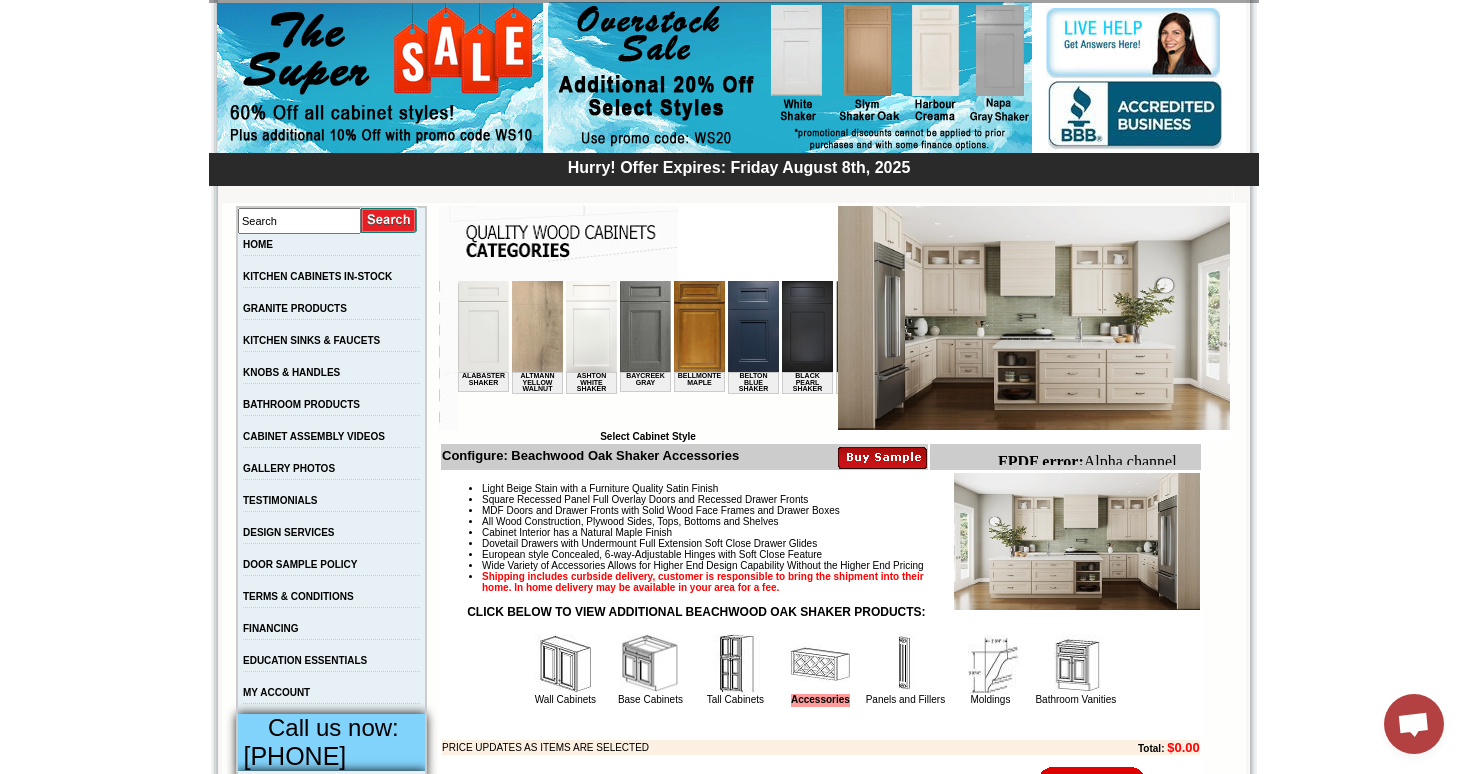 scroll, scrollTop: 252, scrollLeft: 0, axis: vertical 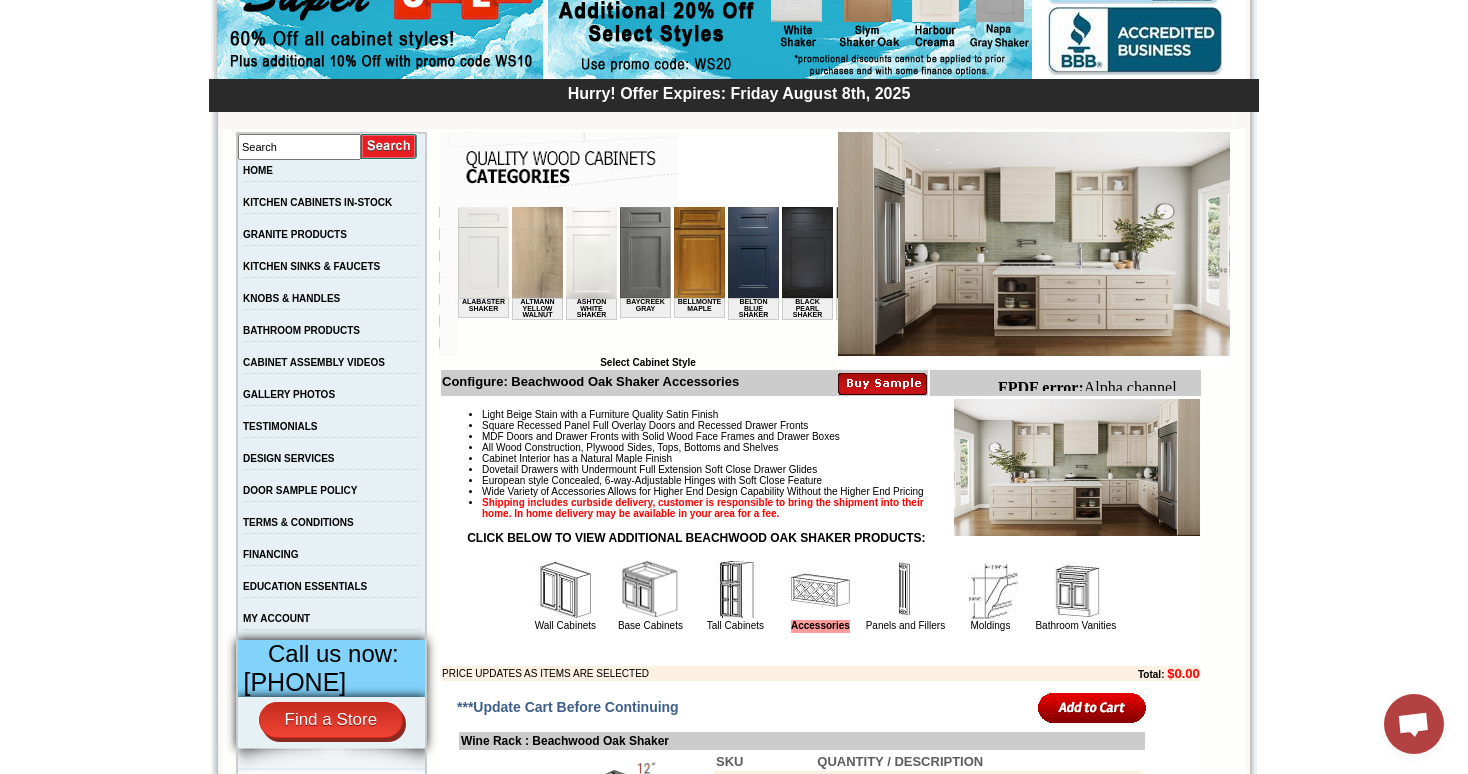 click at bounding box center [650, 590] 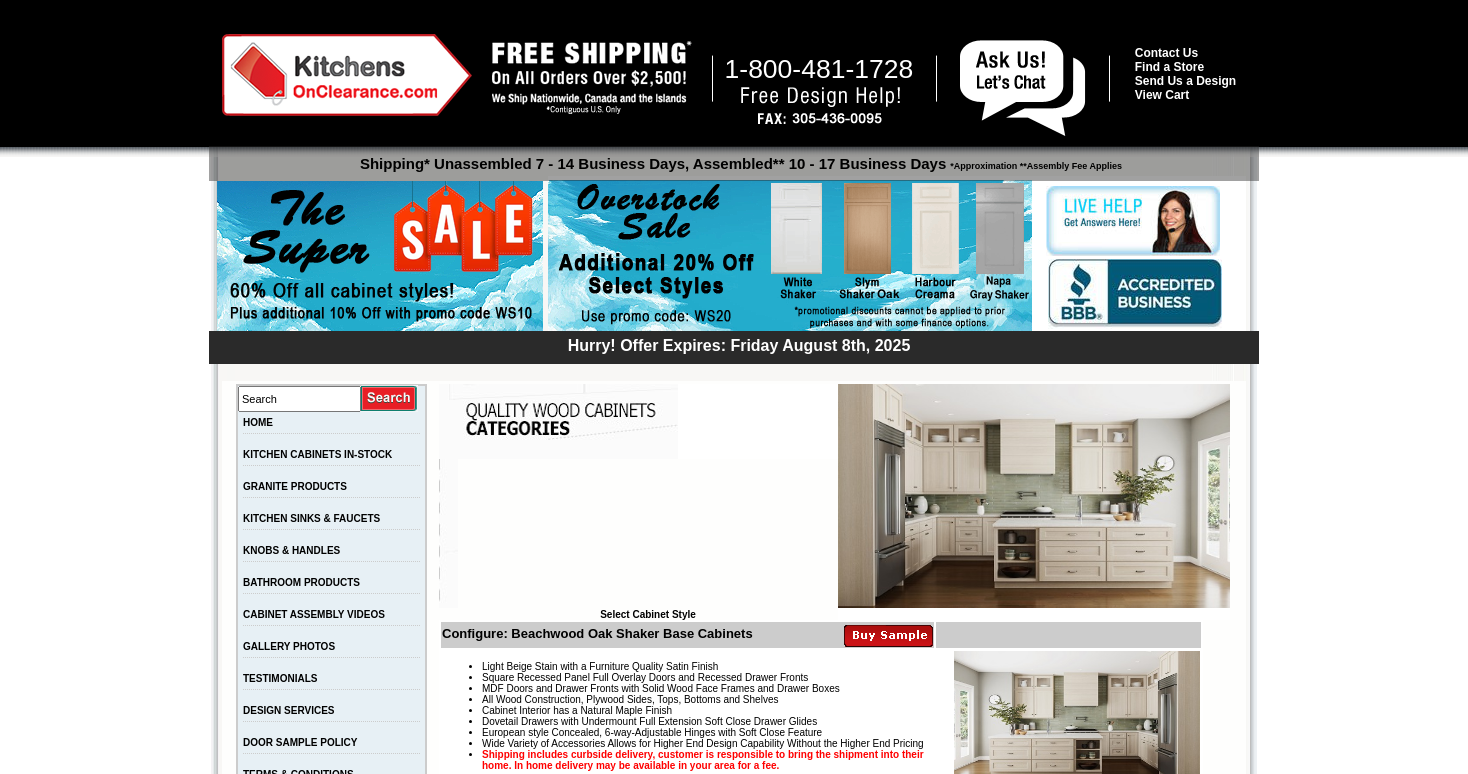 scroll, scrollTop: 0, scrollLeft: 0, axis: both 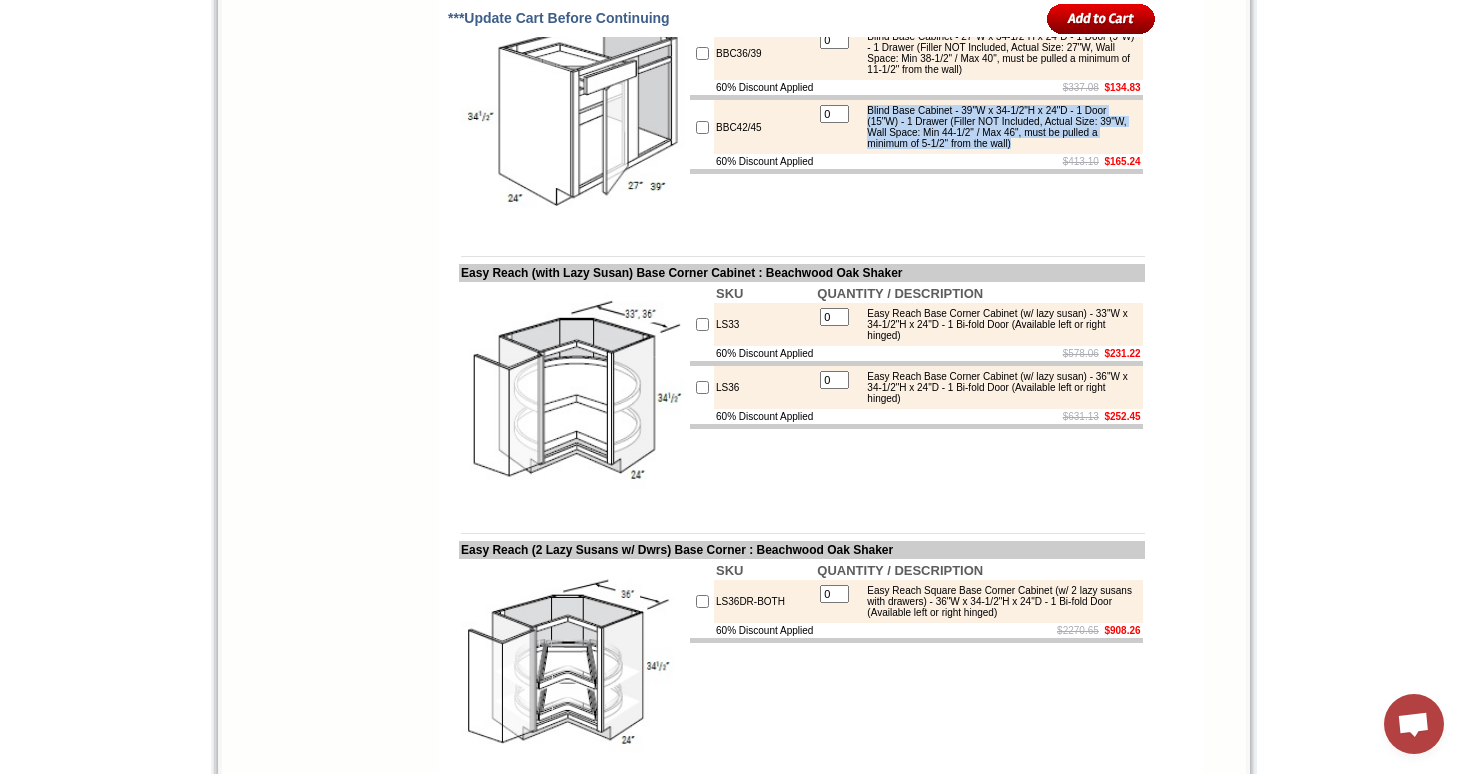 drag, startPoint x: 878, startPoint y: 376, endPoint x: 920, endPoint y: 423, distance: 63.03174 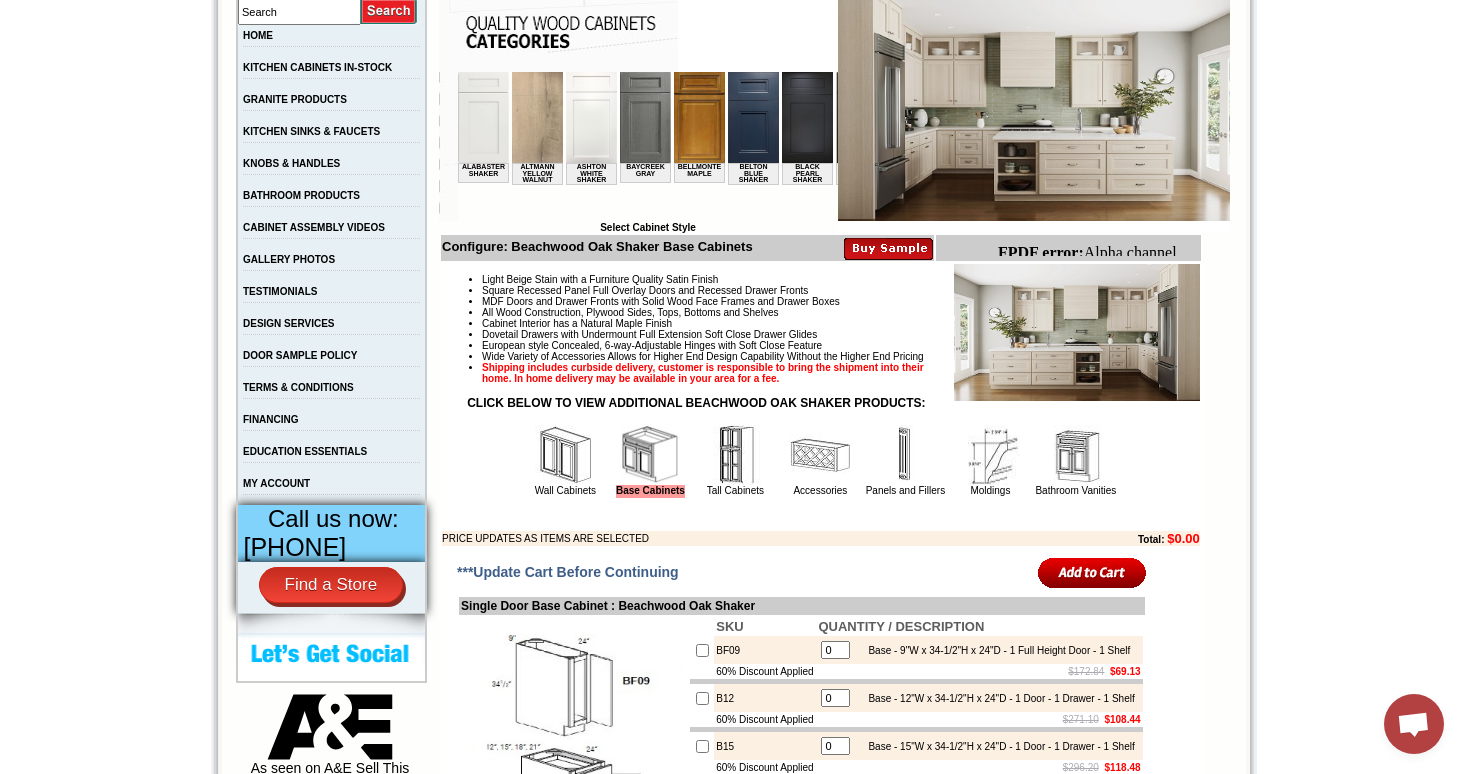 scroll, scrollTop: 397, scrollLeft: 0, axis: vertical 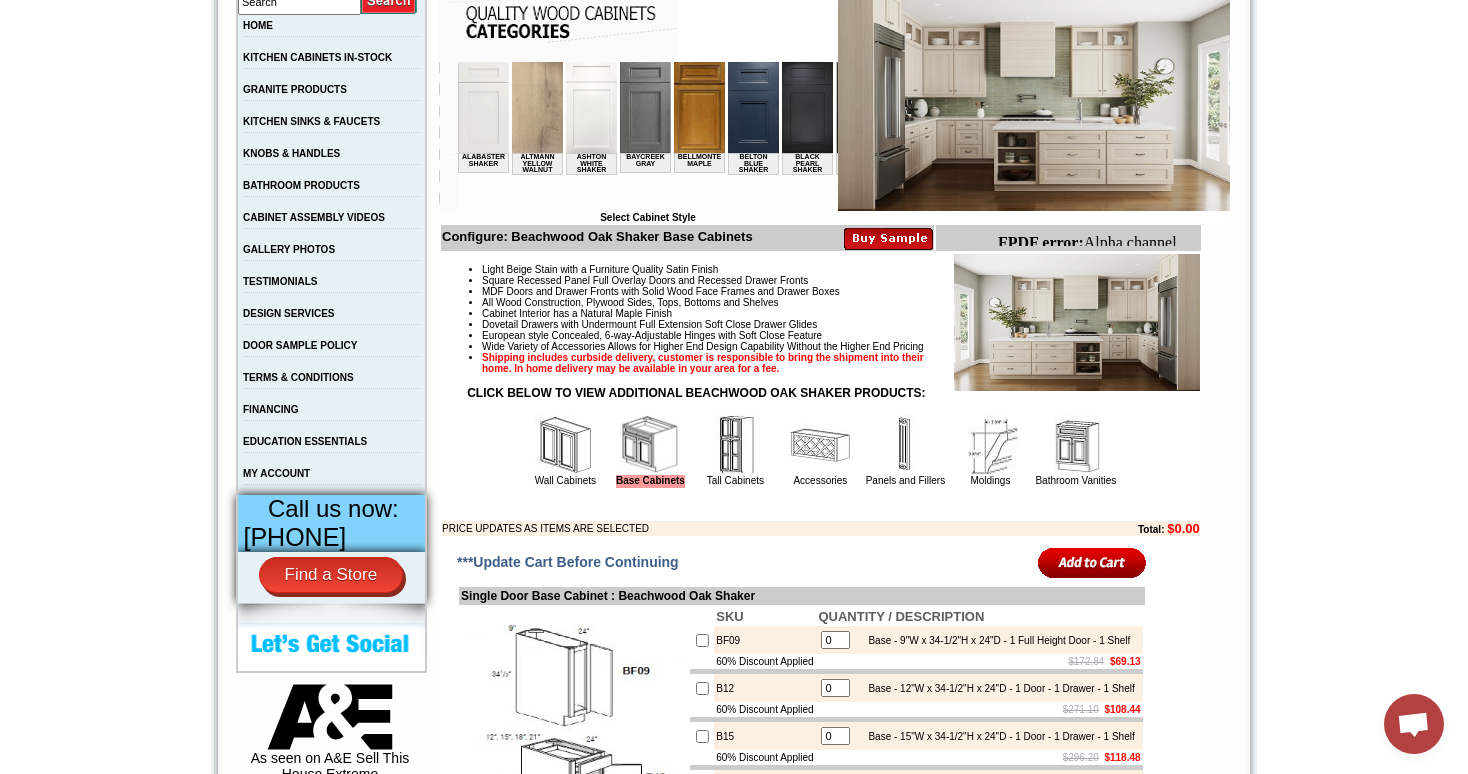 click at bounding box center [820, 445] 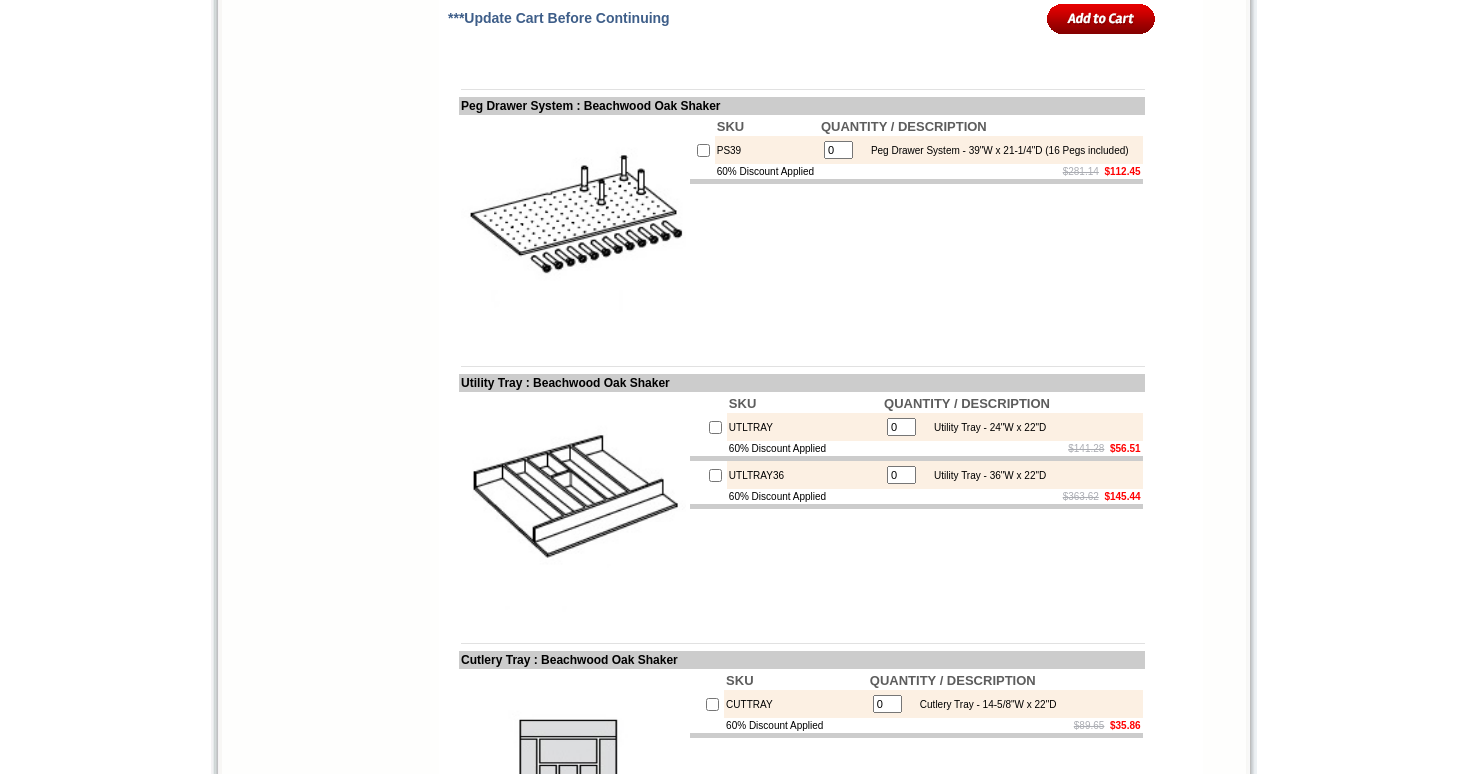 scroll, scrollTop: 2191, scrollLeft: 0, axis: vertical 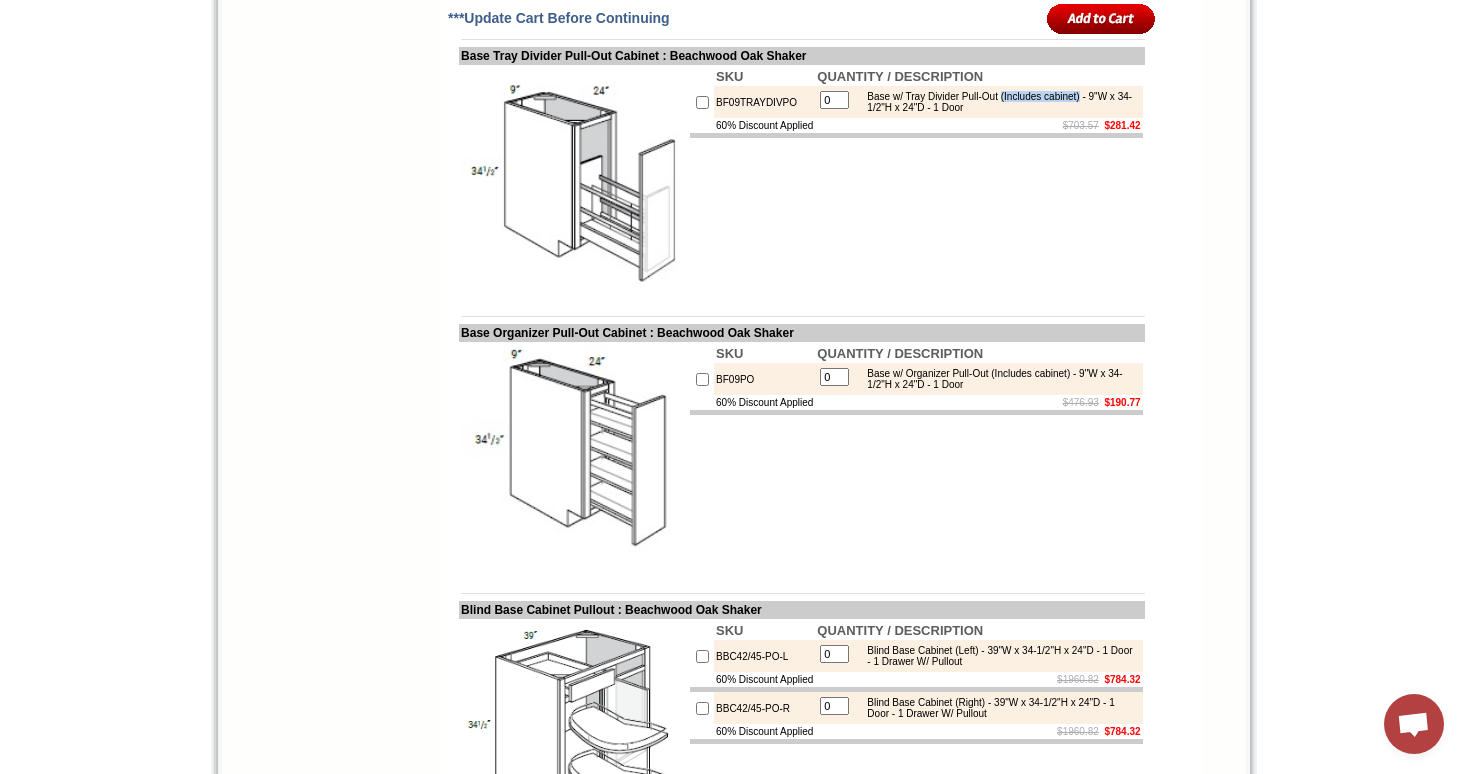 drag, startPoint x: 1121, startPoint y: 282, endPoint x: 1030, endPoint y: 286, distance: 91.08787 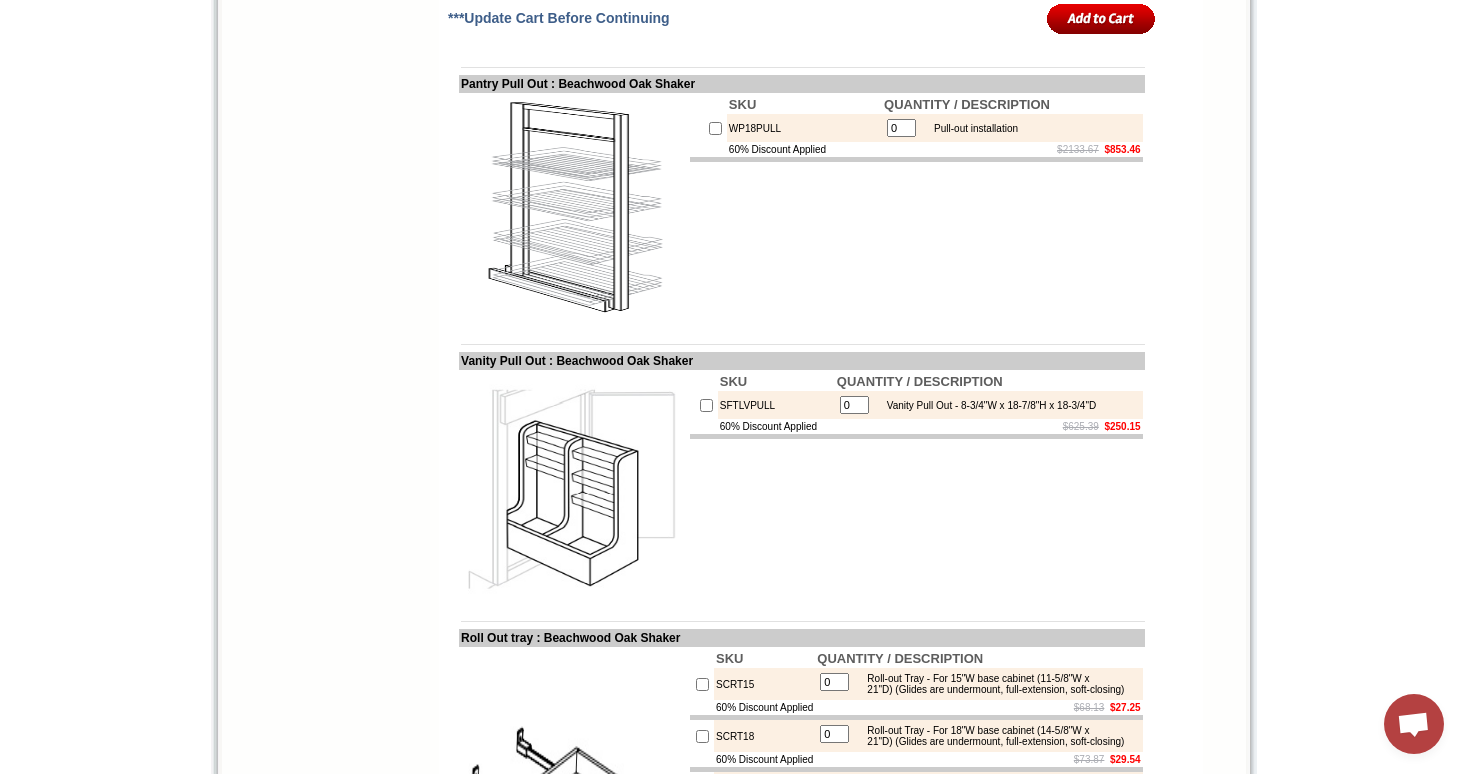scroll, scrollTop: 6091, scrollLeft: 0, axis: vertical 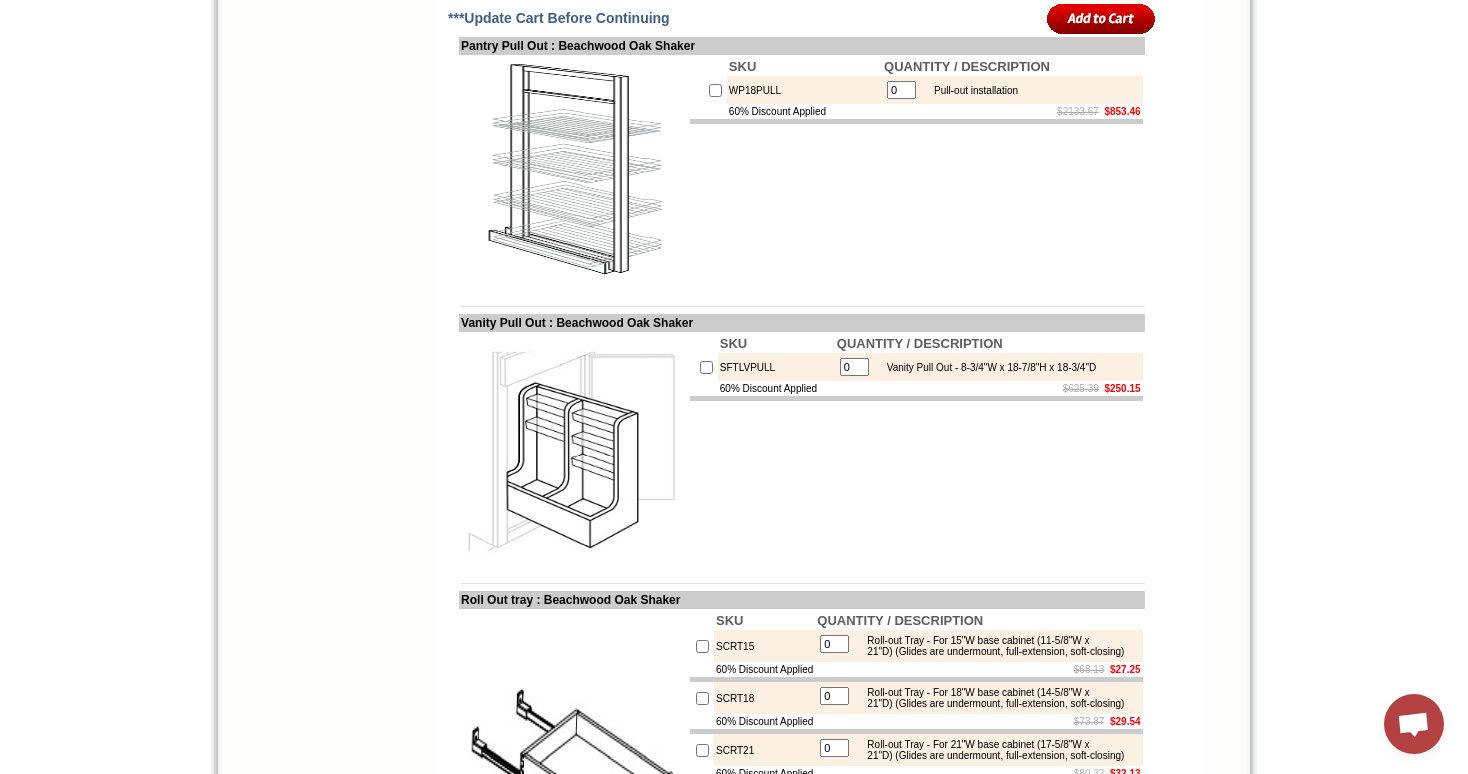 click on "Pantry Pull Out : Beachwood Oak Shaker" at bounding box center [802, 46] 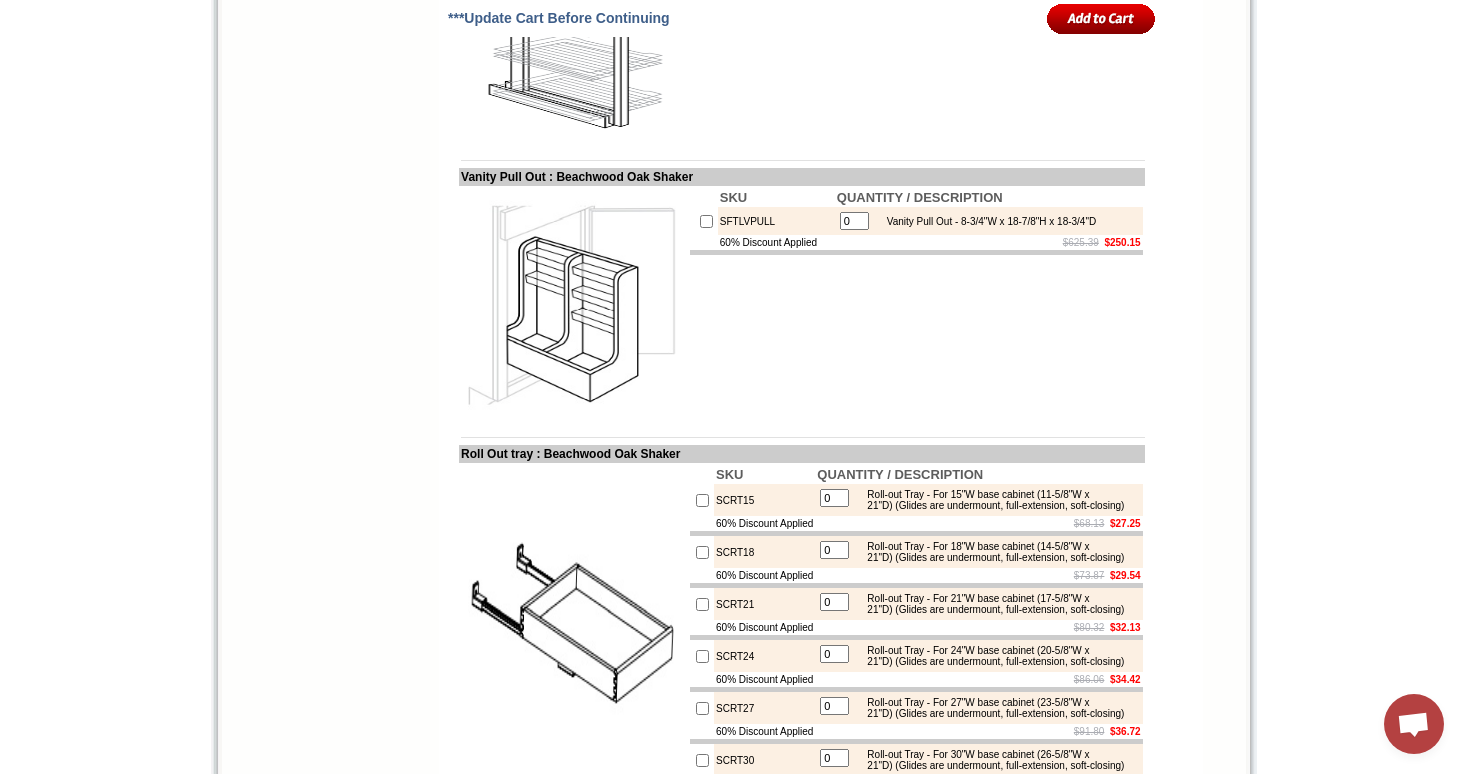 scroll, scrollTop: 6247, scrollLeft: 0, axis: vertical 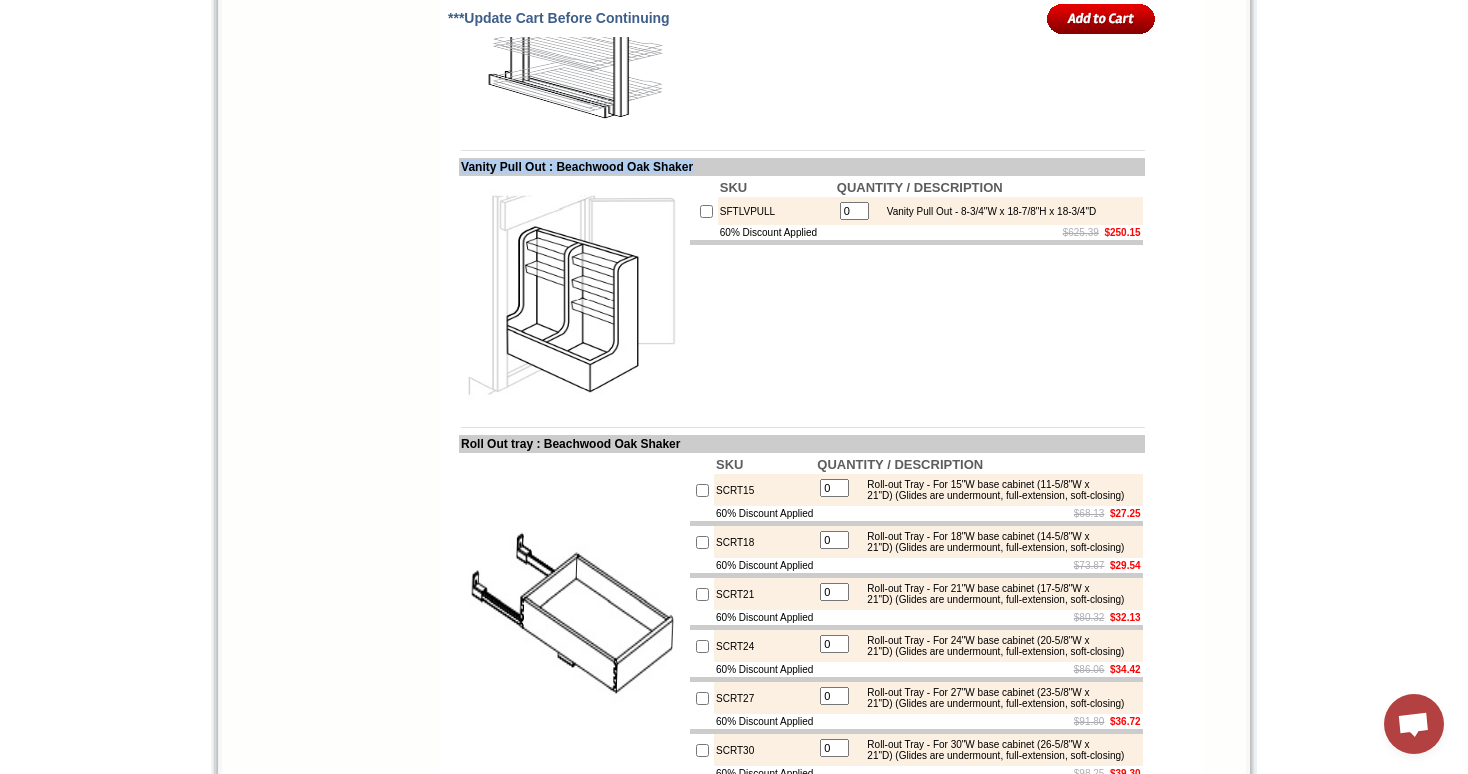 drag, startPoint x: 463, startPoint y: 358, endPoint x: 752, endPoint y: 361, distance: 289.01556 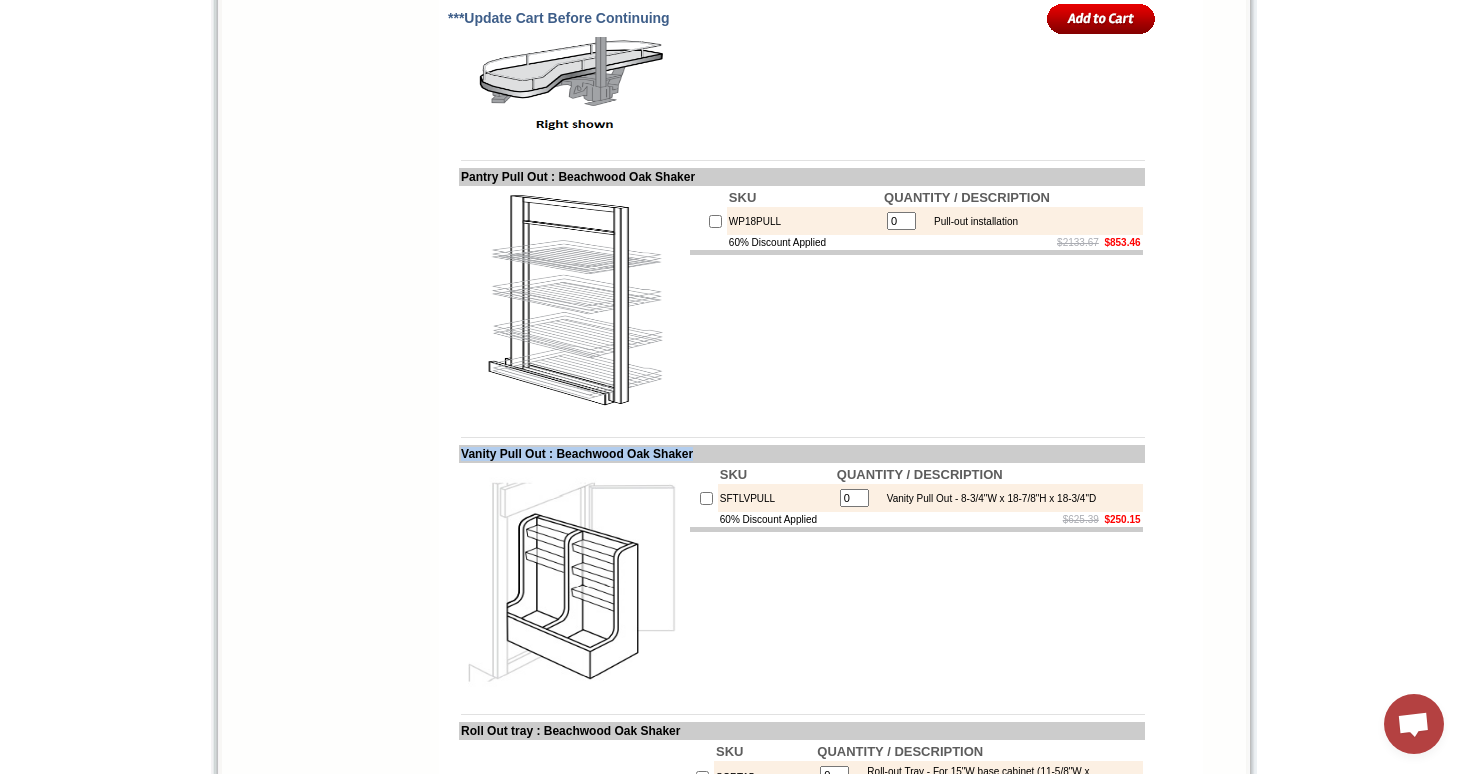 scroll, scrollTop: 6038, scrollLeft: 0, axis: vertical 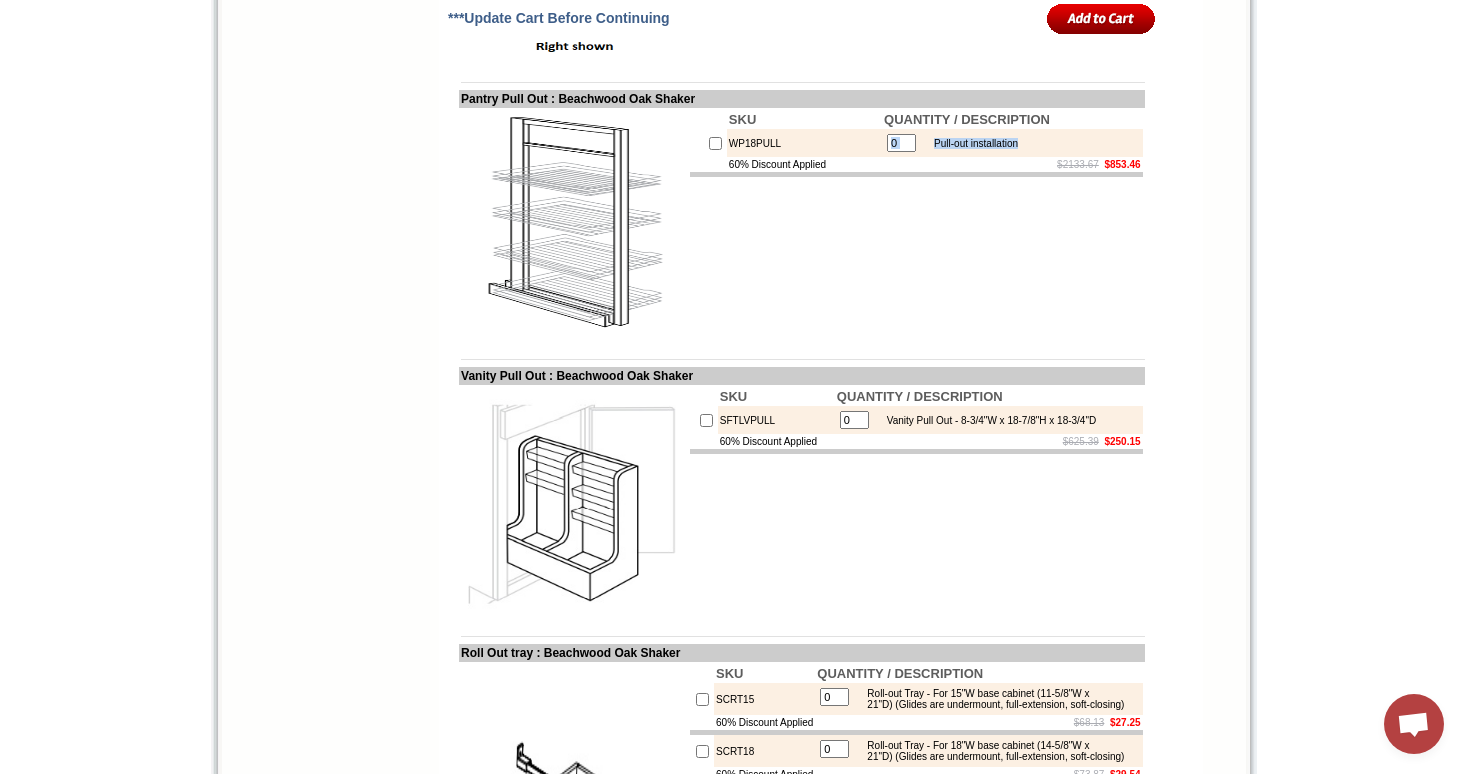 click on "0 Pull-out installation" at bounding box center (1012, 143) 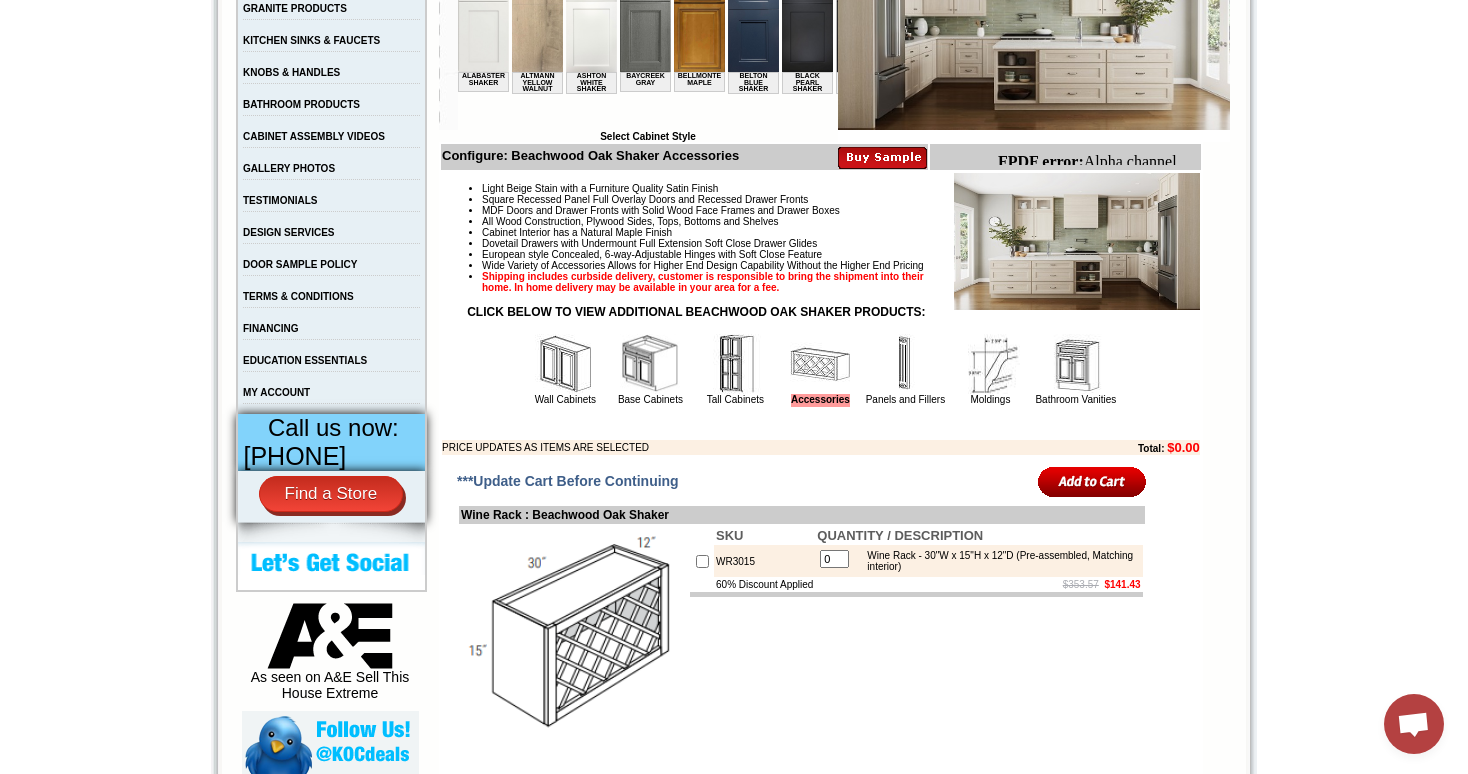 scroll, scrollTop: 472, scrollLeft: 0, axis: vertical 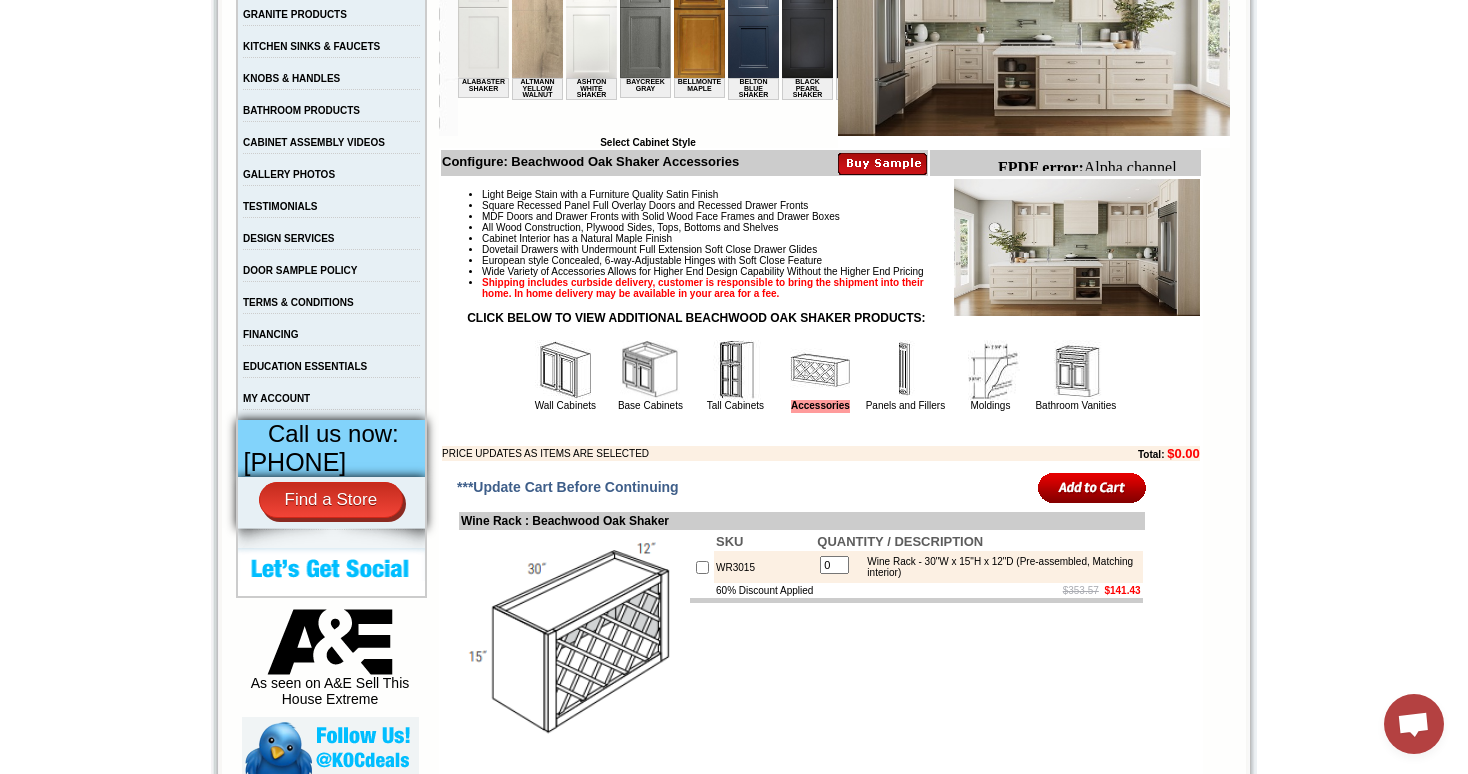 click at bounding box center [735, 370] 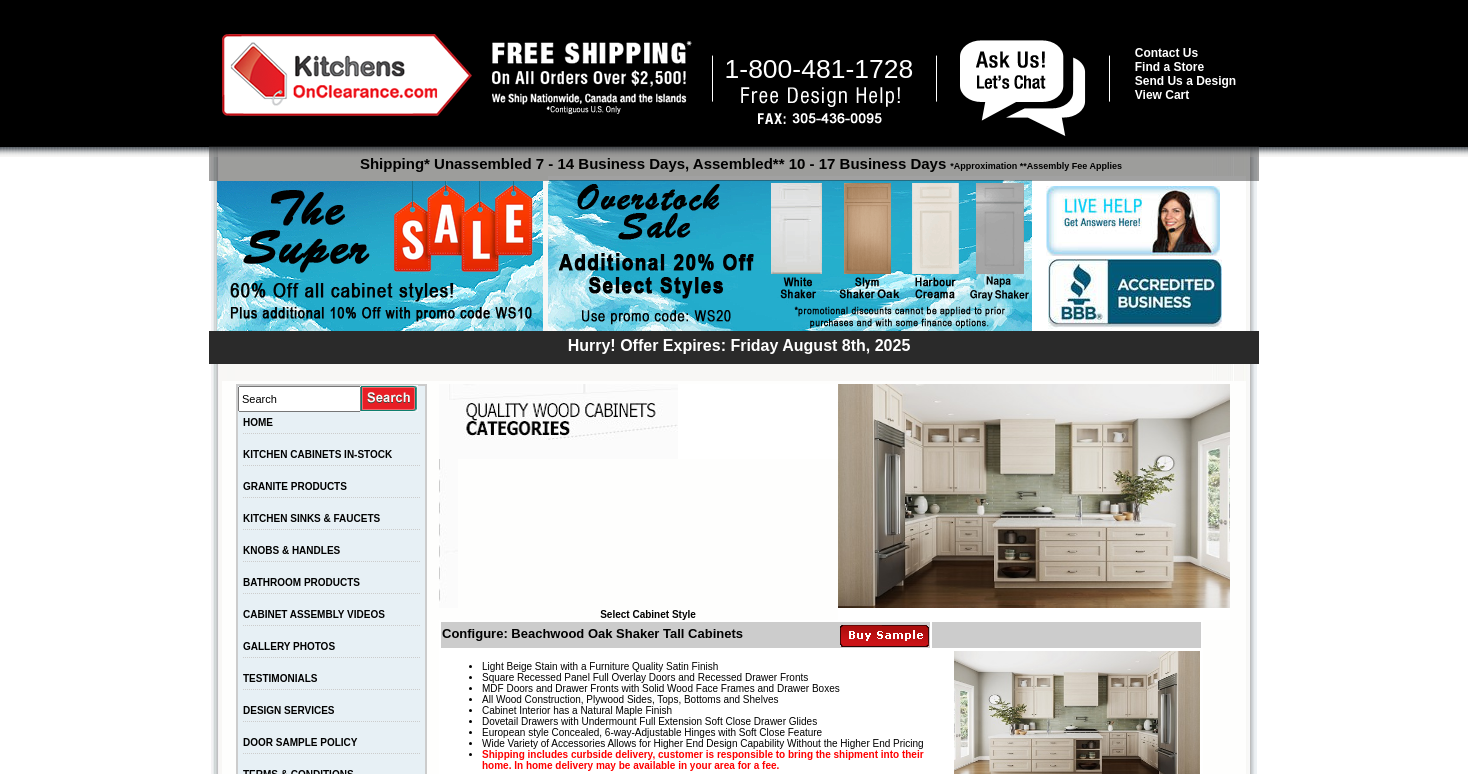 scroll, scrollTop: 0, scrollLeft: 0, axis: both 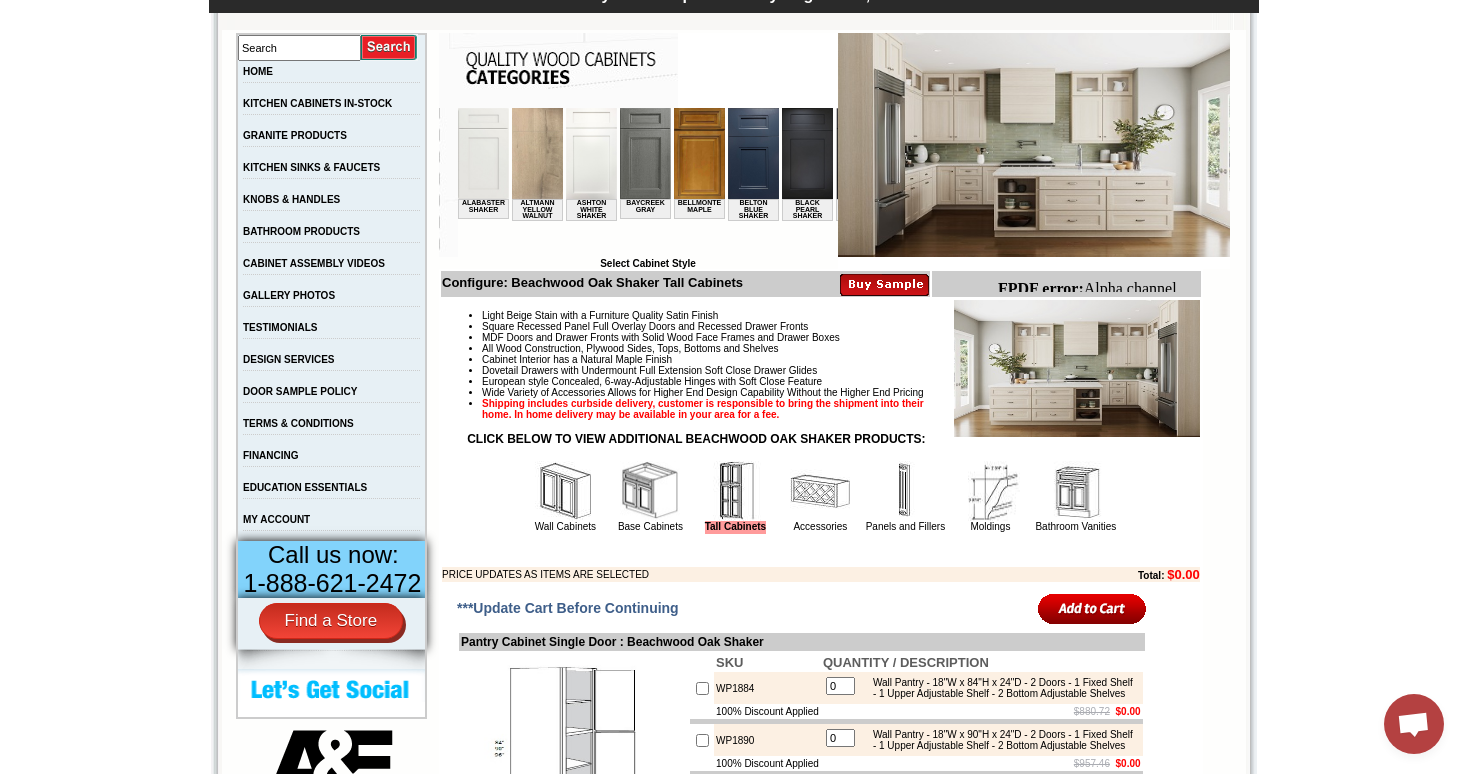 click at bounding box center [820, 491] 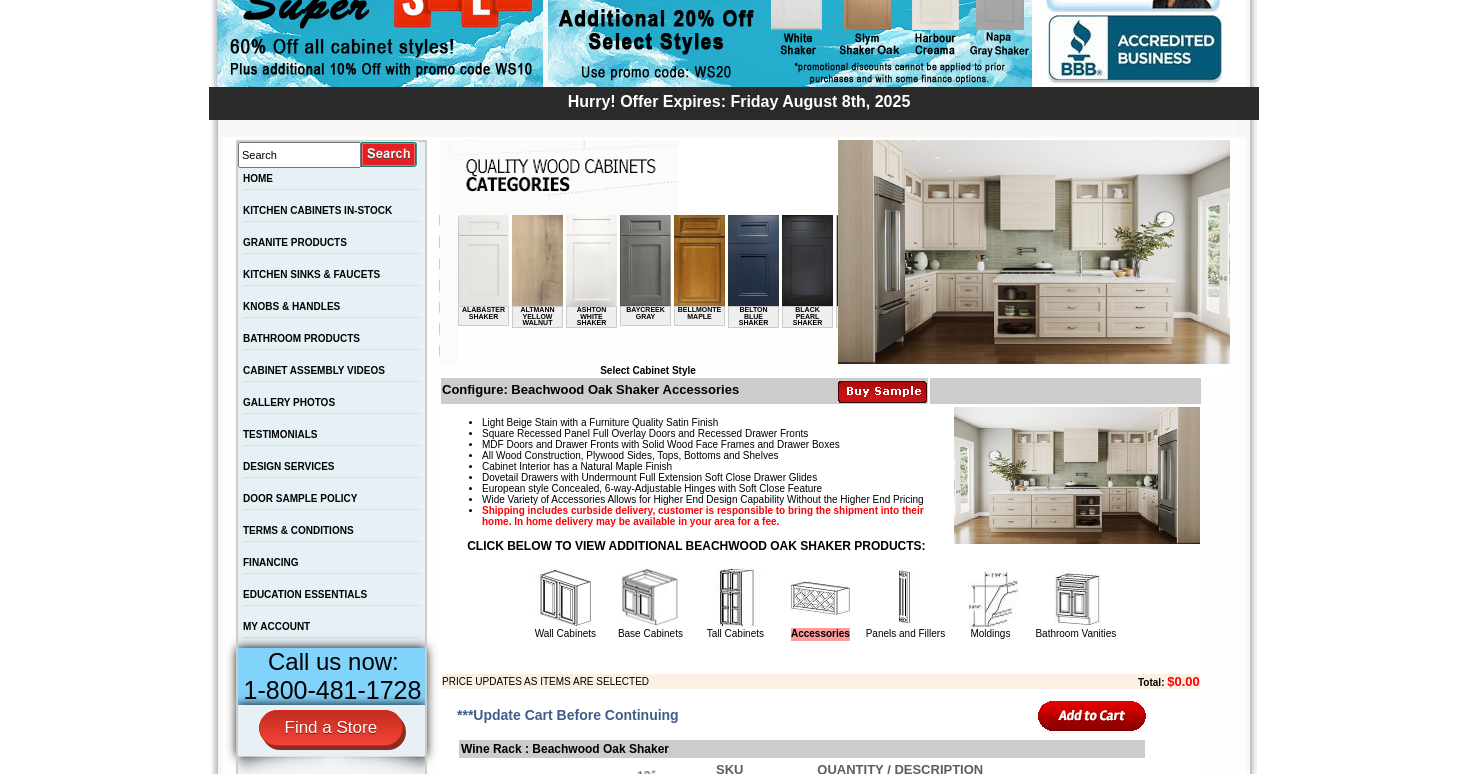 scroll, scrollTop: 916, scrollLeft: 0, axis: vertical 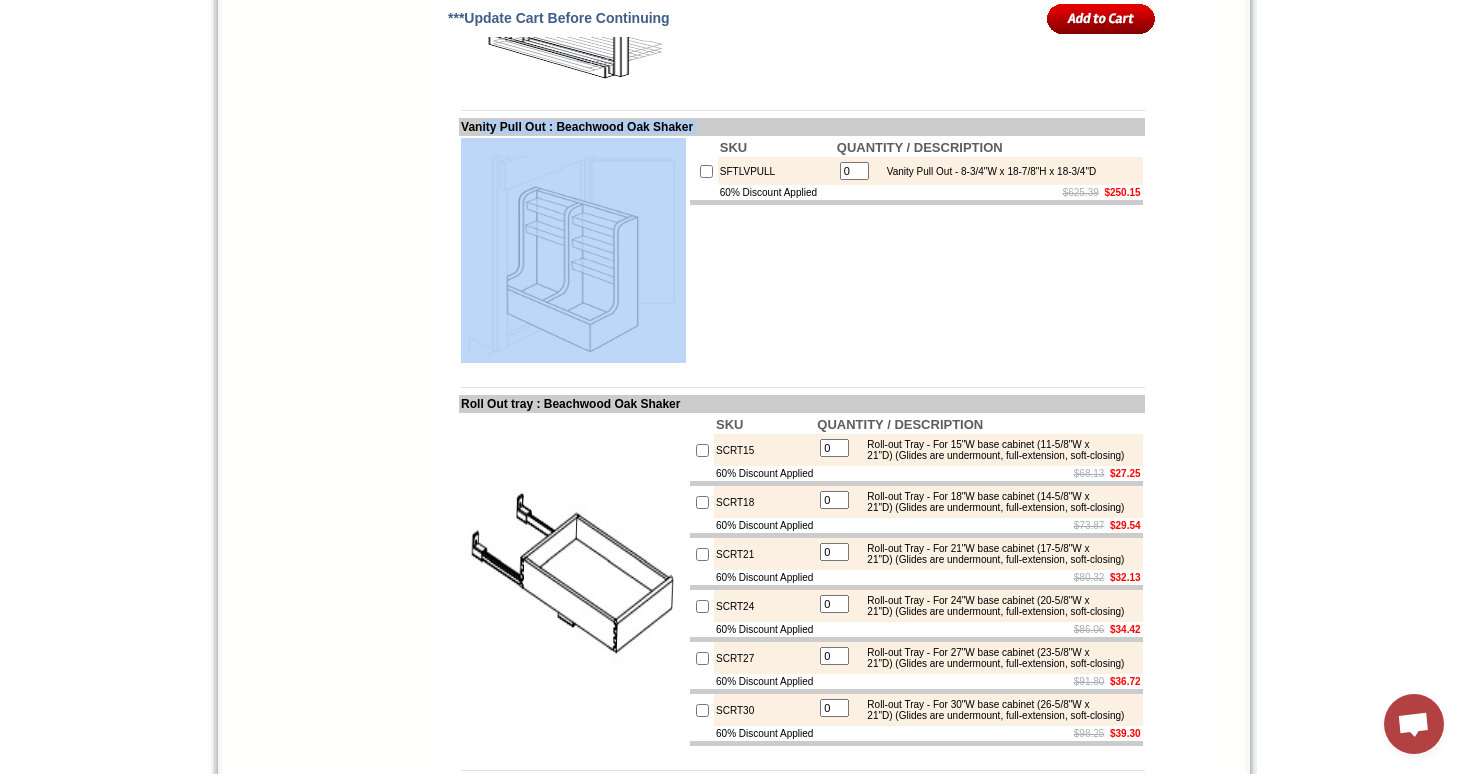 drag, startPoint x: 488, startPoint y: 322, endPoint x: 675, endPoint y: 330, distance: 187.17105 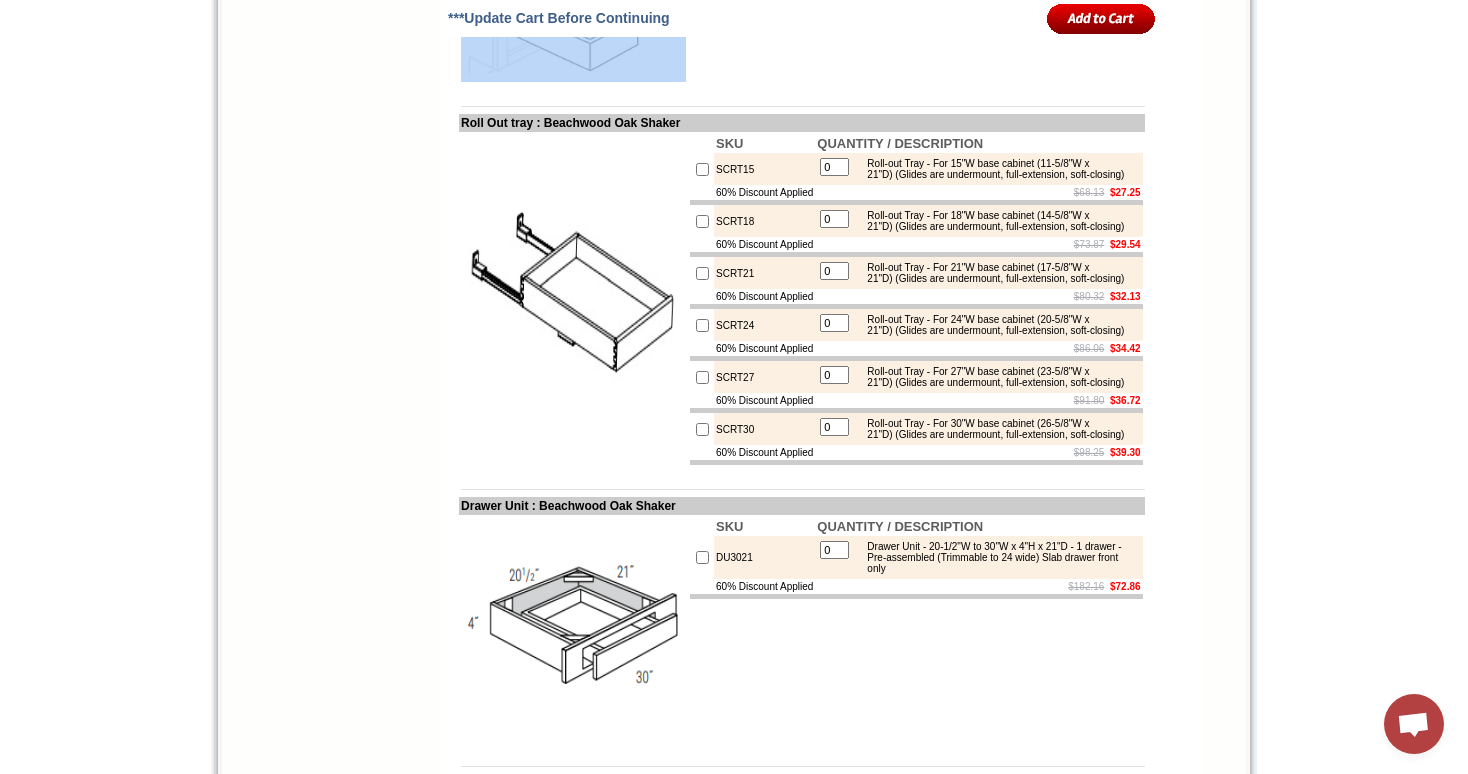 scroll, scrollTop: 6682, scrollLeft: 0, axis: vertical 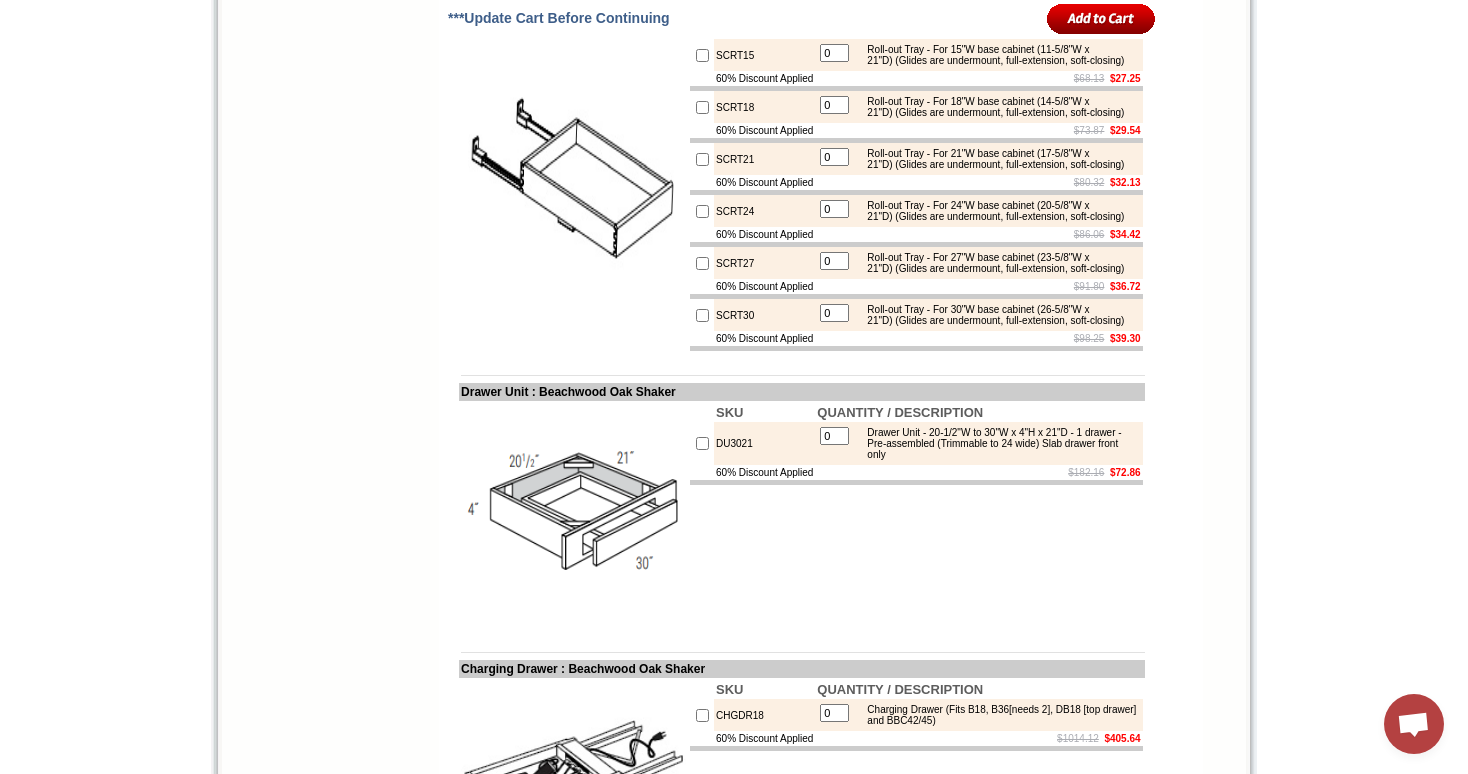click at bounding box center [573, 185] 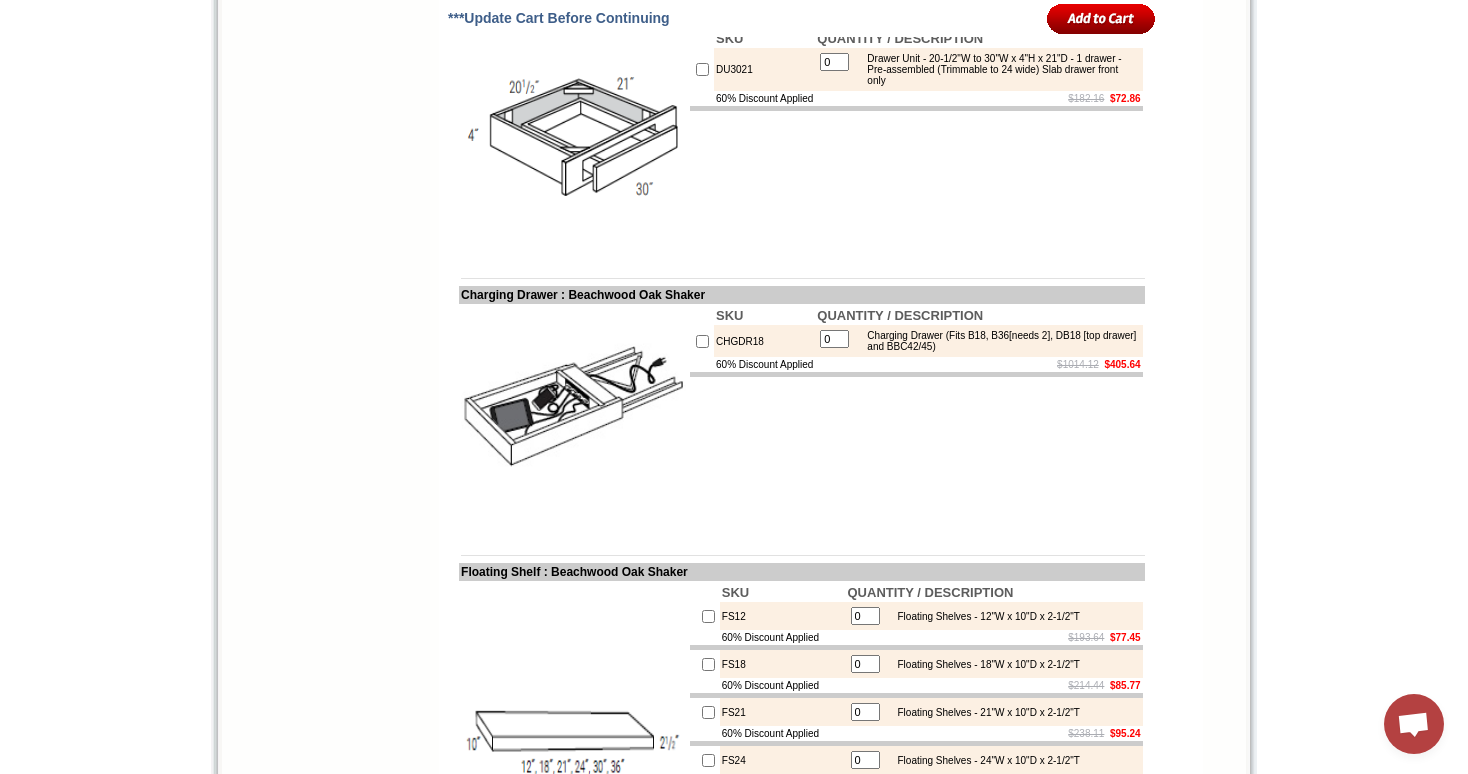scroll, scrollTop: 7068, scrollLeft: 0, axis: vertical 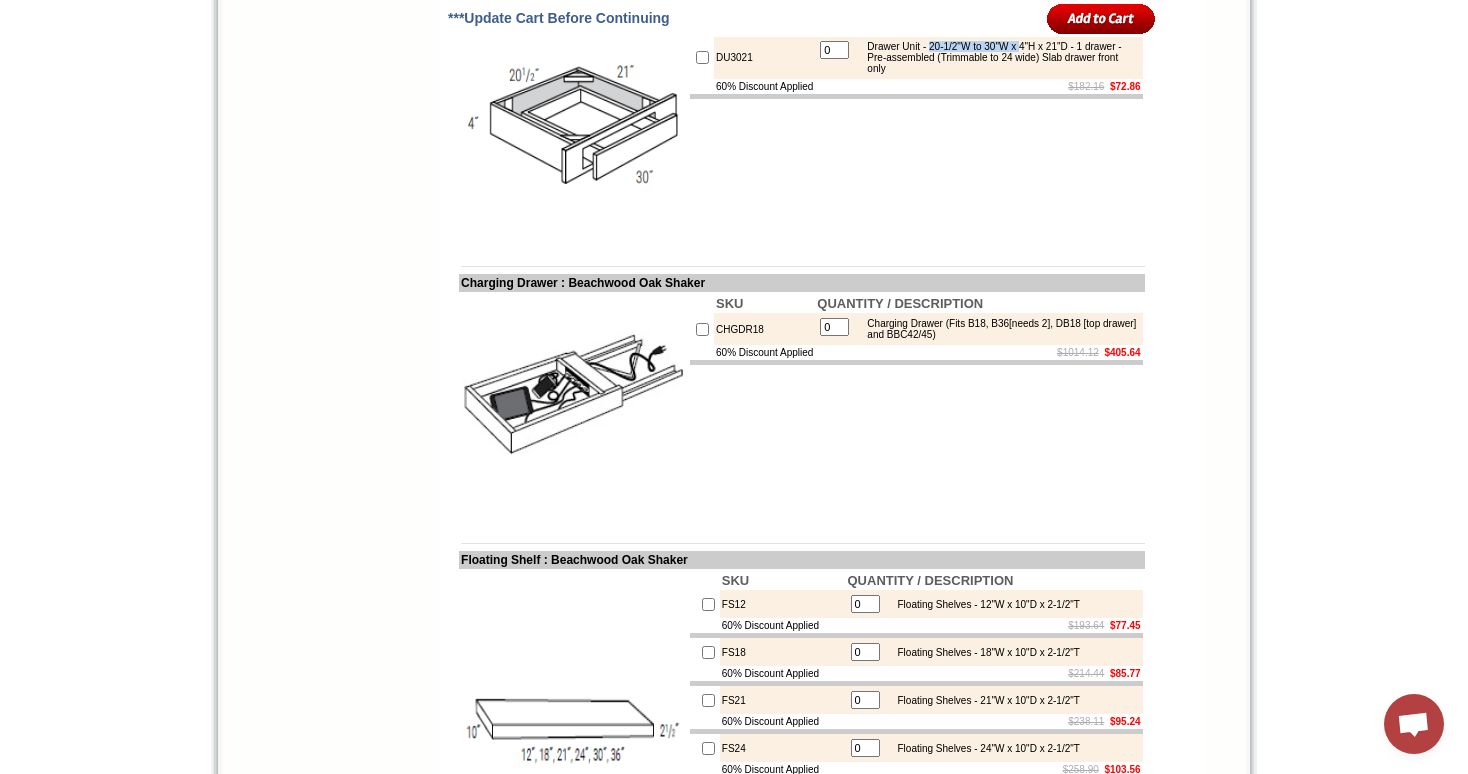 drag, startPoint x: 950, startPoint y: 331, endPoint x: 1053, endPoint y: 332, distance: 103.00485 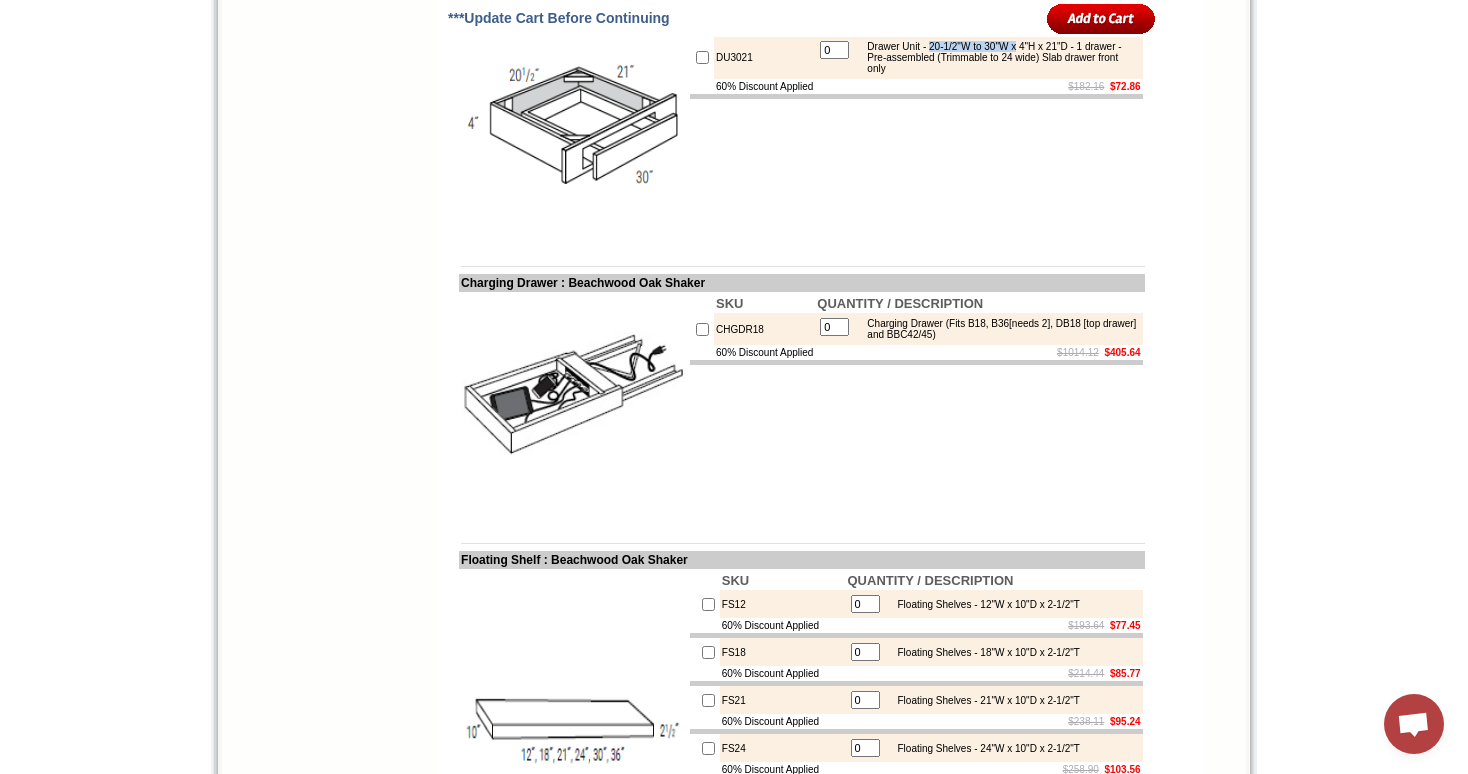 click on "Drawer Unit - 20-1/2"W to 30"W x 4"H x 21"D - 1 drawer - Pre-assembled (Trimmable to 24 wide) Slab drawer front only" at bounding box center [997, 57] 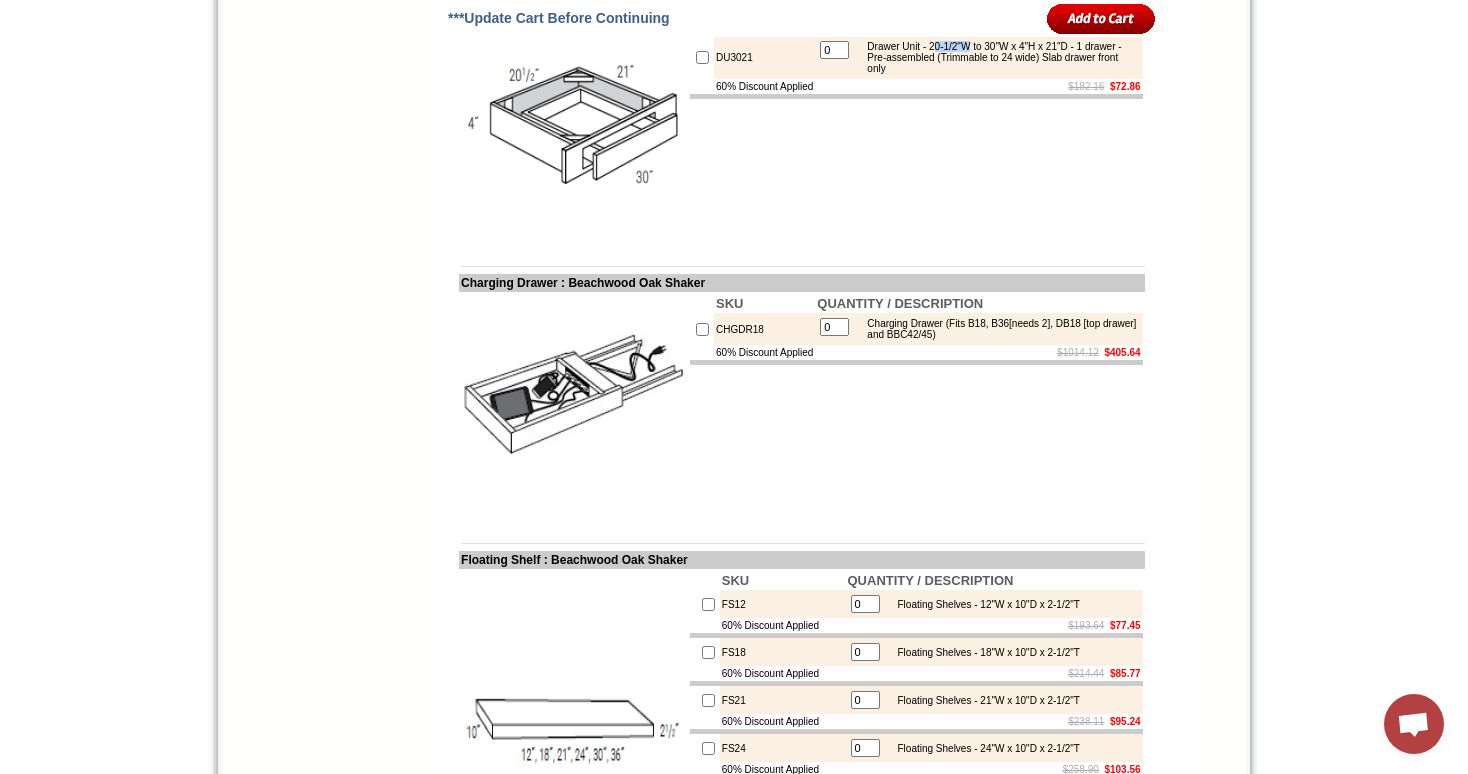 drag, startPoint x: 999, startPoint y: 334, endPoint x: 955, endPoint y: 338, distance: 44.181442 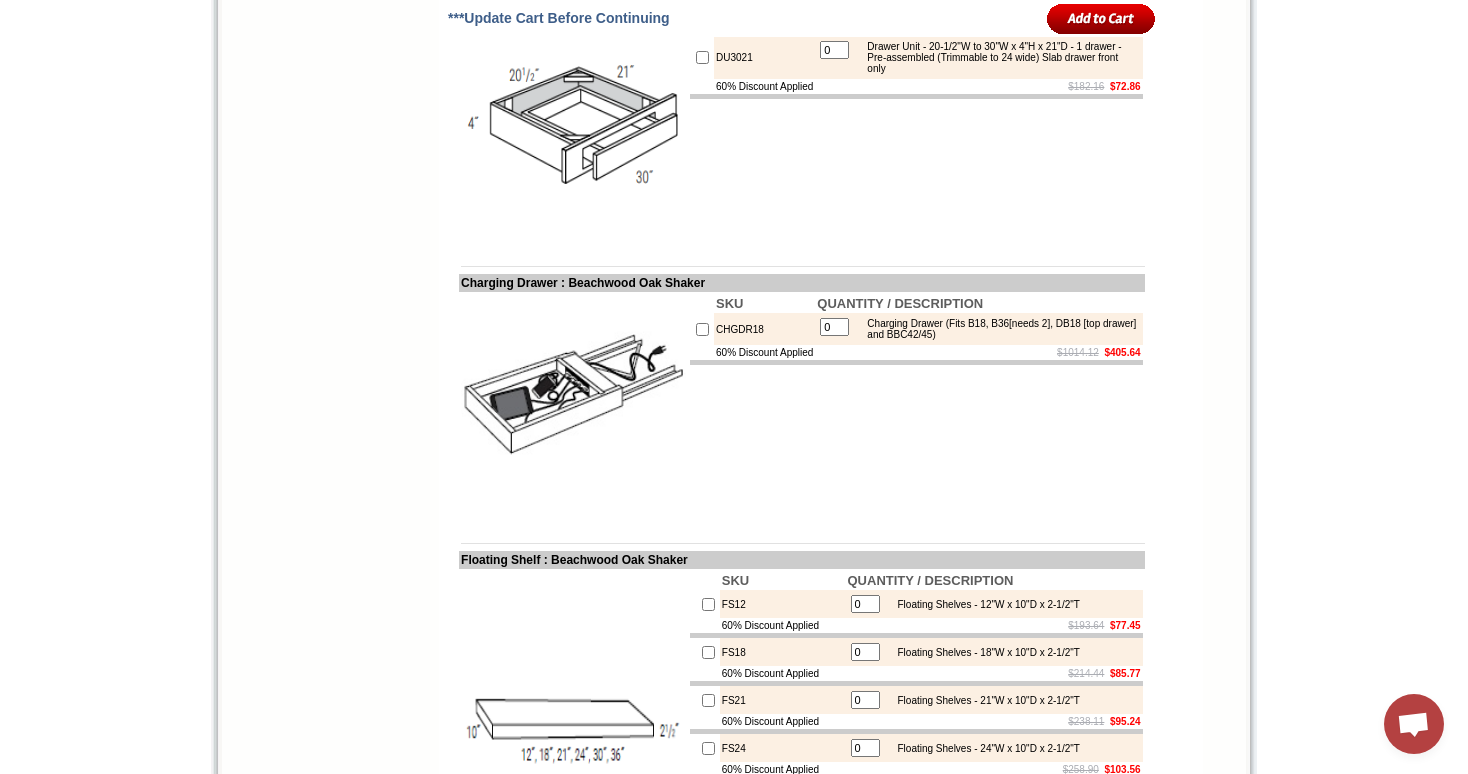 click on "Drawer Unit - 20-1/2"W to 30"W x 4"H x 21"D - 1 drawer - Pre-assembled (Trimmable to 24 wide) Slab drawer front only" at bounding box center (997, 57) 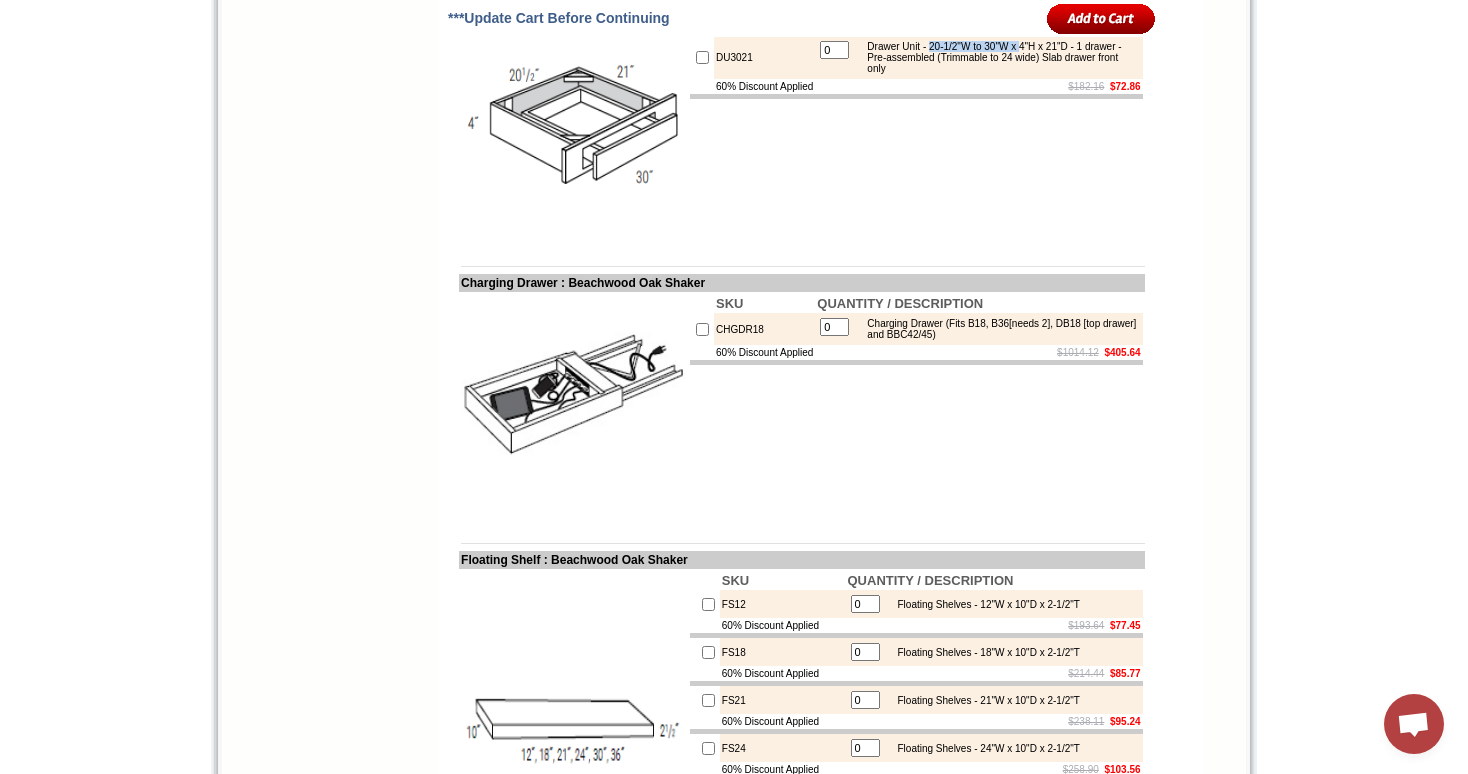 drag, startPoint x: 948, startPoint y: 333, endPoint x: 1054, endPoint y: 337, distance: 106.07545 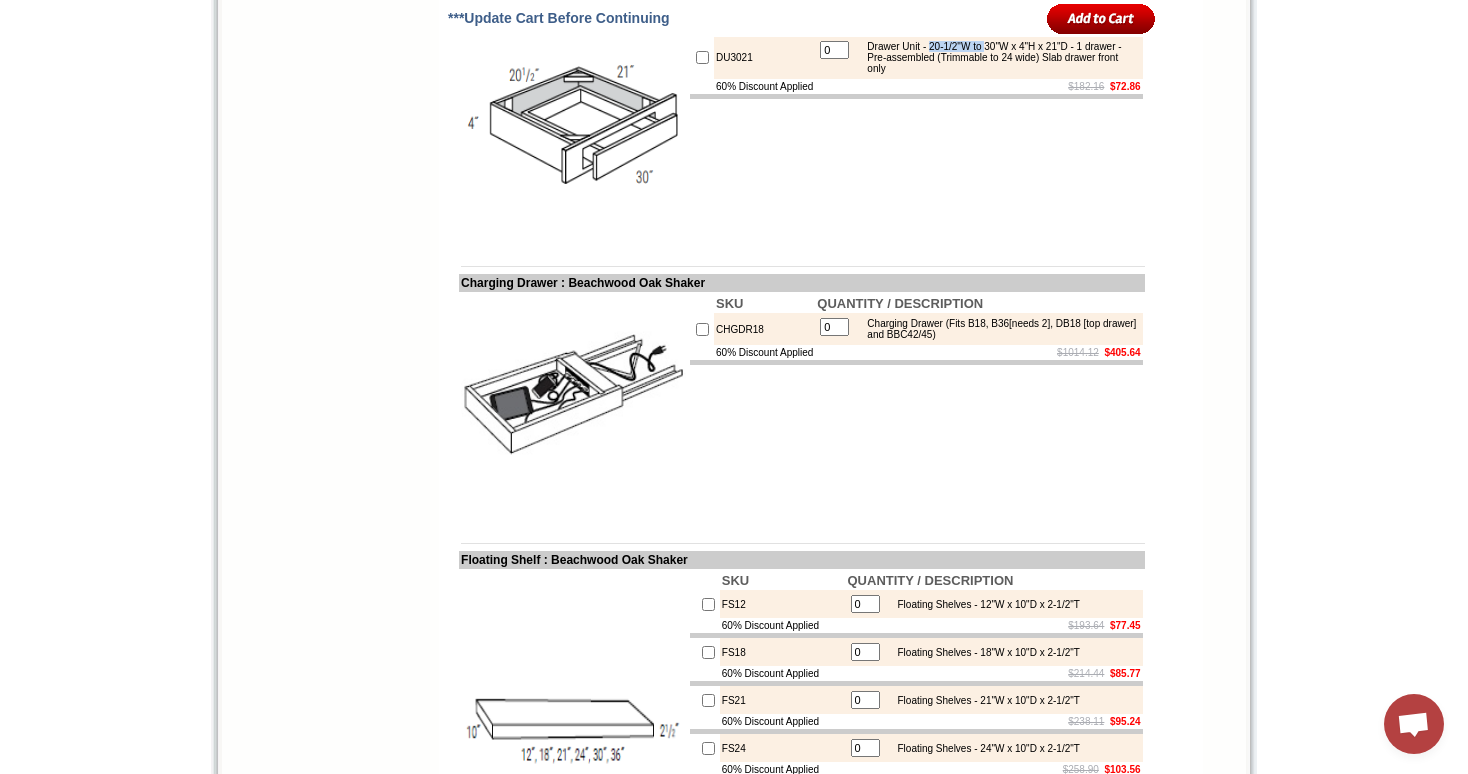 drag, startPoint x: 1017, startPoint y: 334, endPoint x: 949, endPoint y: 330, distance: 68.117546 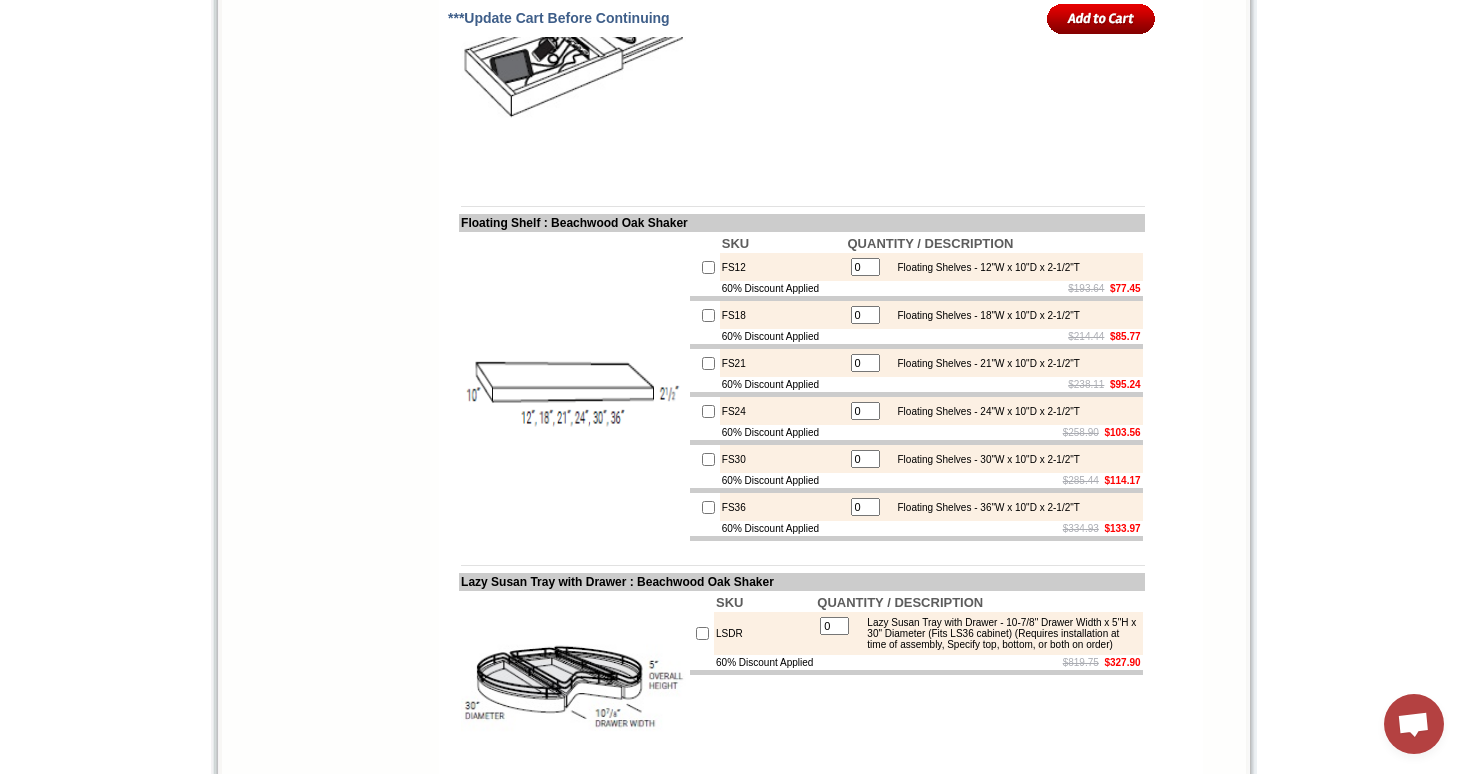 scroll, scrollTop: 7377, scrollLeft: 0, axis: vertical 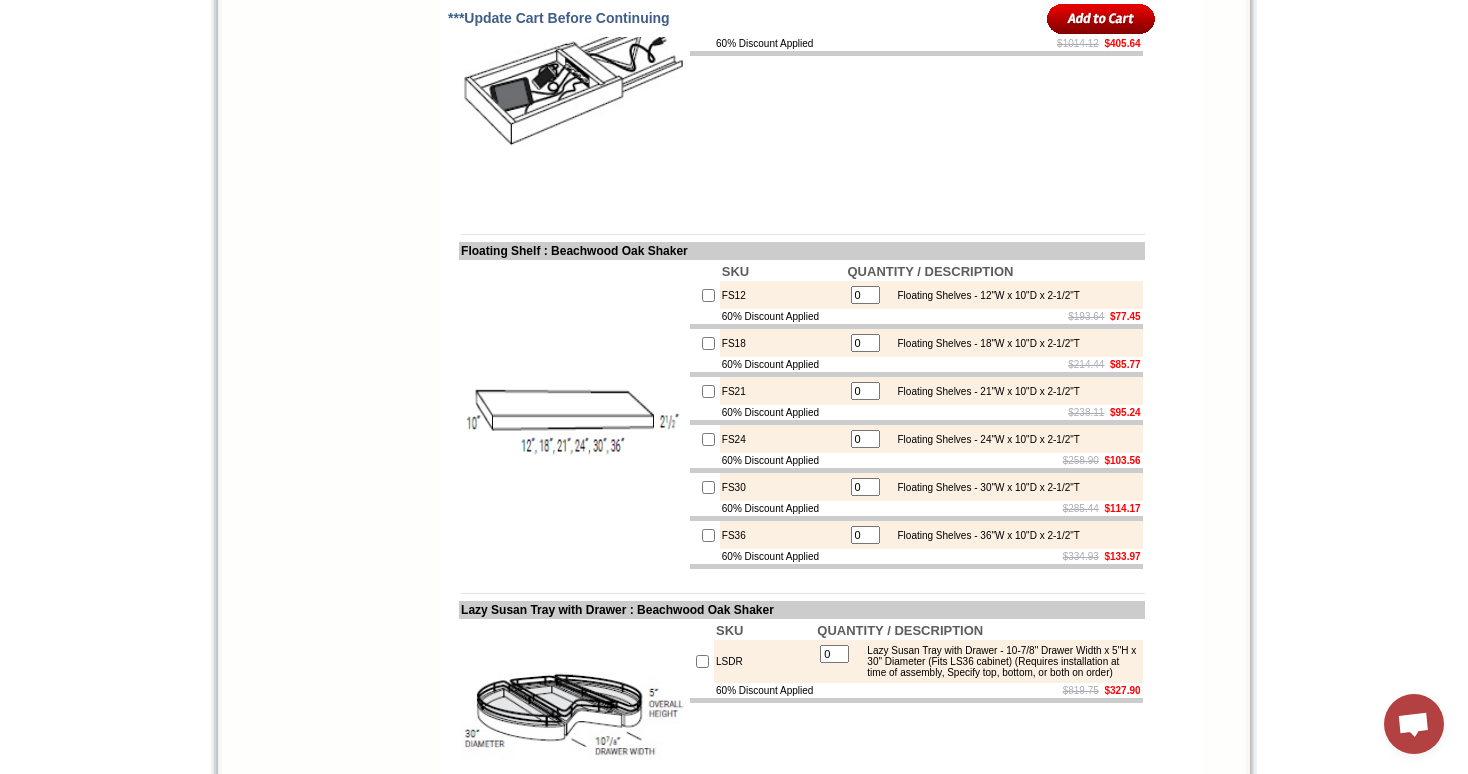click on "Charging Drawer : Beachwood Oak Shaker" at bounding box center (802, -26) 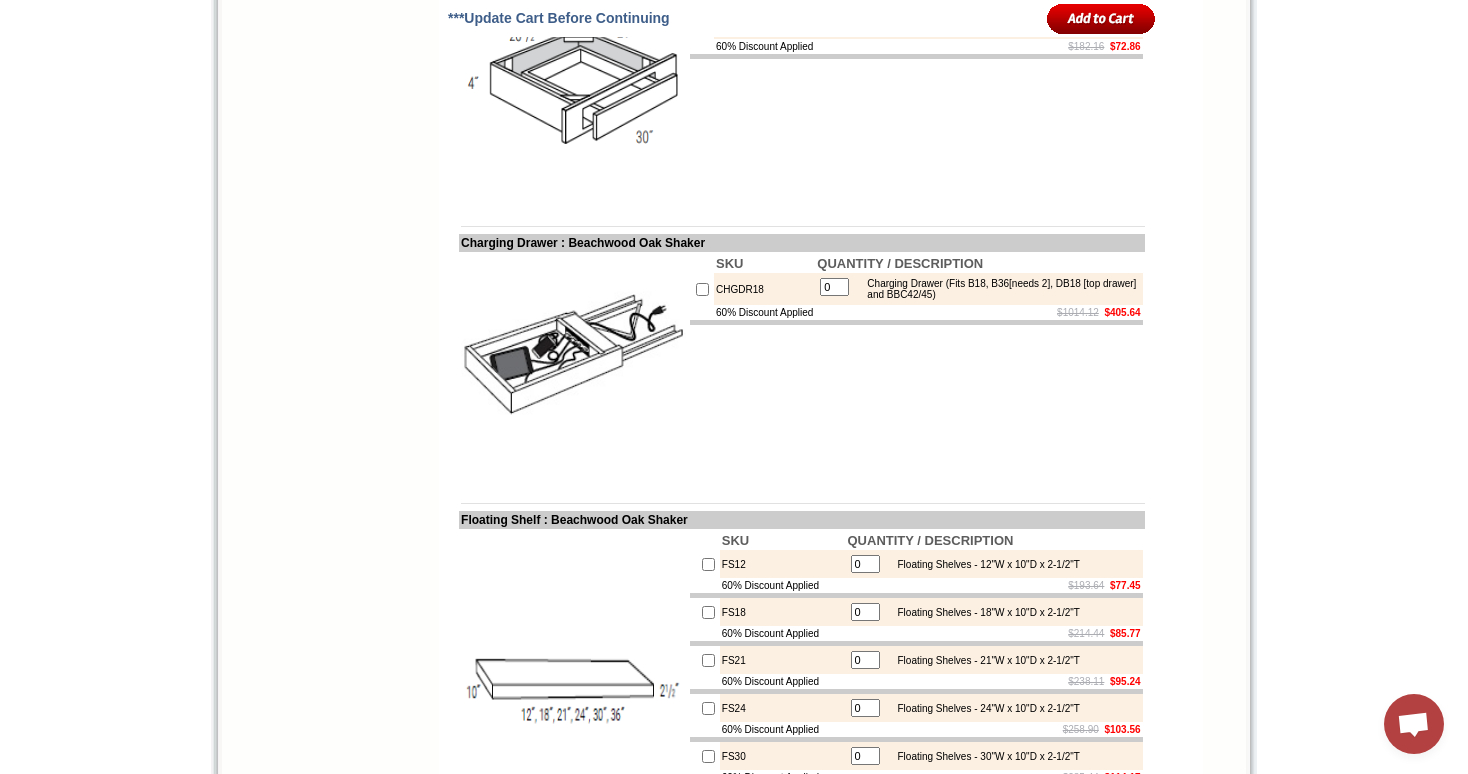 scroll, scrollTop: 7106, scrollLeft: 0, axis: vertical 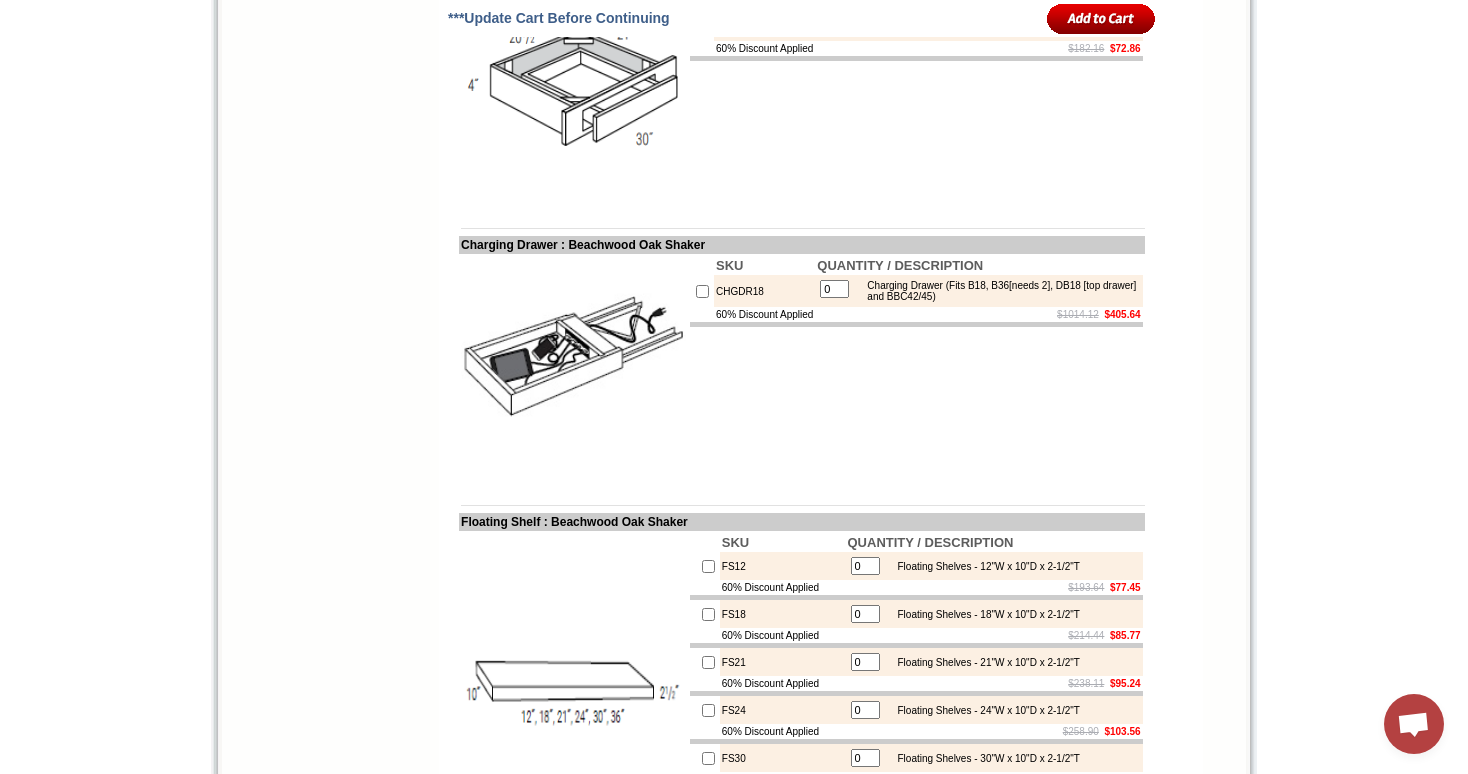 drag, startPoint x: 724, startPoint y: 248, endPoint x: 461, endPoint y: 250, distance: 263.0076 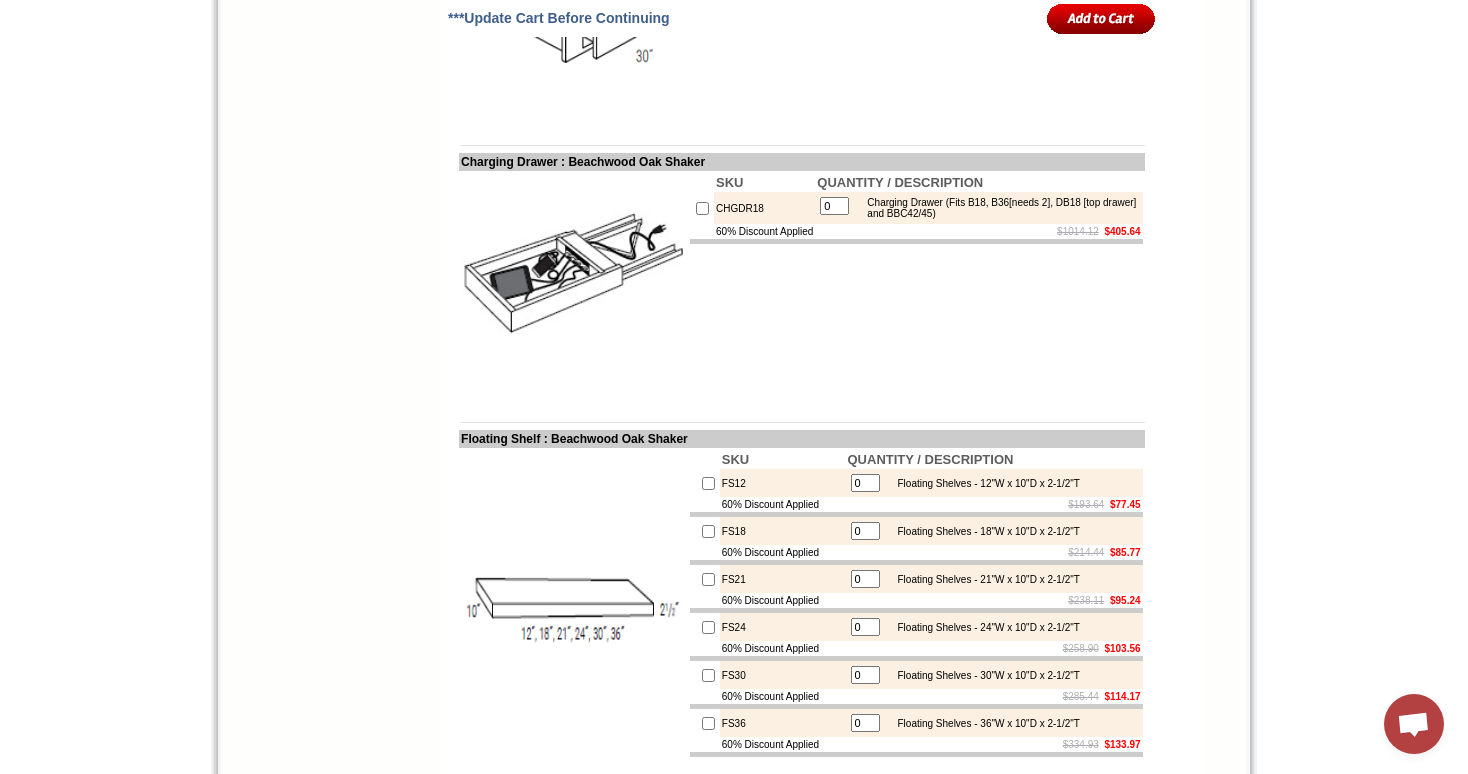 scroll, scrollTop: 7188, scrollLeft: 0, axis: vertical 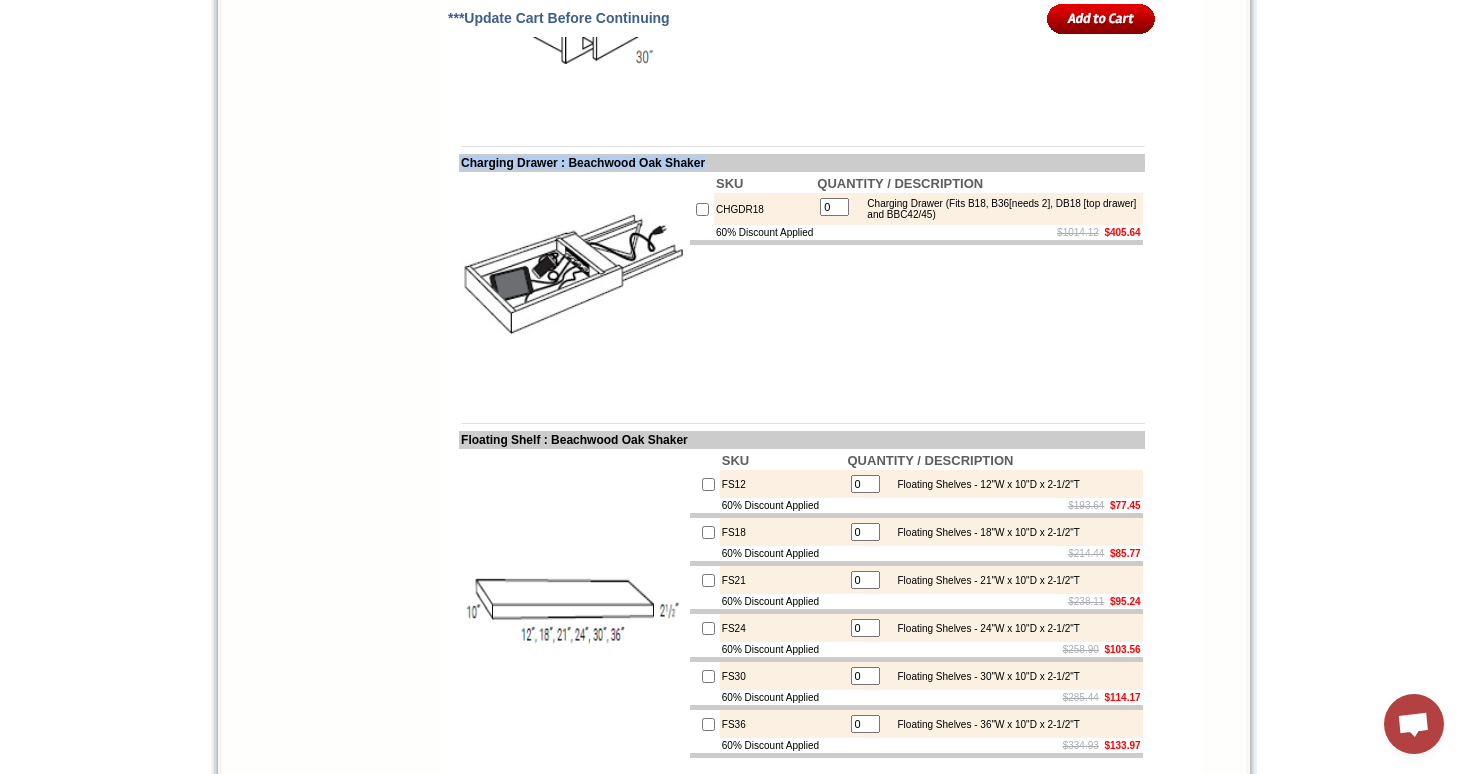 drag, startPoint x: 762, startPoint y: 453, endPoint x: 461, endPoint y: 454, distance: 301.00165 